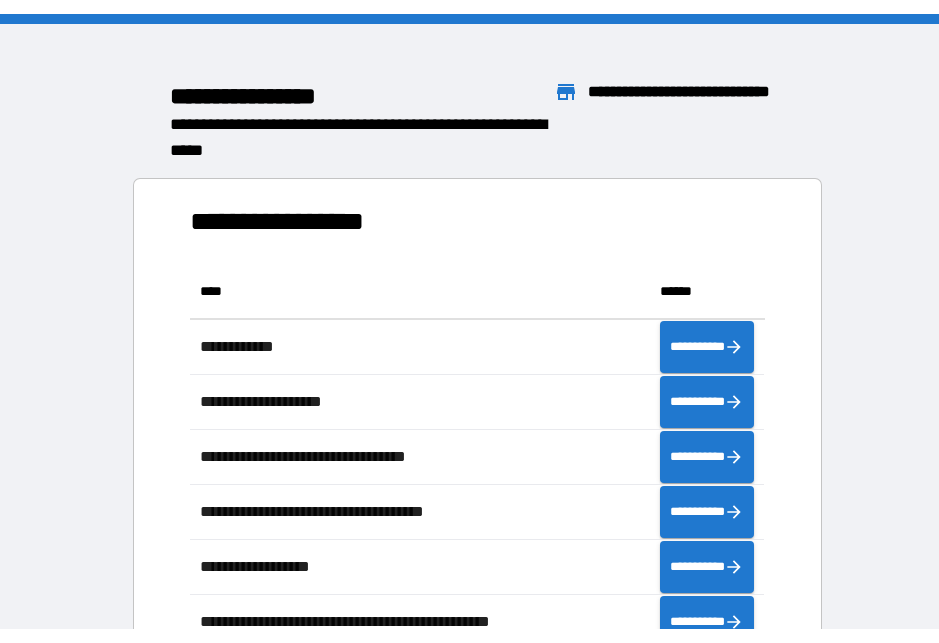 scroll, scrollTop: 0, scrollLeft: 0, axis: both 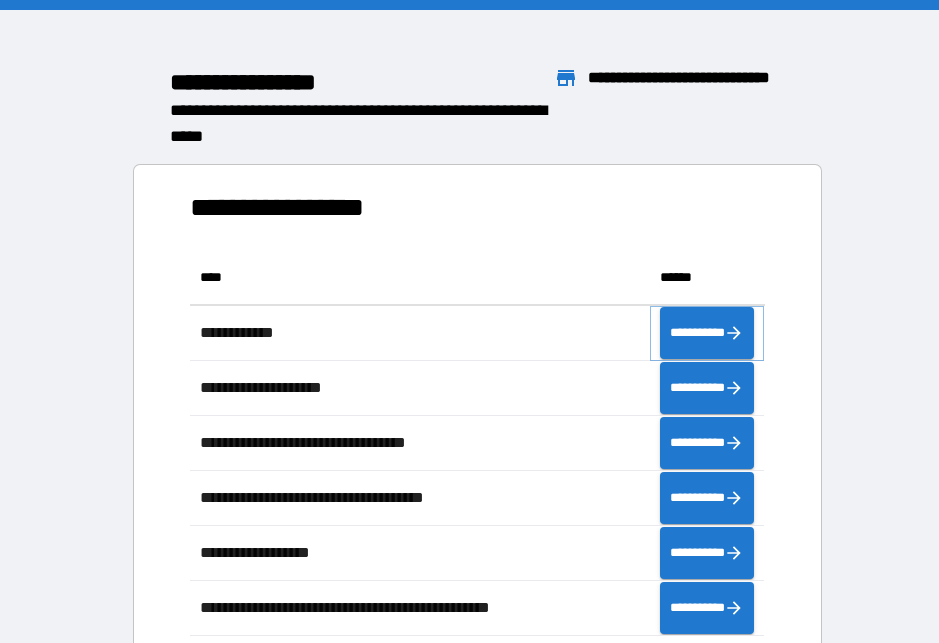 click on "**********" at bounding box center (707, 333) 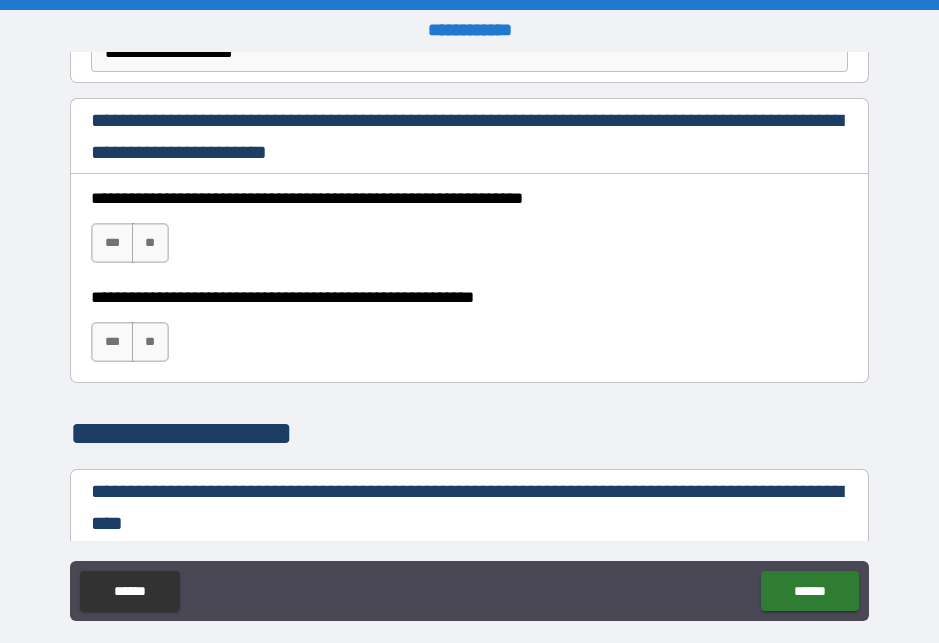 scroll, scrollTop: 1311, scrollLeft: 0, axis: vertical 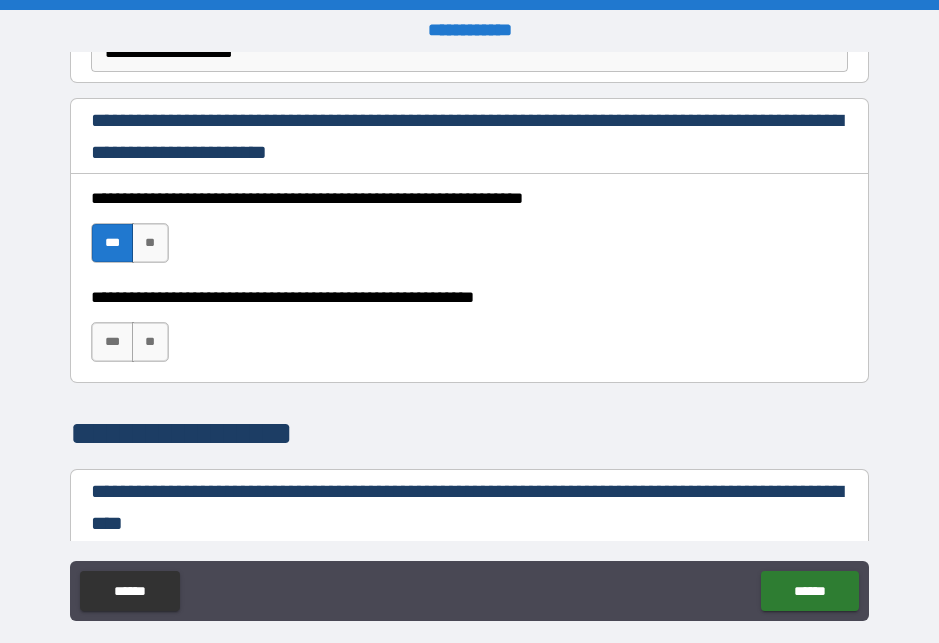 click on "***" at bounding box center (112, 342) 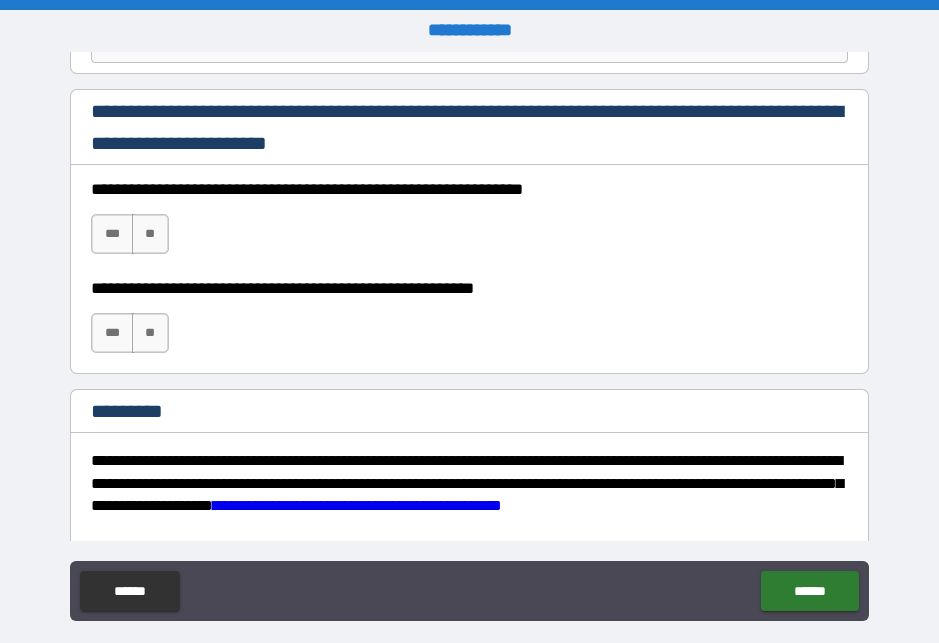 scroll, scrollTop: 2956, scrollLeft: 0, axis: vertical 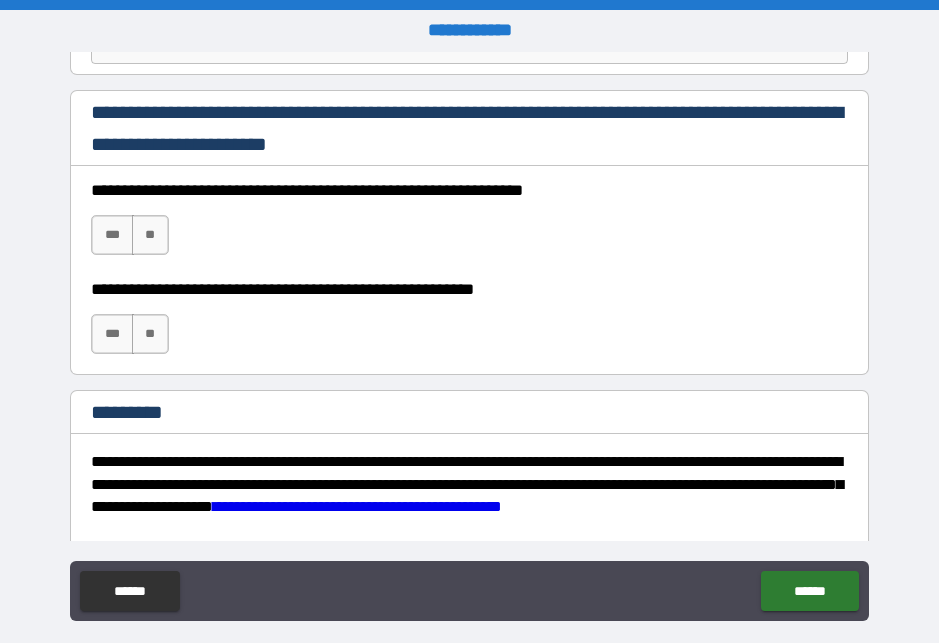 click on "***" at bounding box center (112, 235) 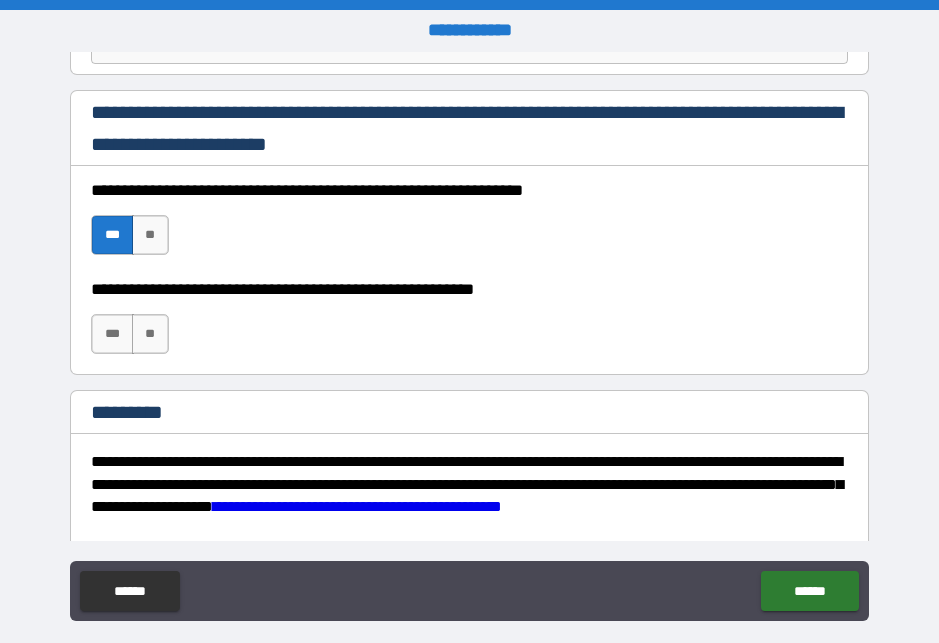 click on "***" at bounding box center [112, 334] 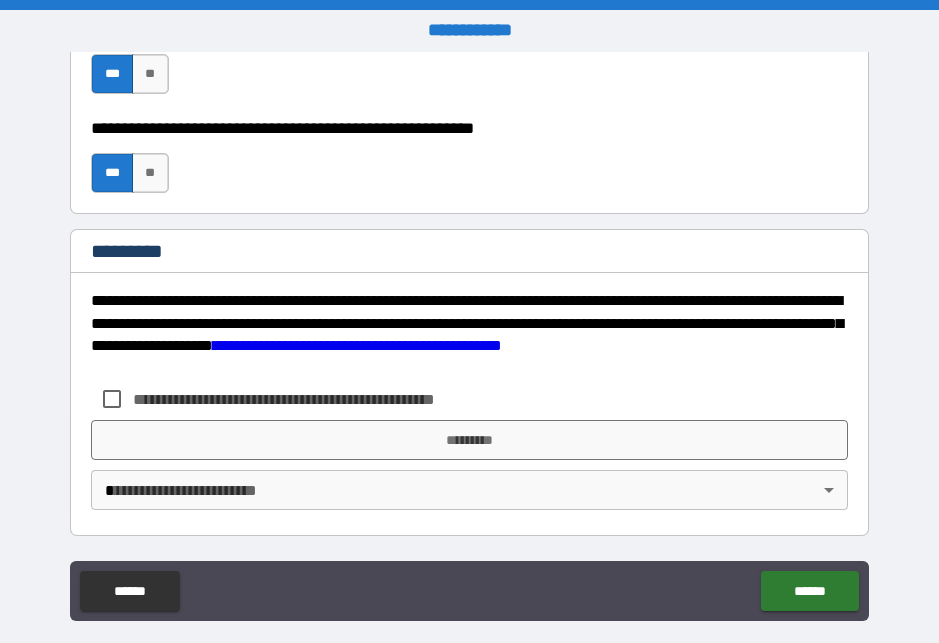 scroll, scrollTop: 3117, scrollLeft: 0, axis: vertical 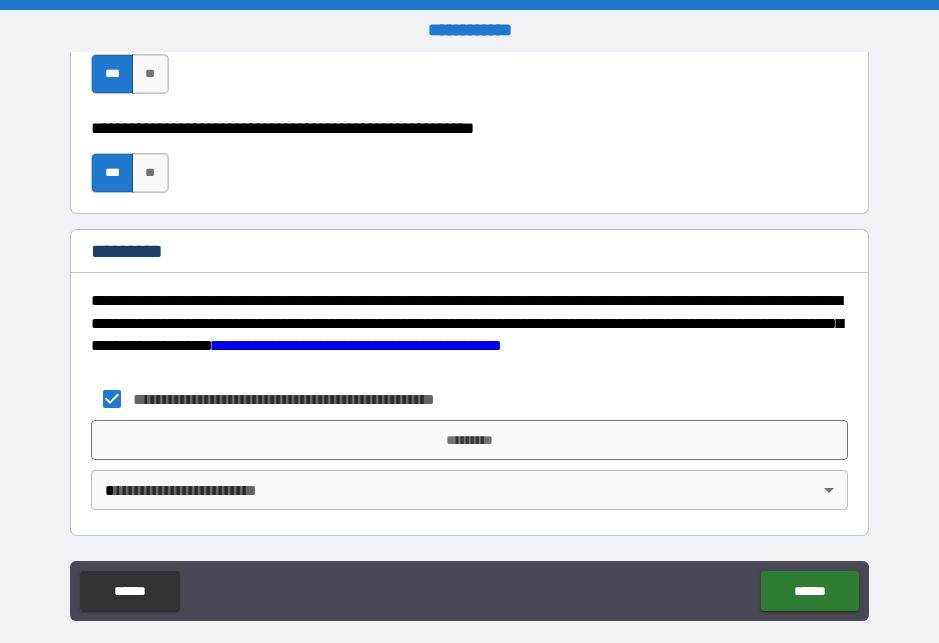 click on "*********" at bounding box center [469, 440] 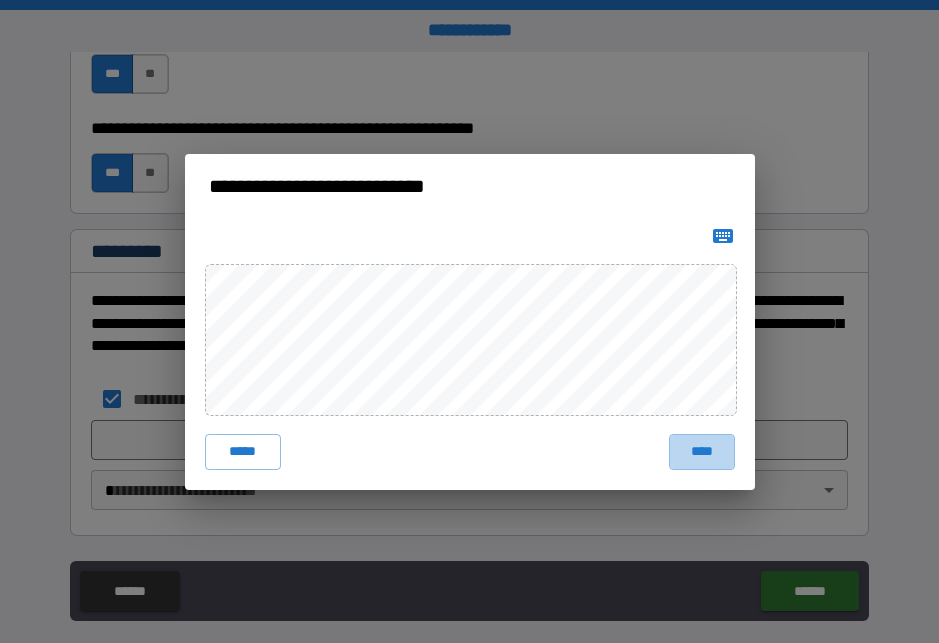 click on "****" at bounding box center (702, 452) 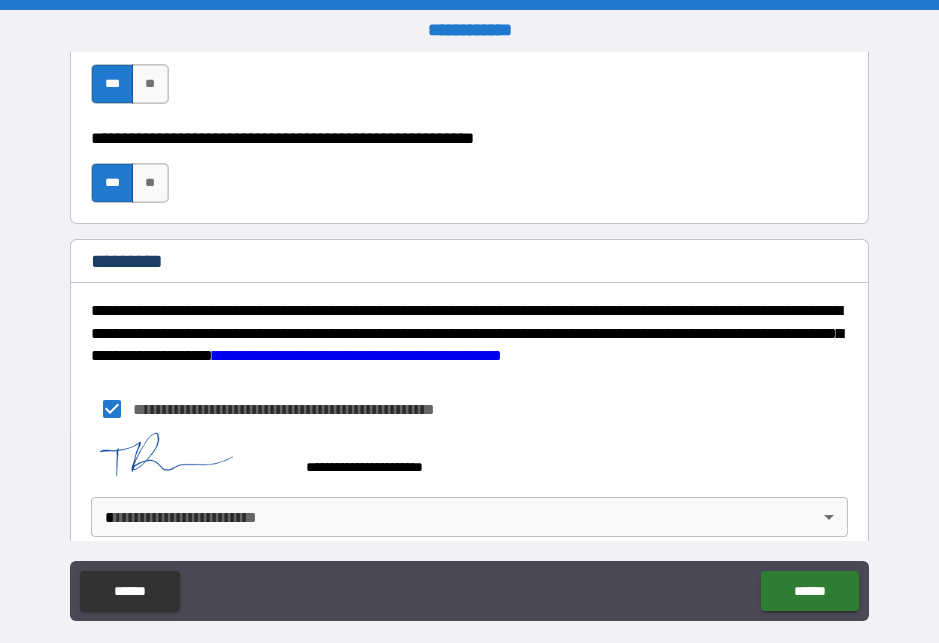 click on "**********" at bounding box center [469, 335] 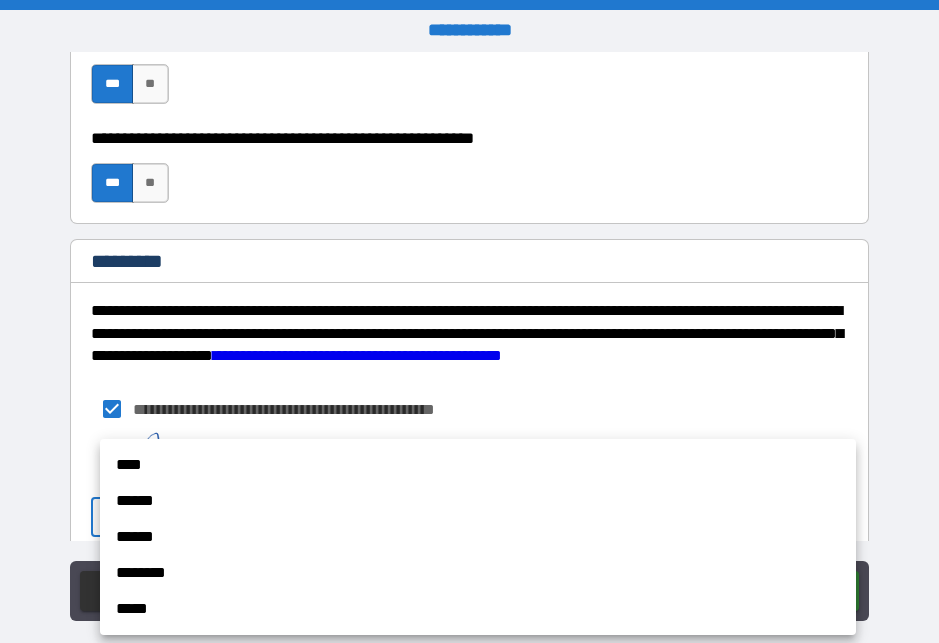 click on "******" at bounding box center [478, 501] 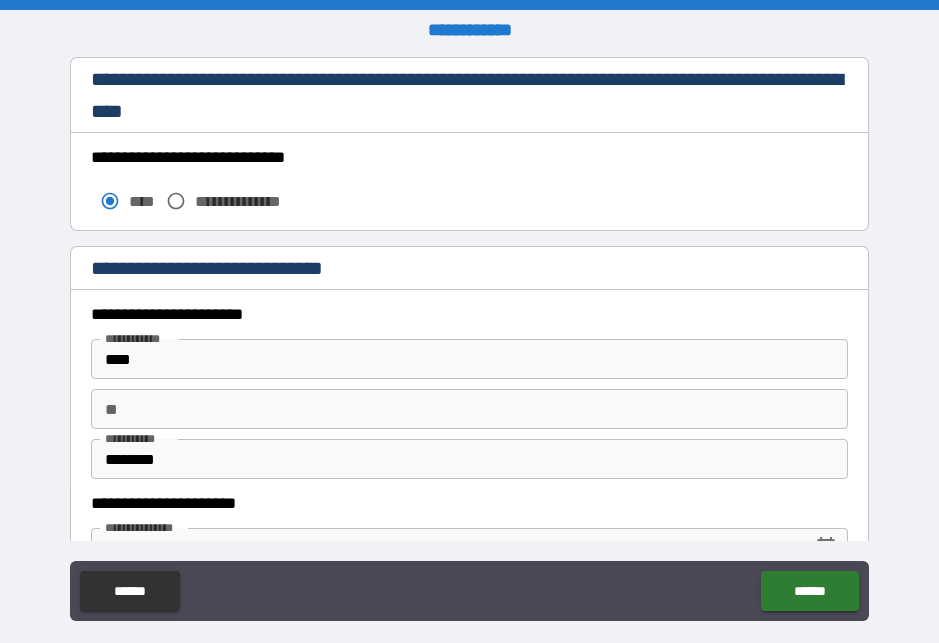 scroll, scrollTop: 1724, scrollLeft: 0, axis: vertical 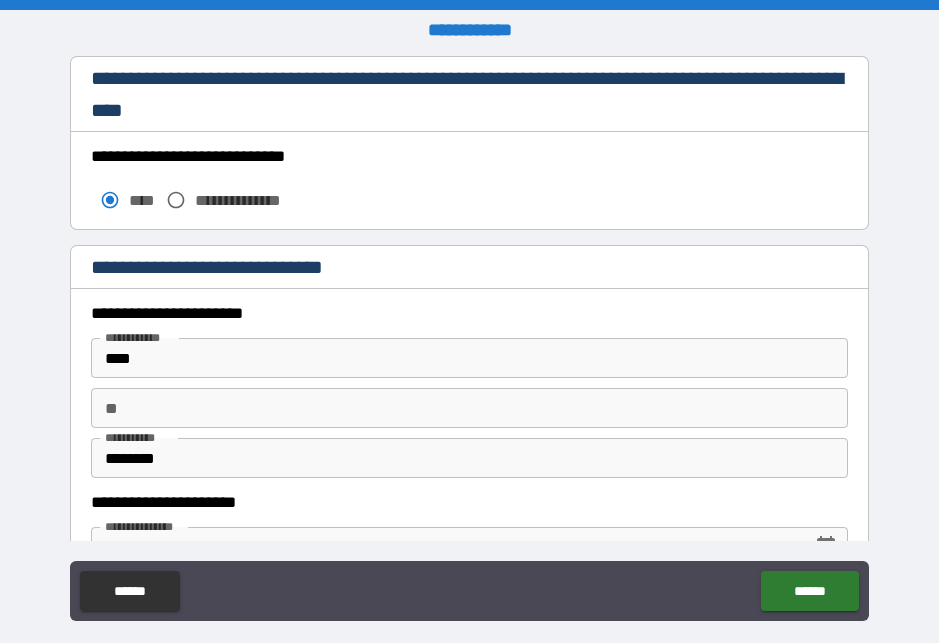 click on "****" at bounding box center [469, 358] 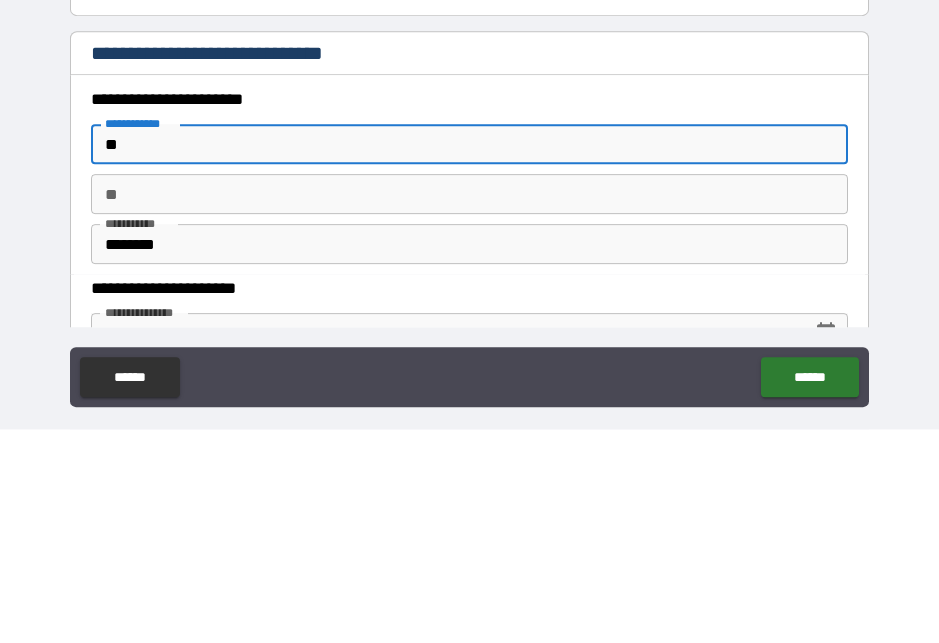 type on "*" 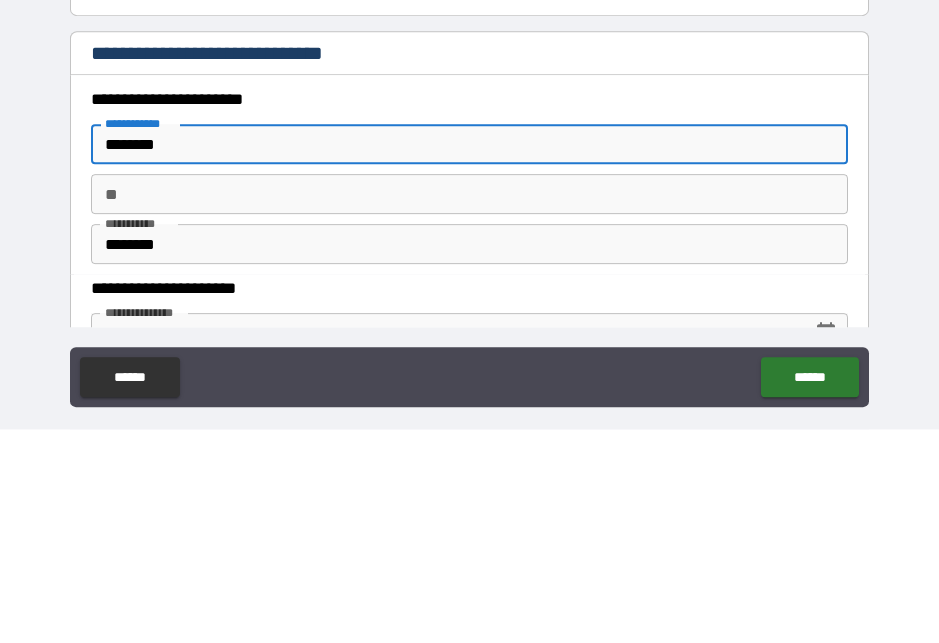 type on "********" 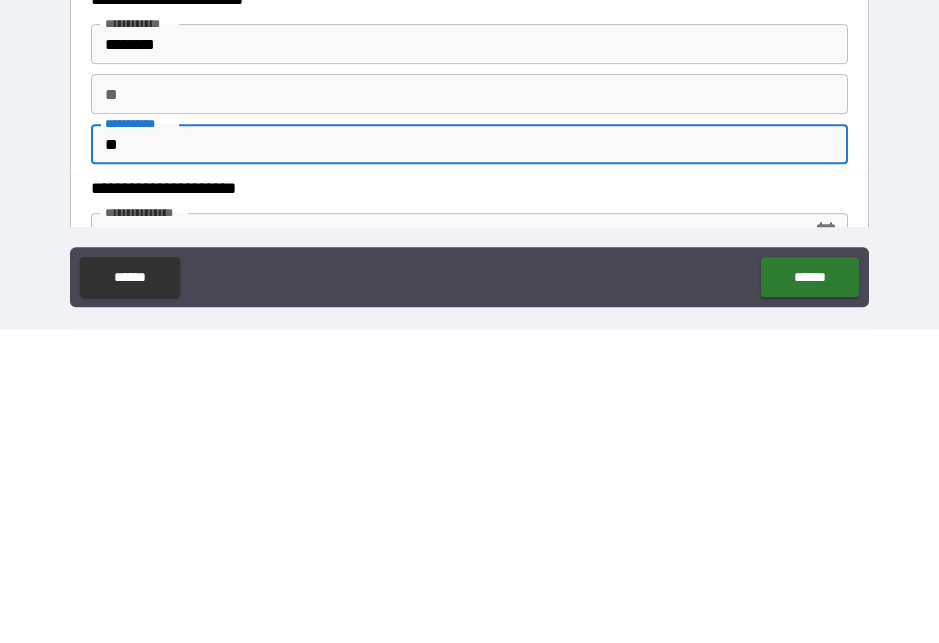 type on "*" 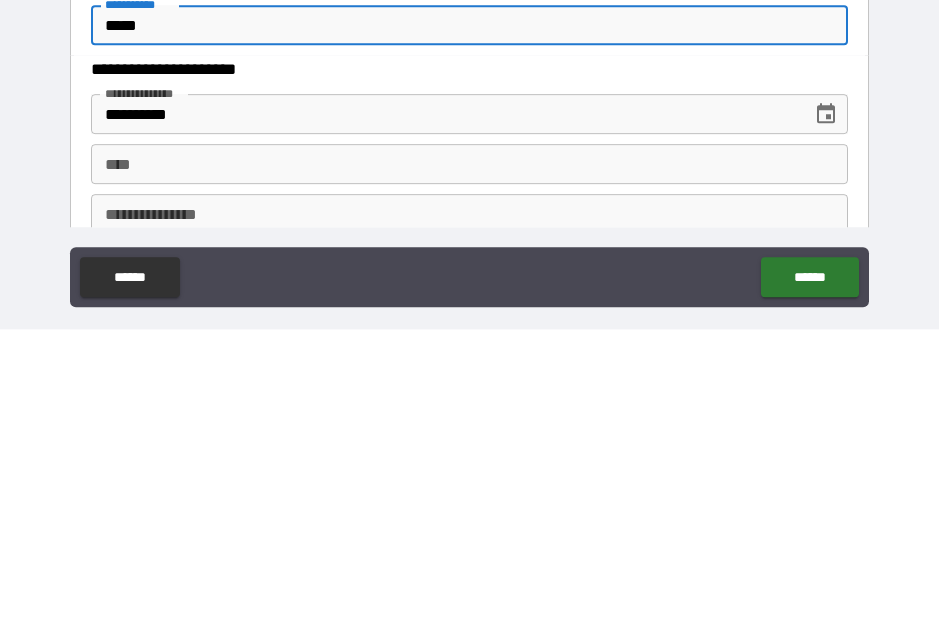 scroll, scrollTop: 1842, scrollLeft: 0, axis: vertical 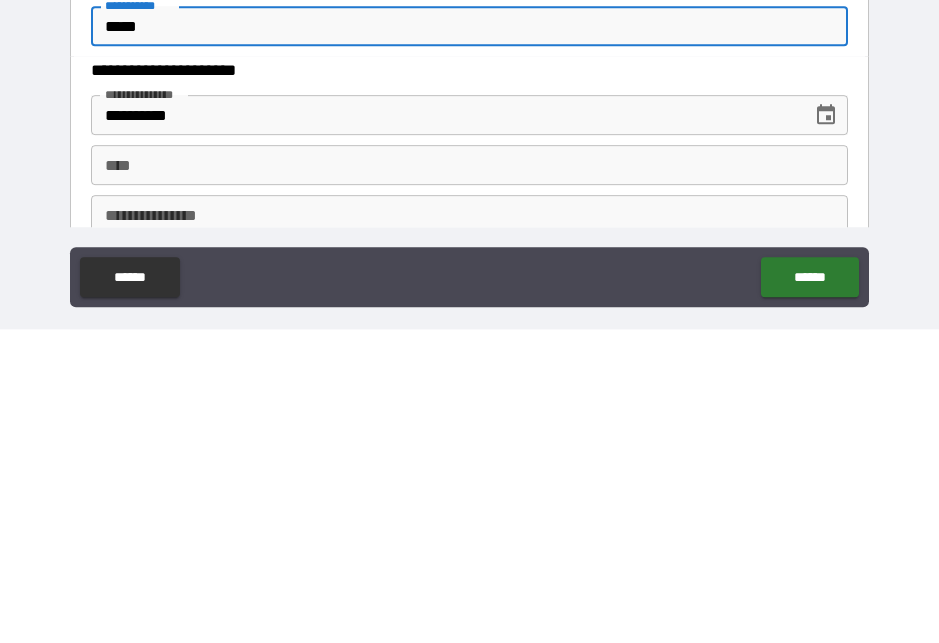 type on "*****" 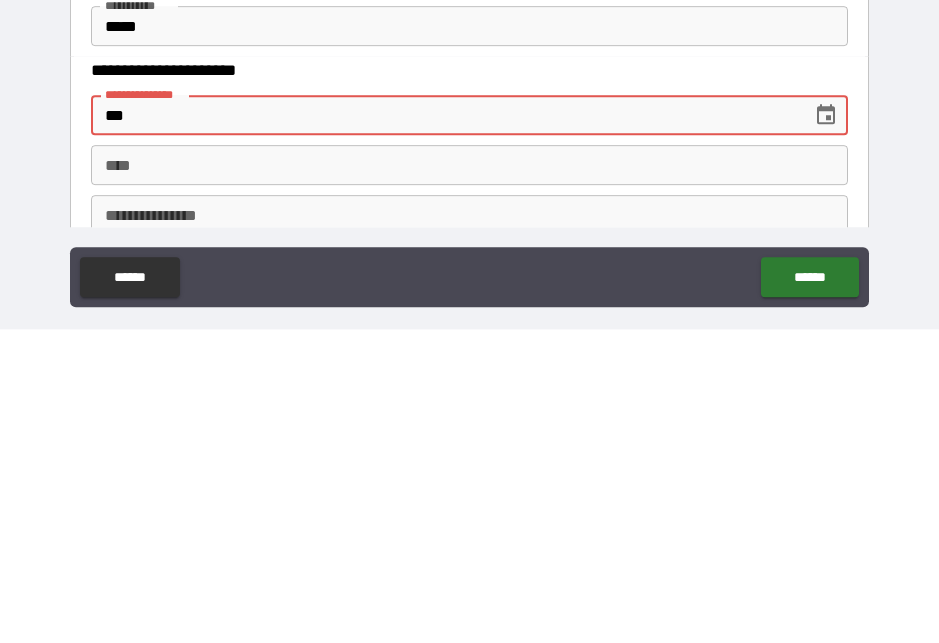 type on "*" 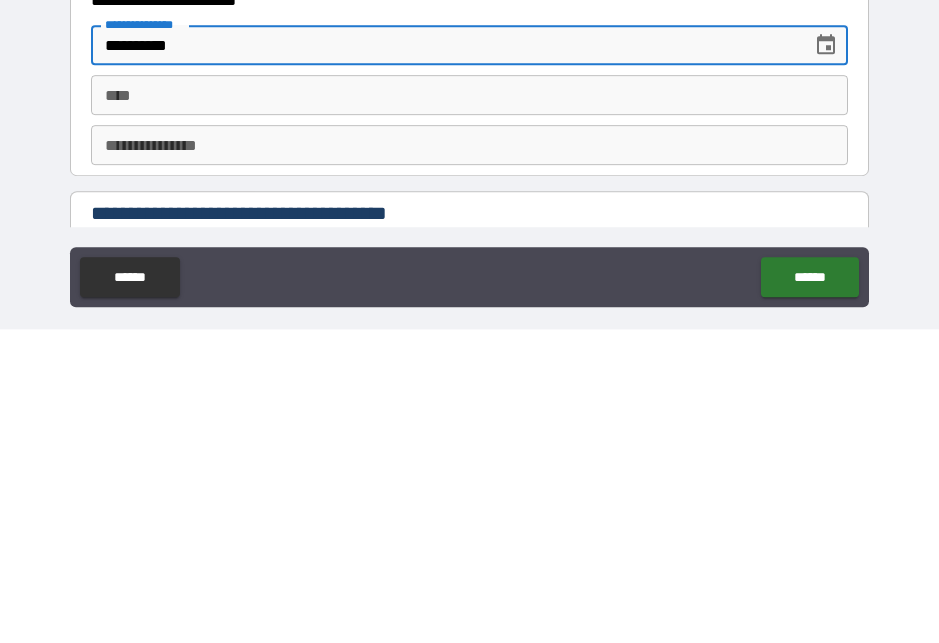 scroll, scrollTop: 1900, scrollLeft: 0, axis: vertical 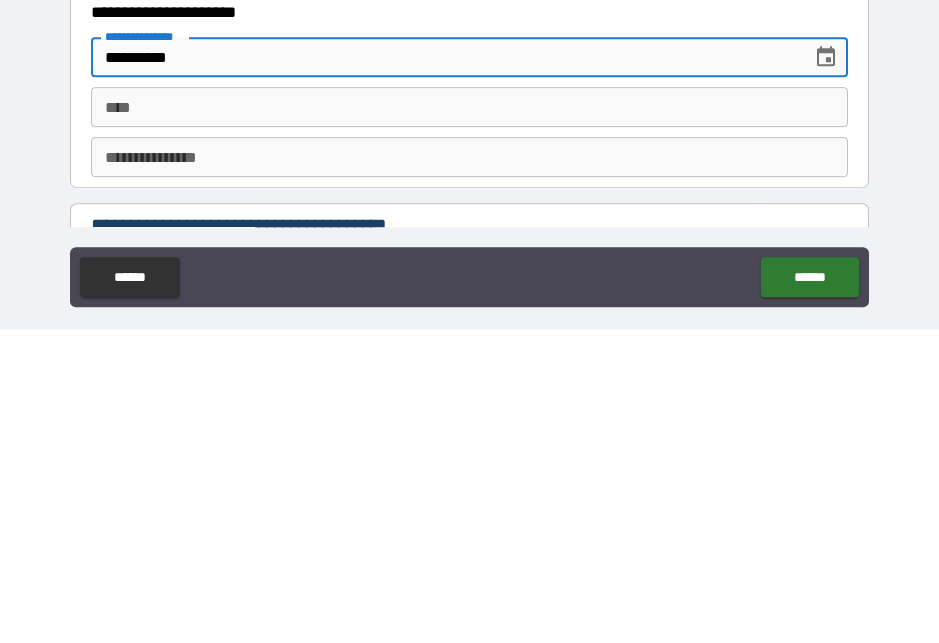 type on "**********" 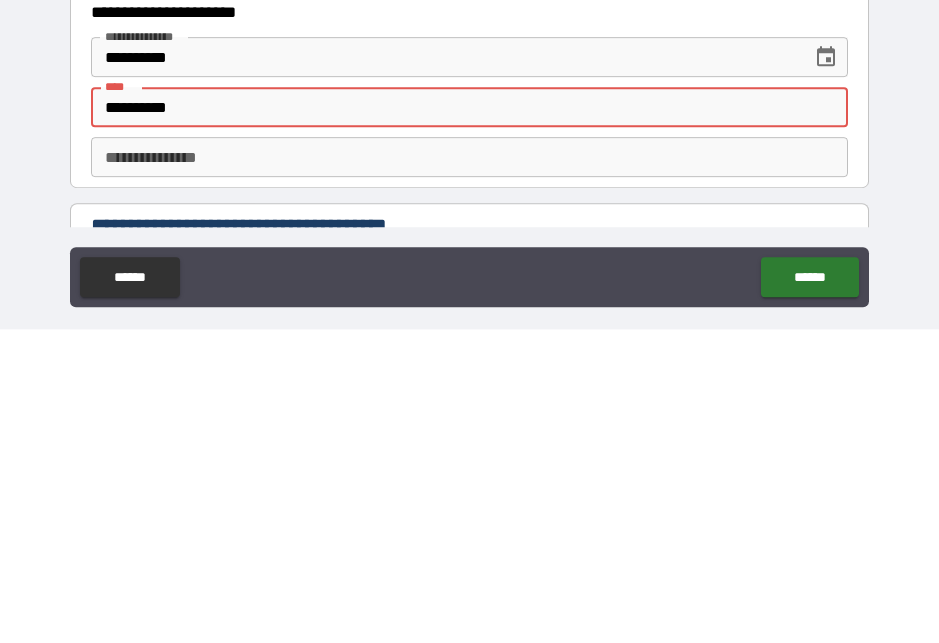 type on "**********" 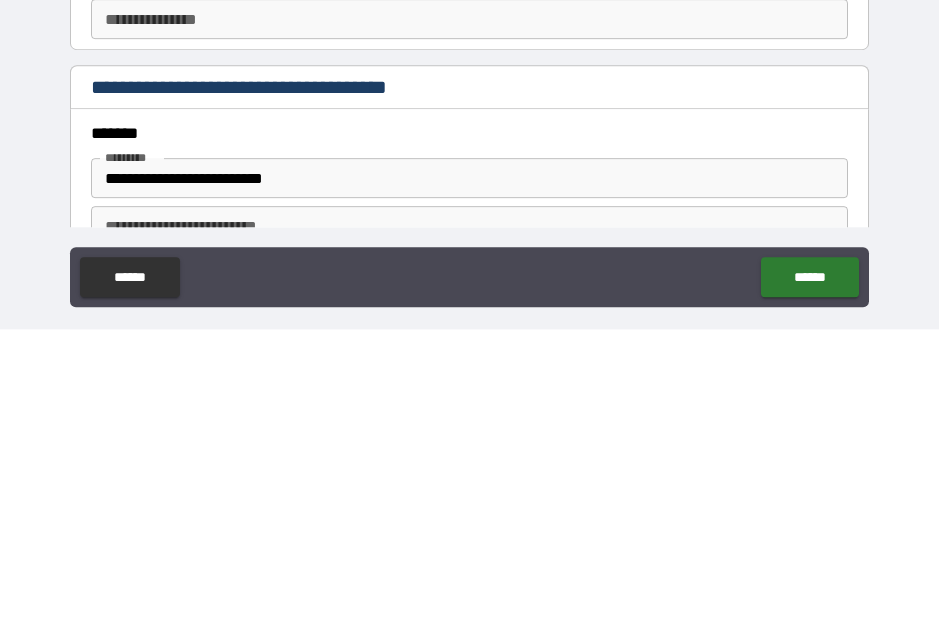 scroll, scrollTop: 2036, scrollLeft: 0, axis: vertical 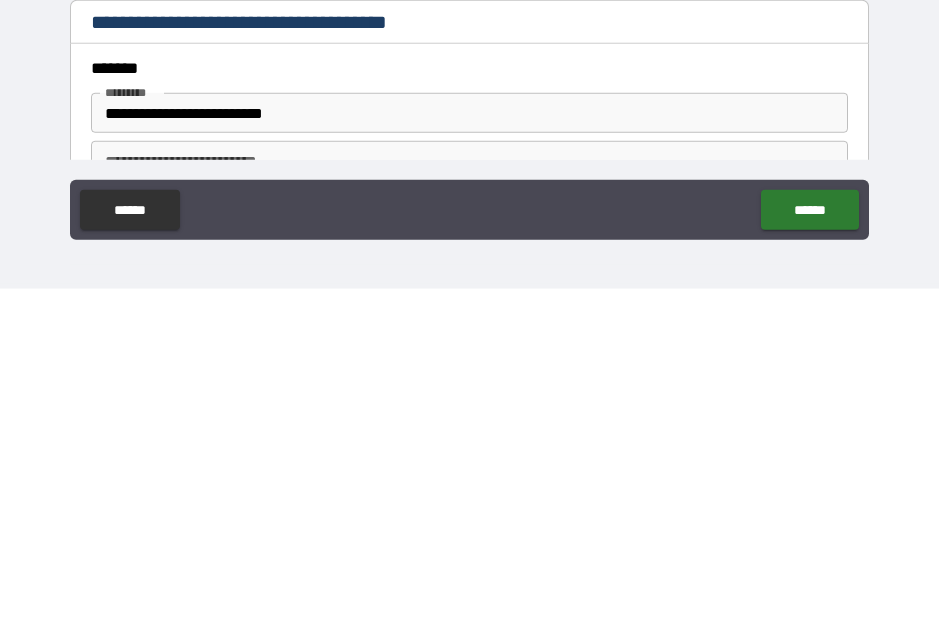 click on "******" at bounding box center [809, 564] 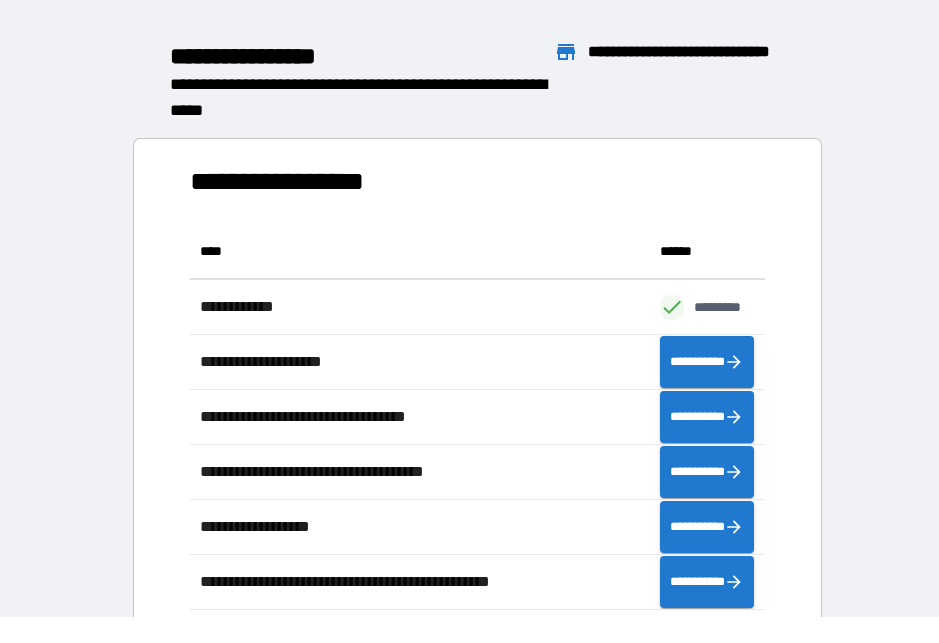scroll, scrollTop: 1, scrollLeft: 1, axis: both 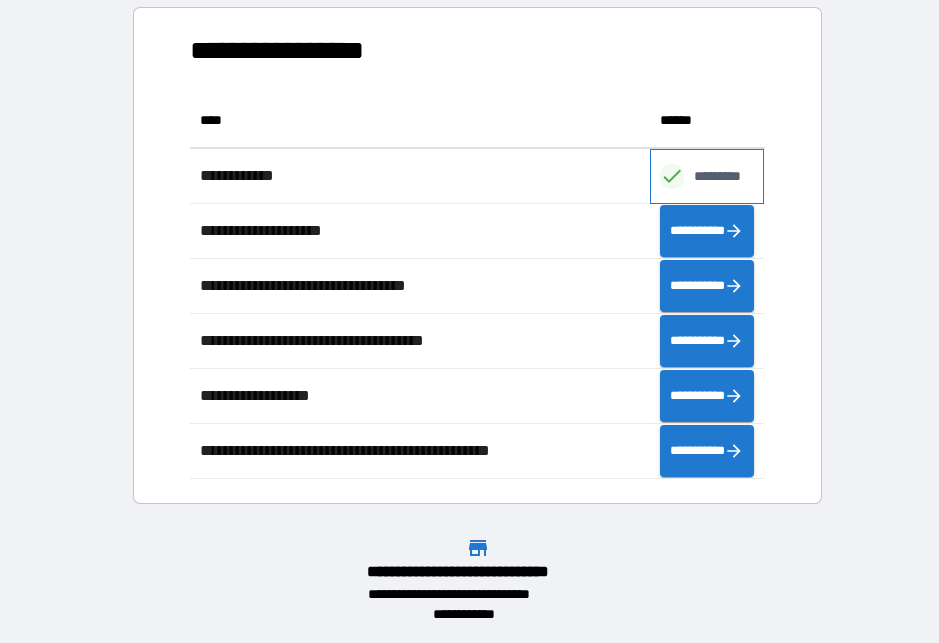 click on "*********" at bounding box center (728, 176) 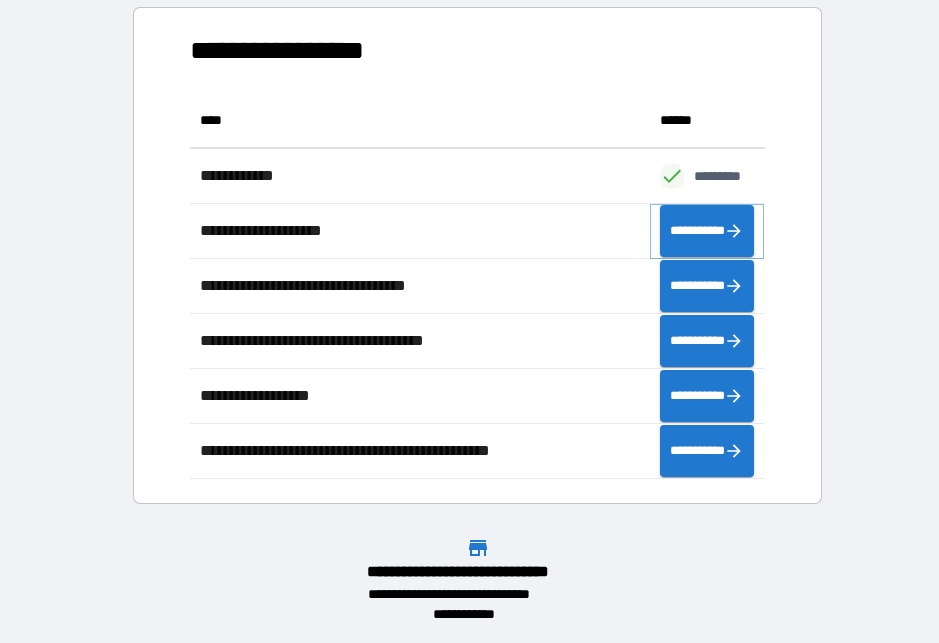 click on "**********" at bounding box center [707, 231] 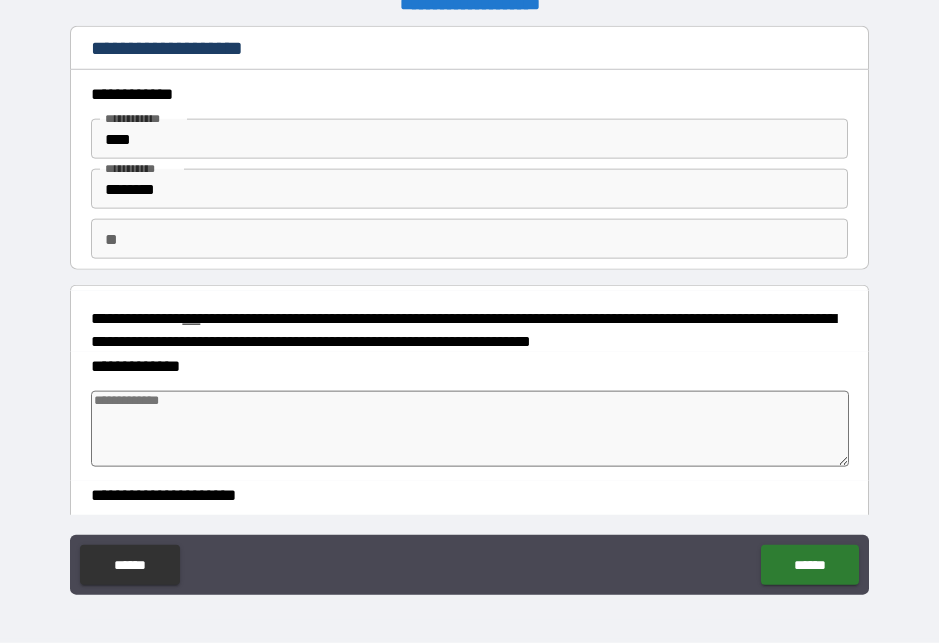 type on "*" 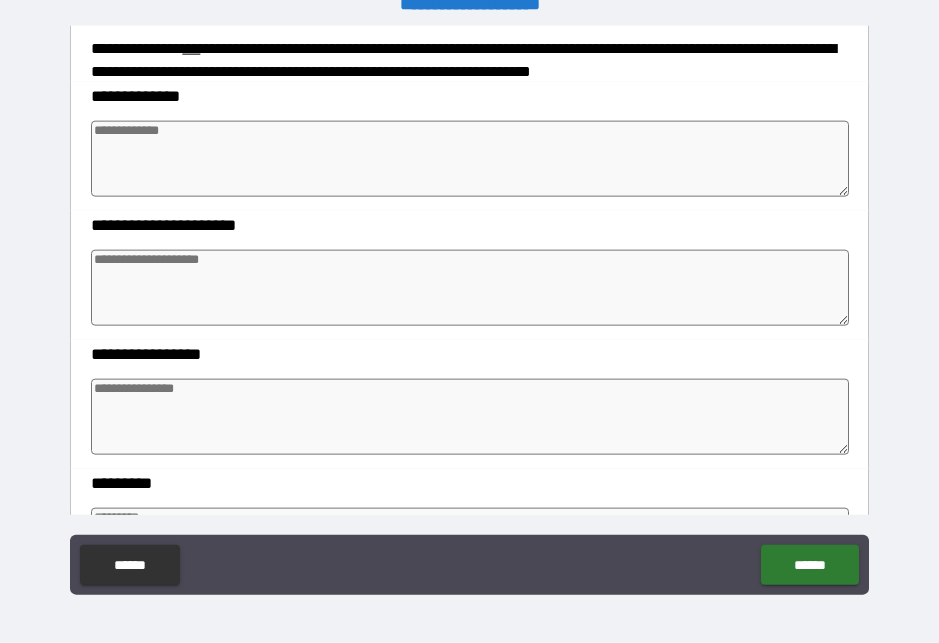 scroll, scrollTop: 171, scrollLeft: 0, axis: vertical 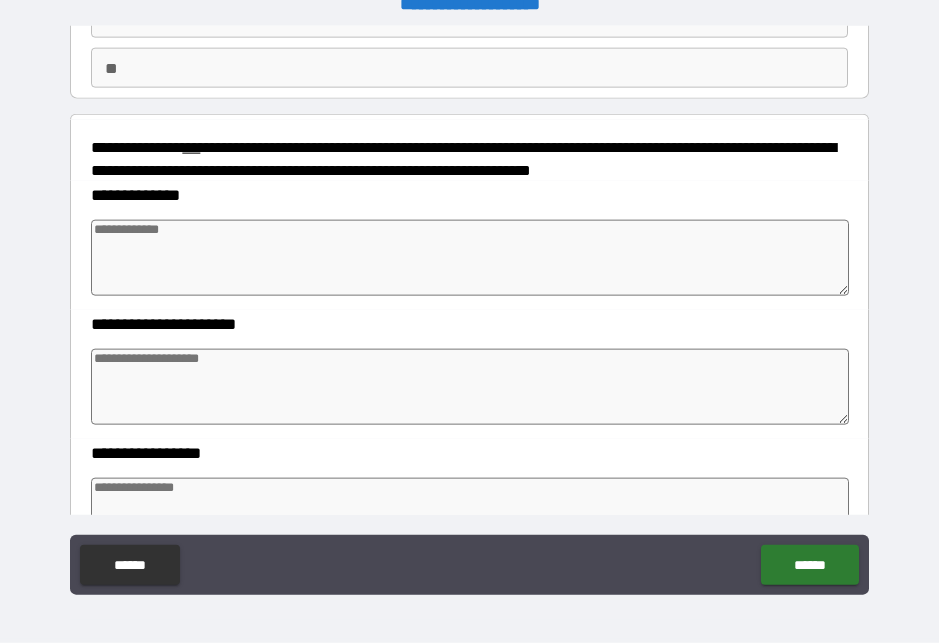 click at bounding box center [469, 258] 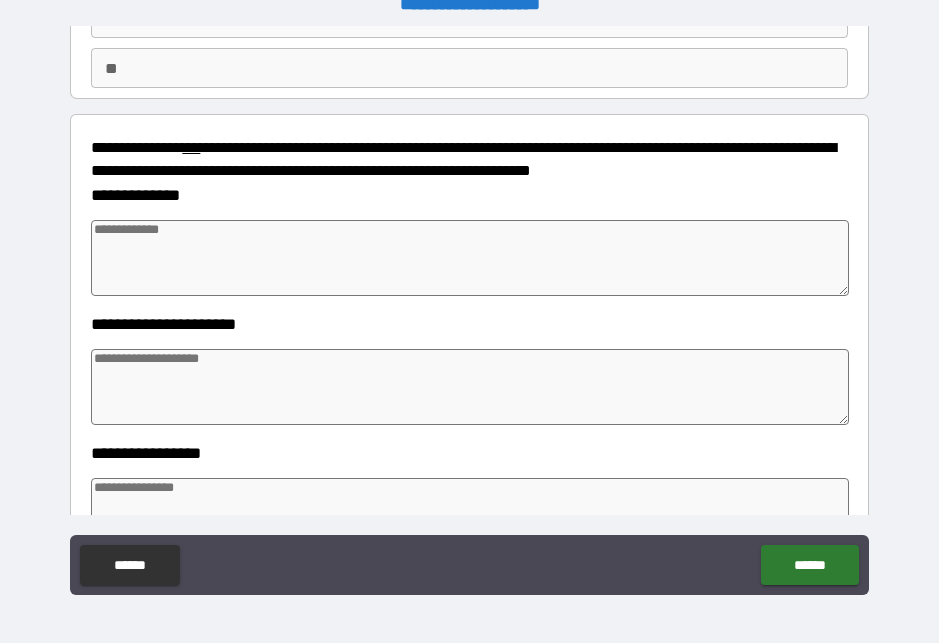 type on "*" 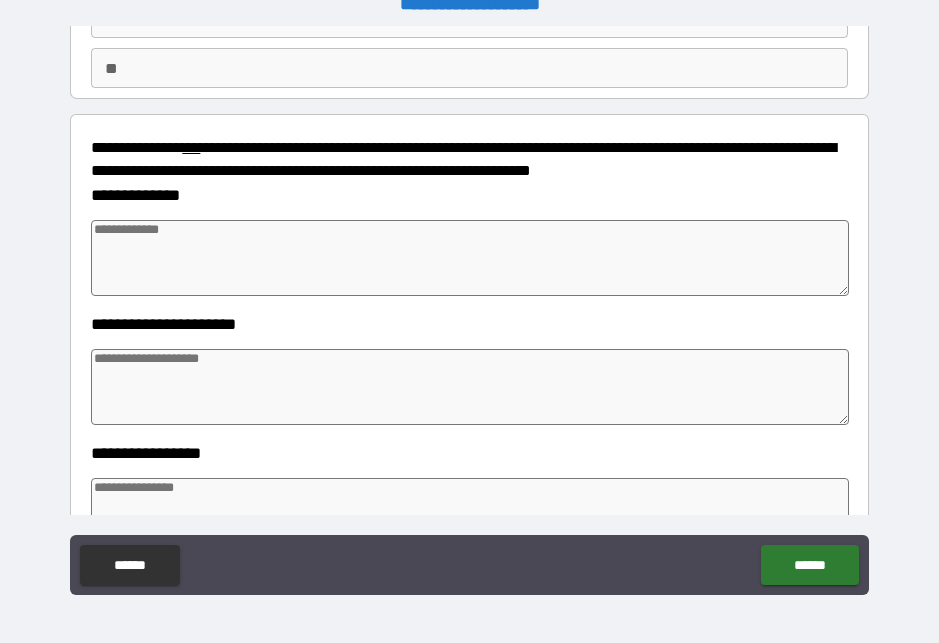 type on "*" 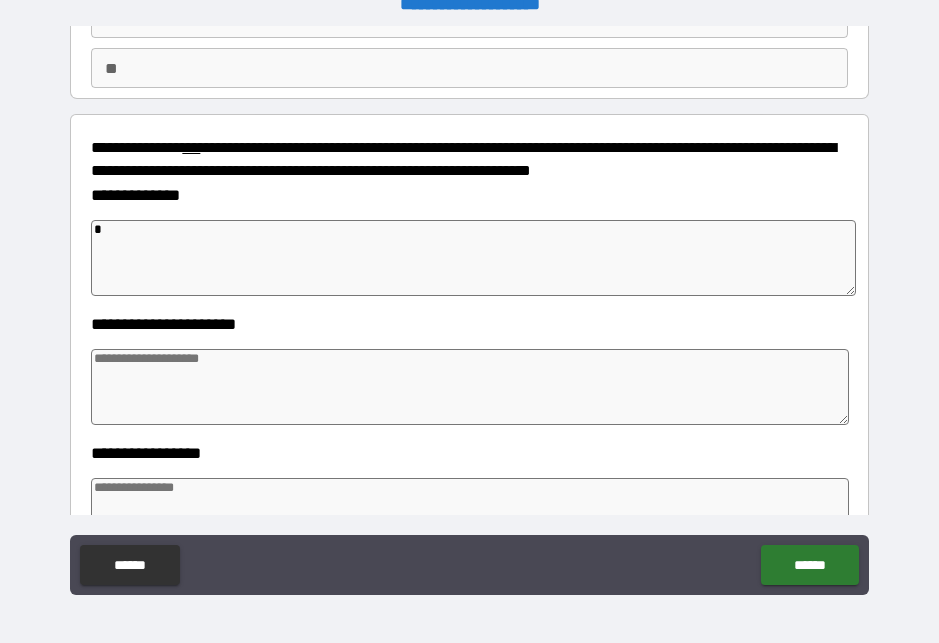 type on "*" 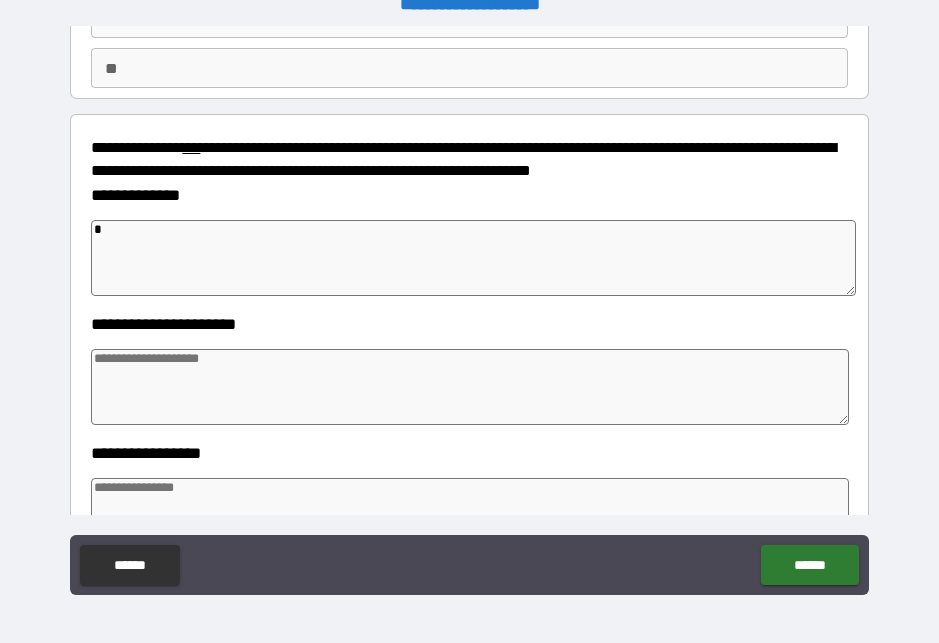 type on "*" 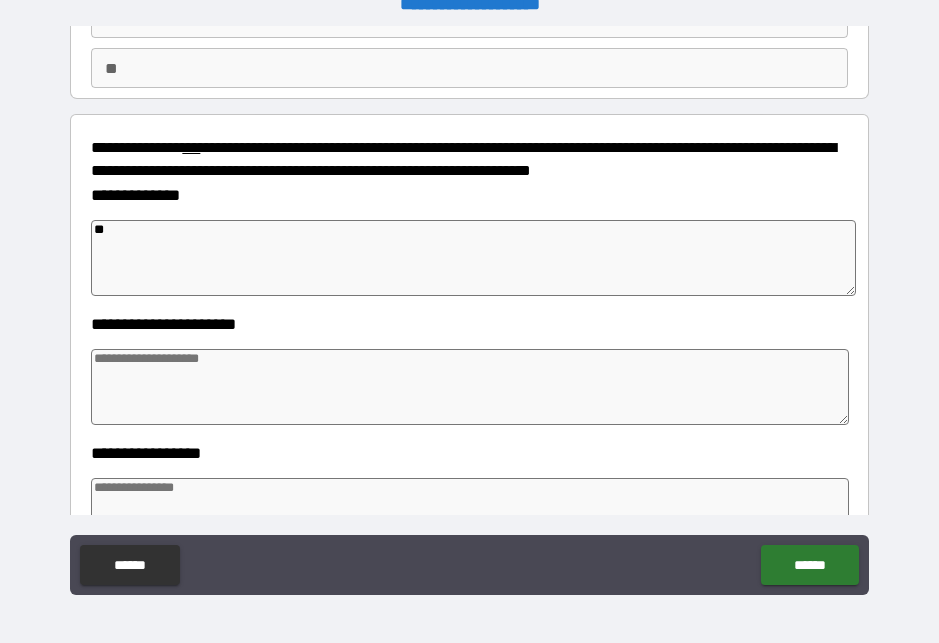 type on "***" 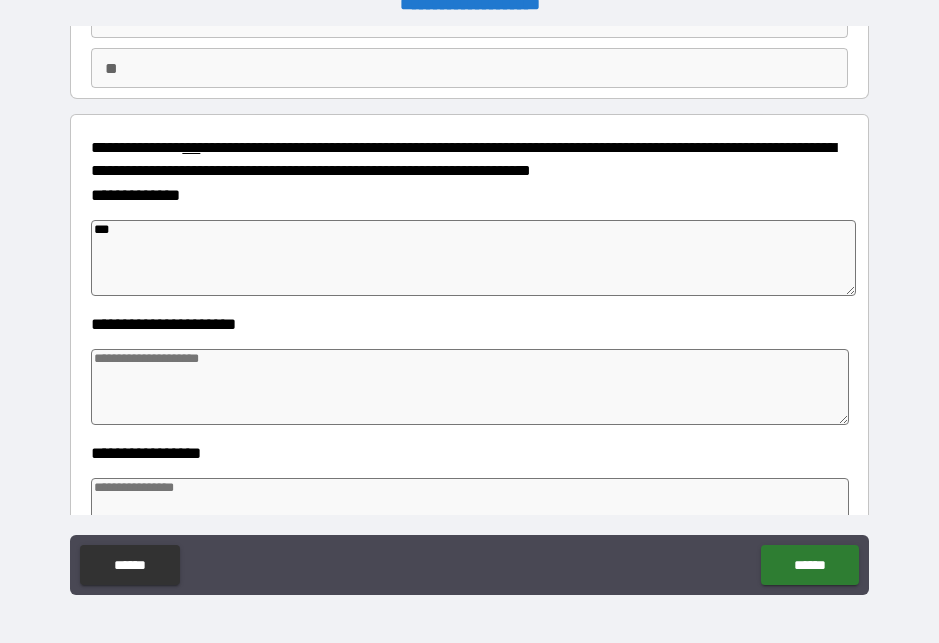 type on "*" 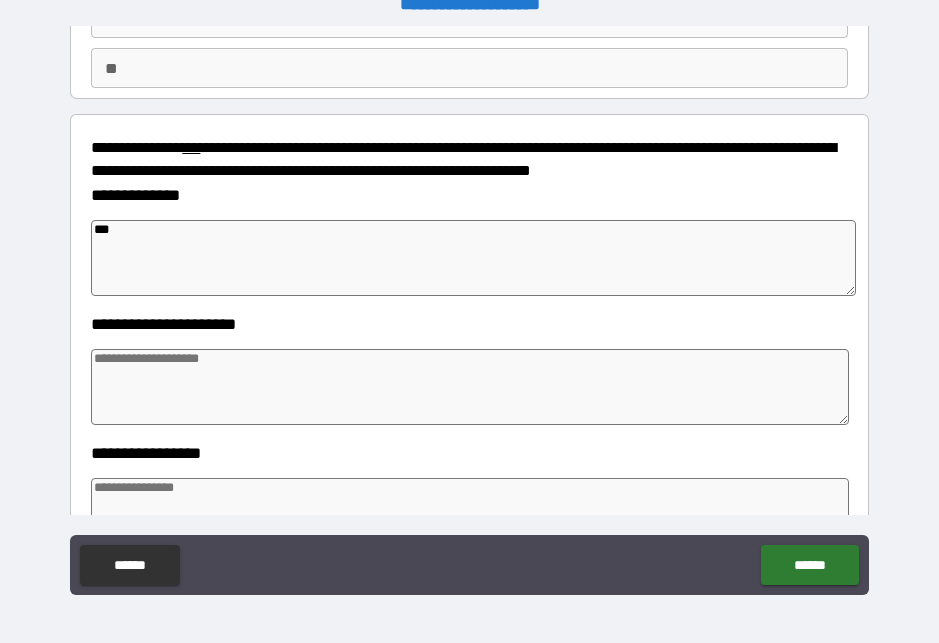 type on "*" 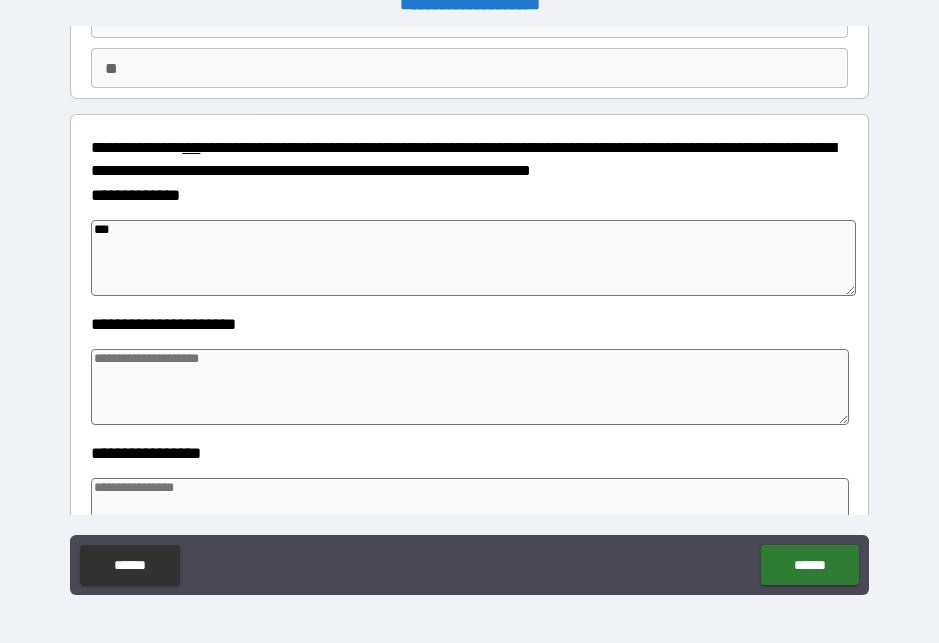 type on "*" 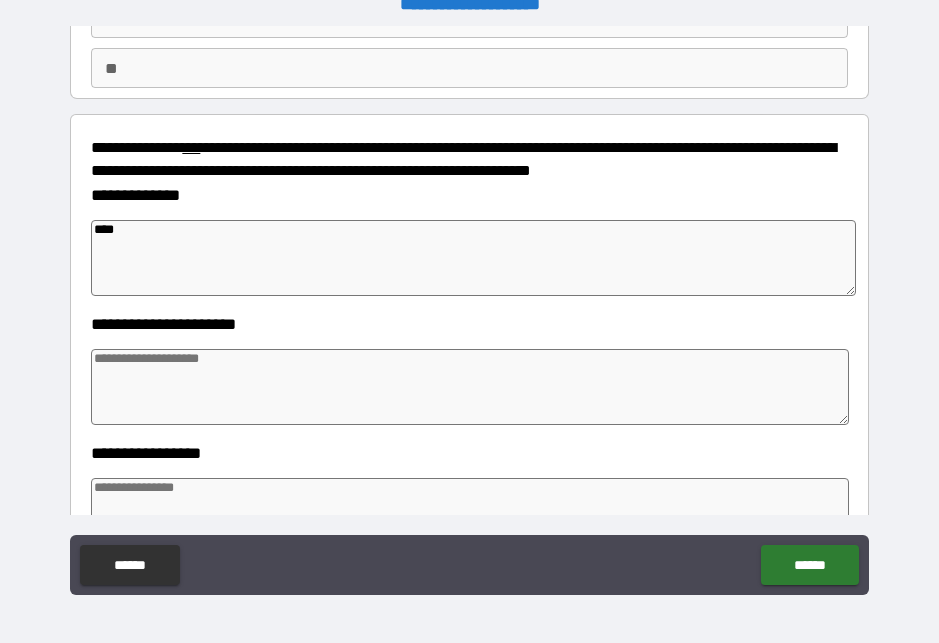 type on "*" 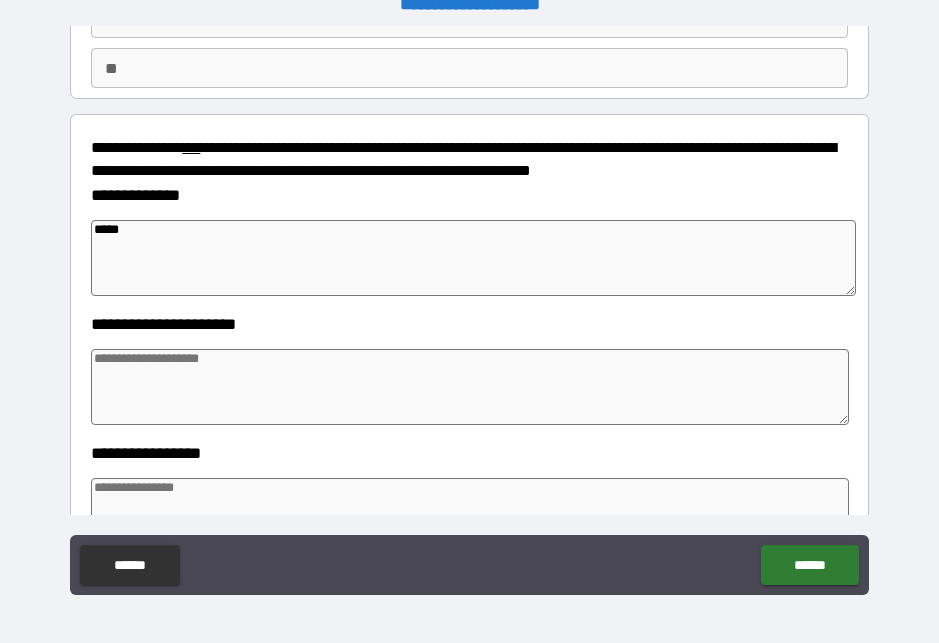 type on "*" 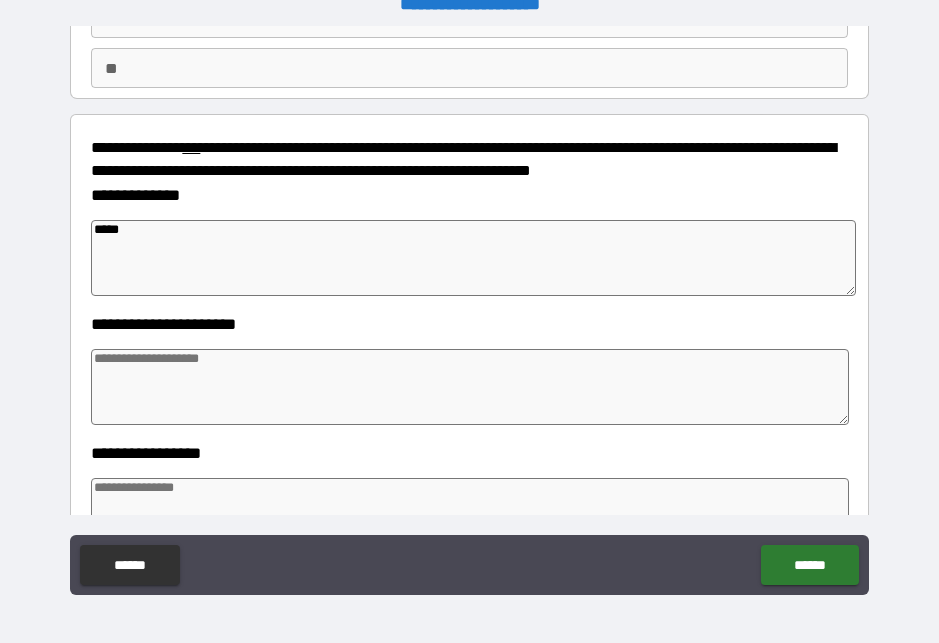 type on "******" 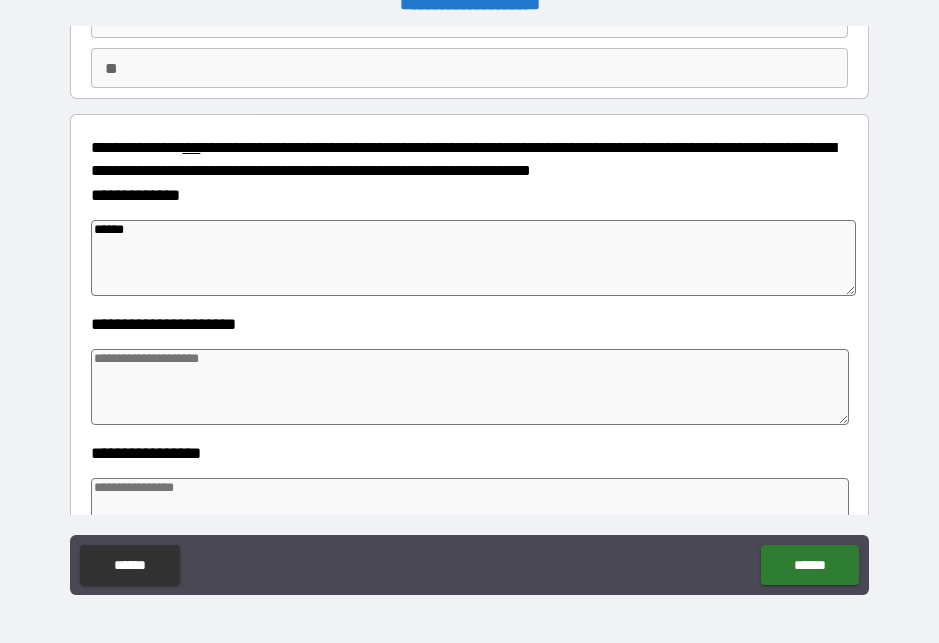 type on "*" 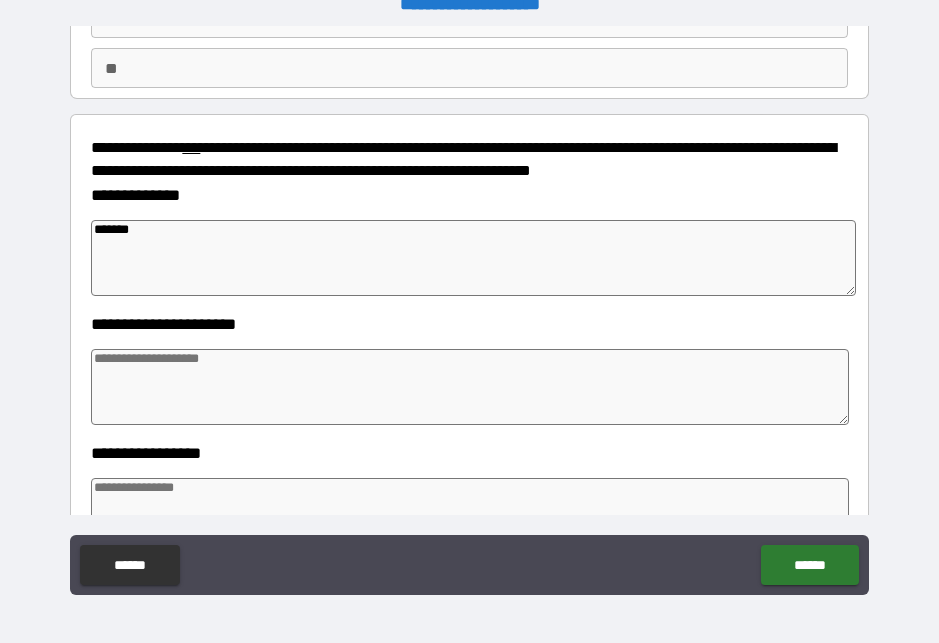 type on "*" 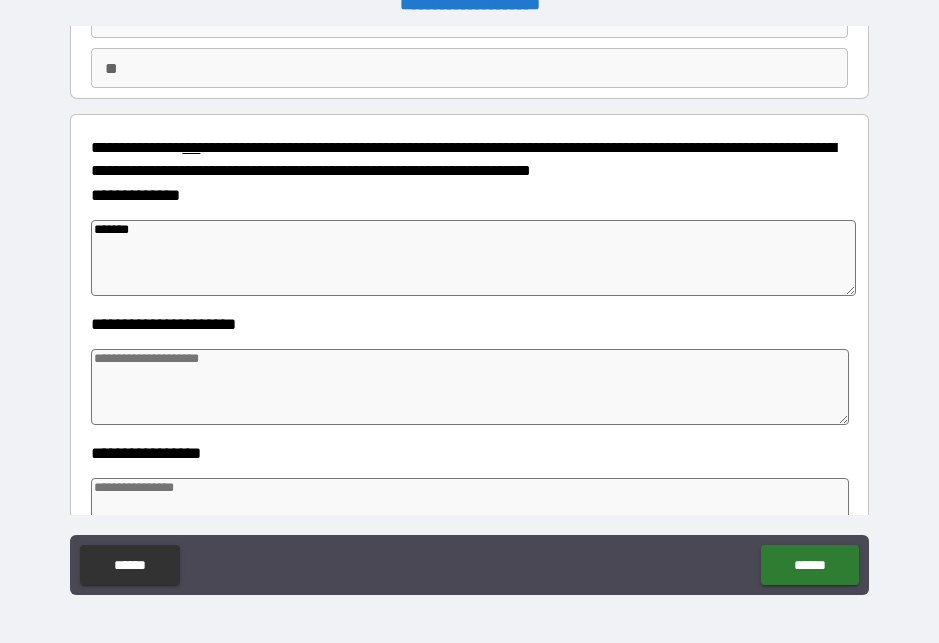 type on "*" 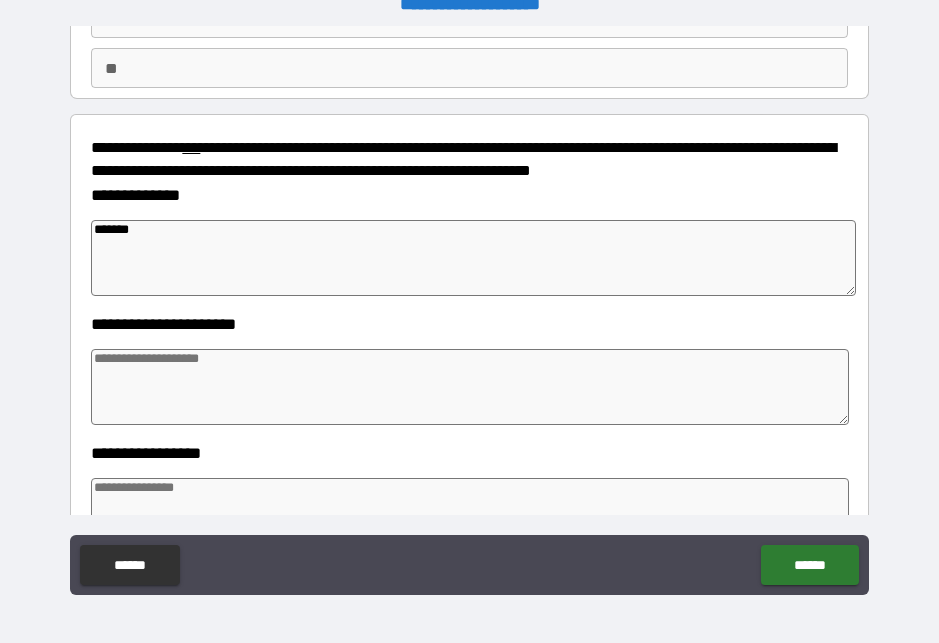 type on "*" 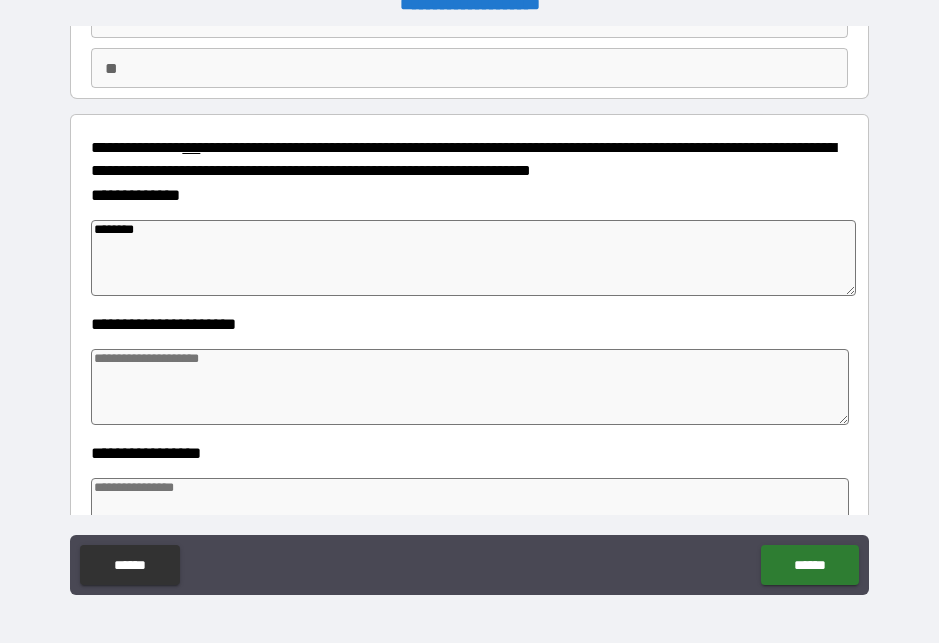 type on "*********" 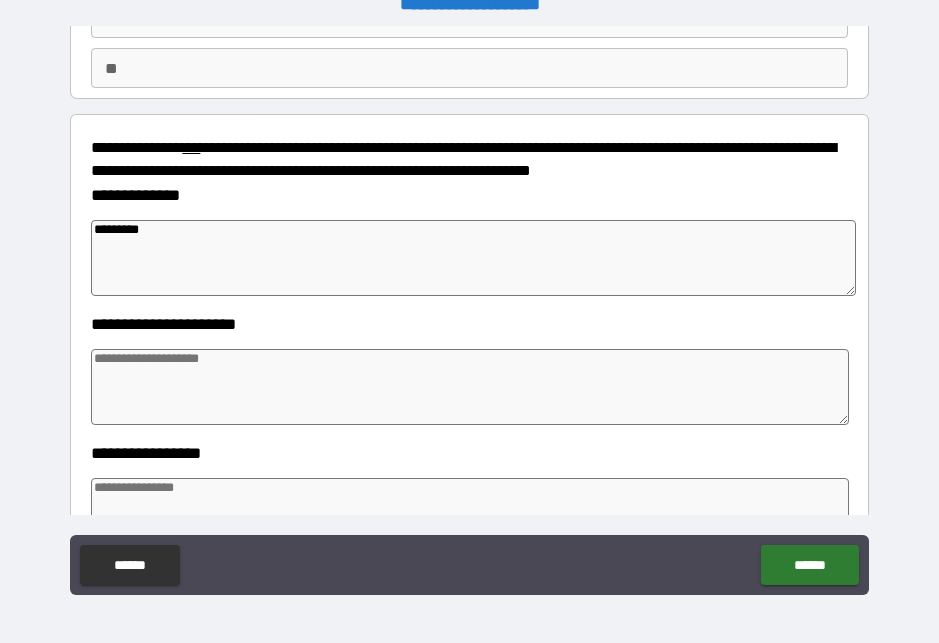 type on "*" 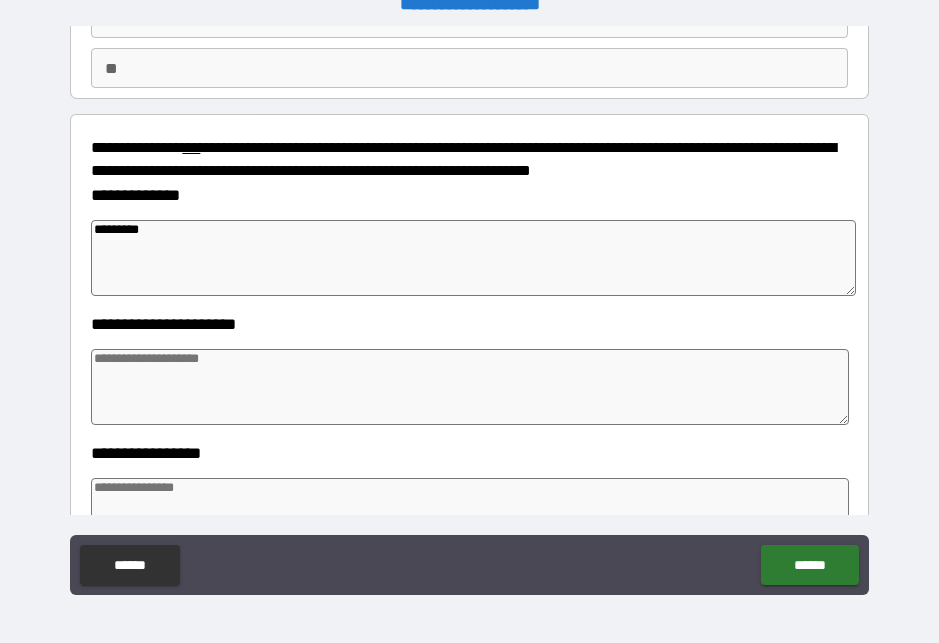 type on "*" 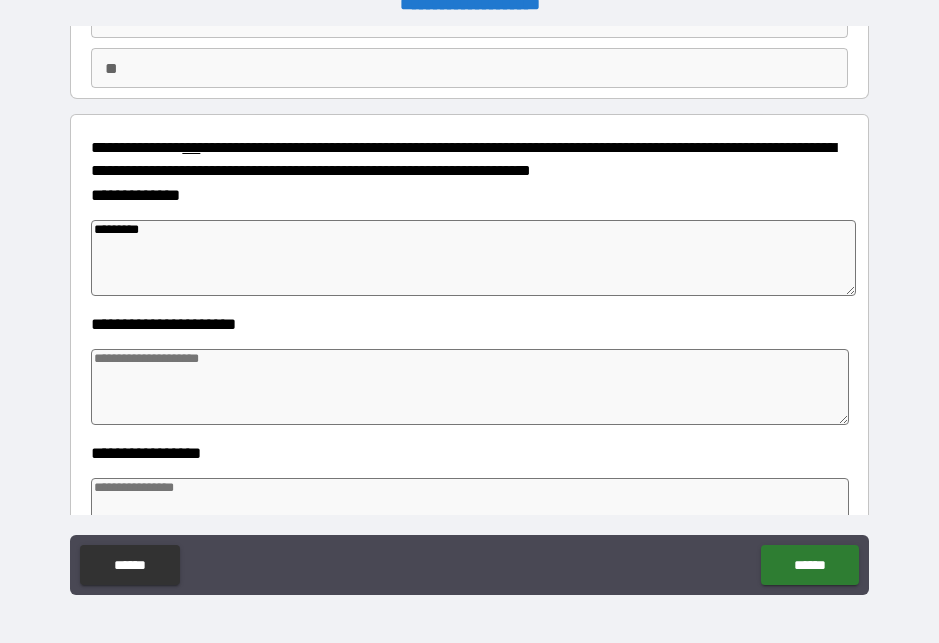 type on "*" 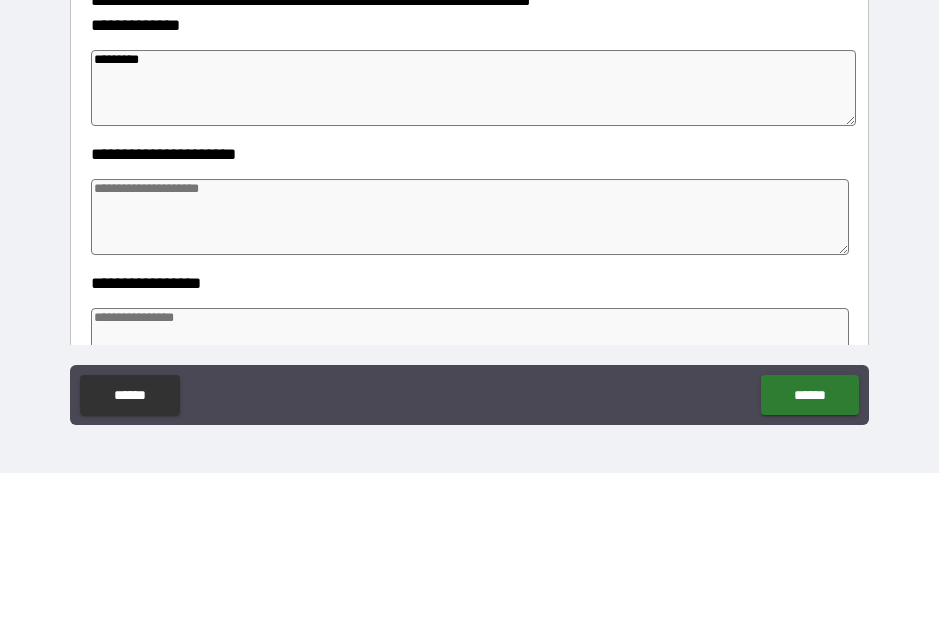 type on "*********" 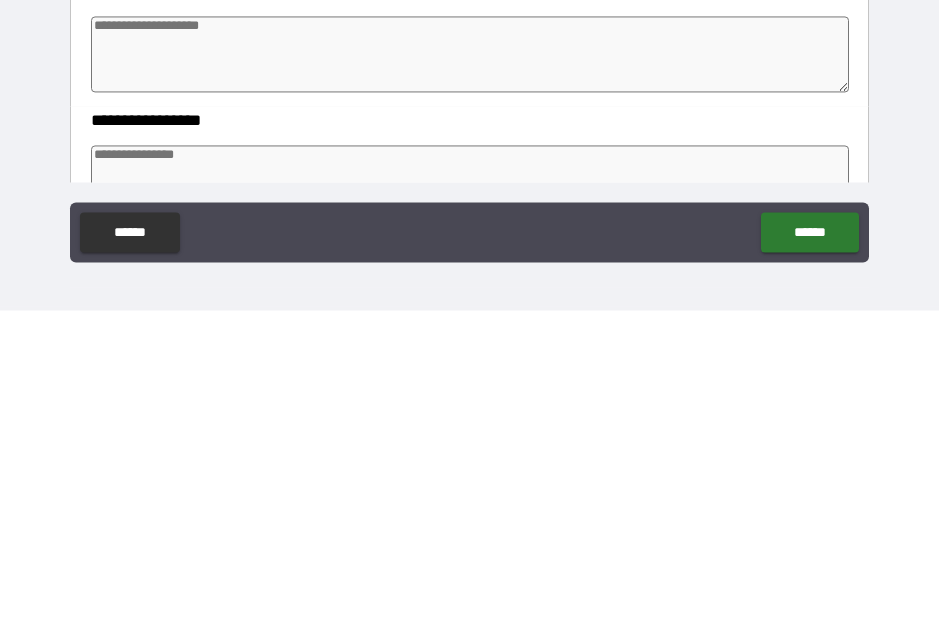 scroll, scrollTop: 27, scrollLeft: 0, axis: vertical 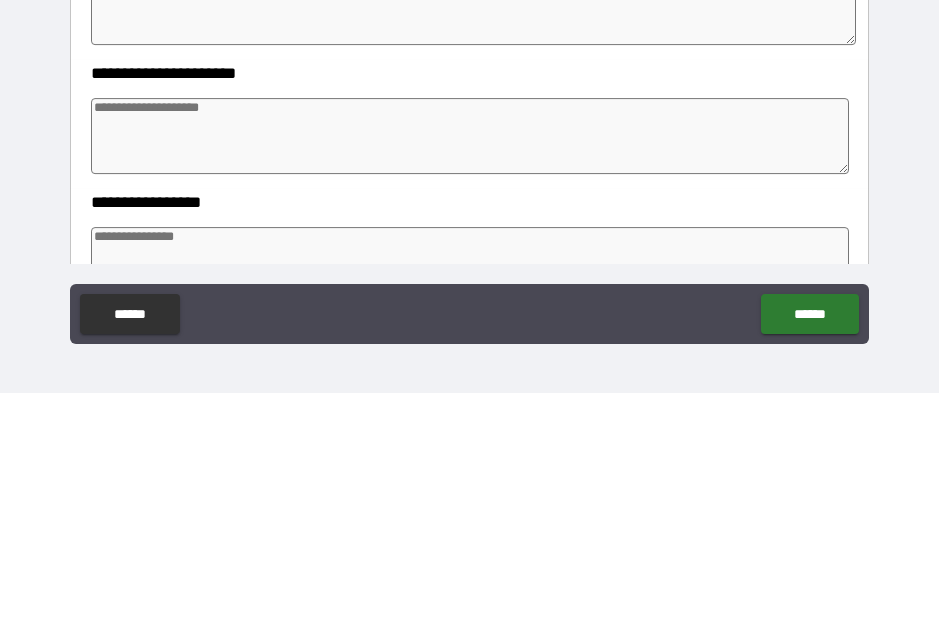 type on "*" 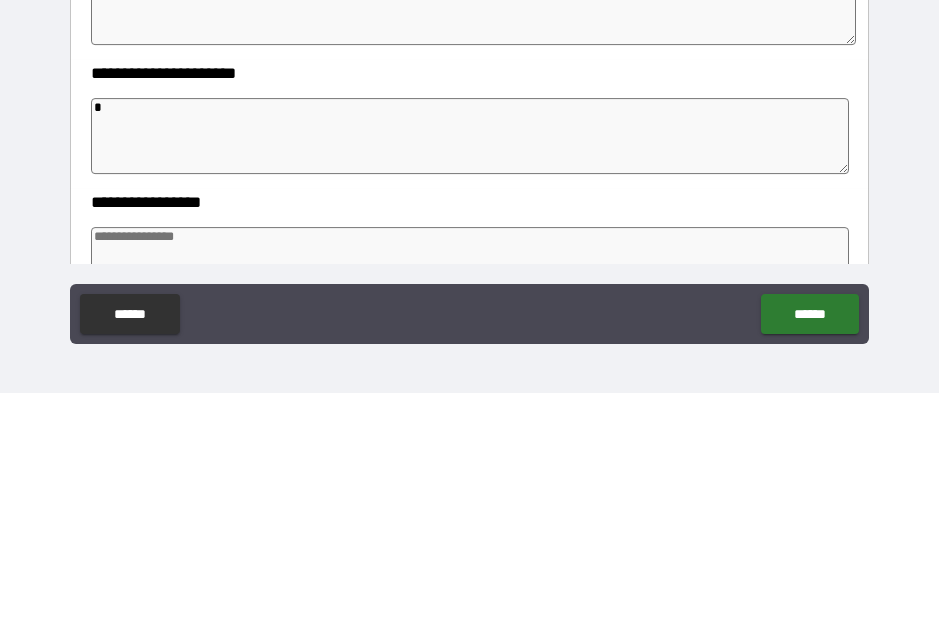 type on "*" 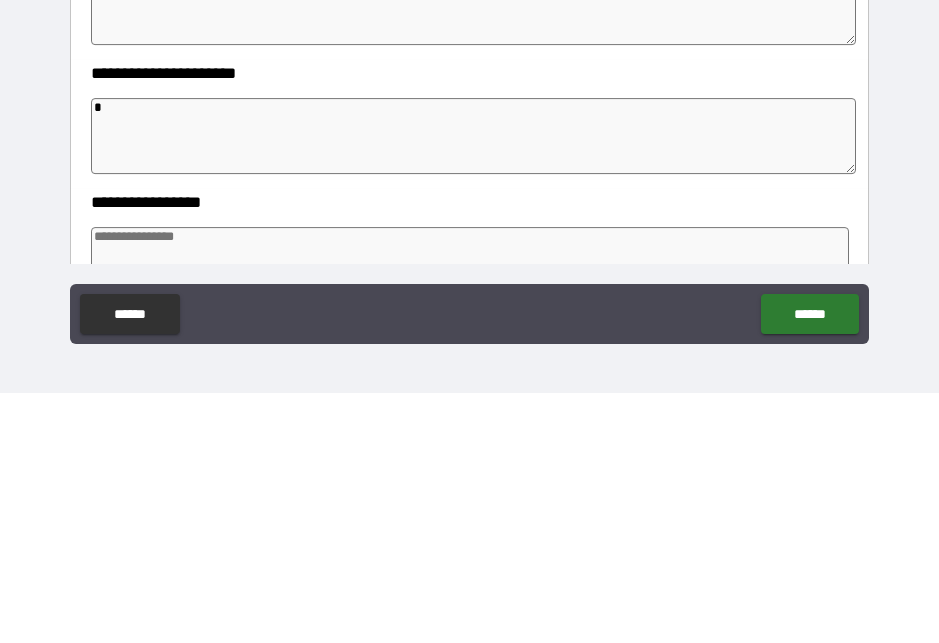 type on "*" 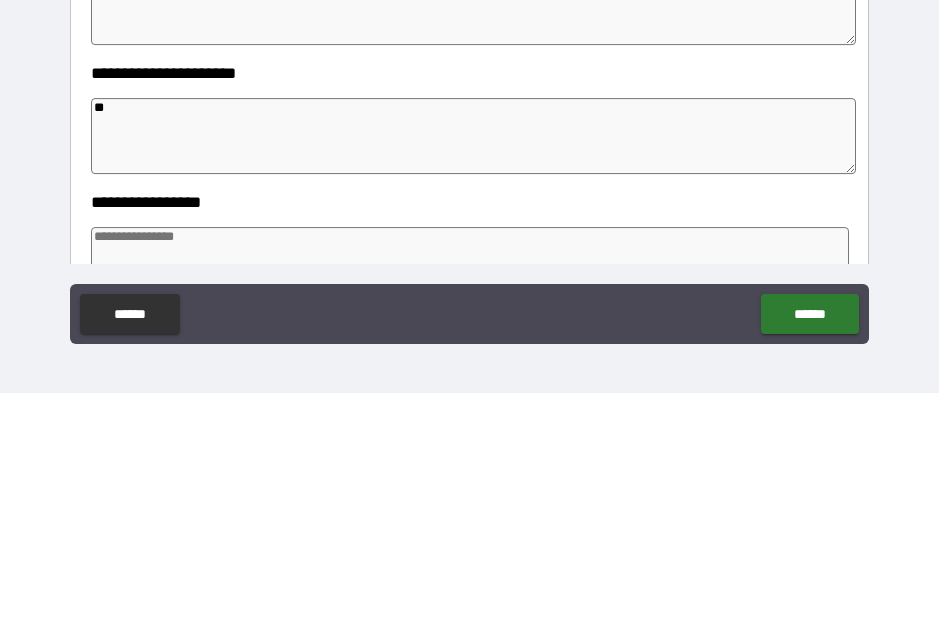 type on "*" 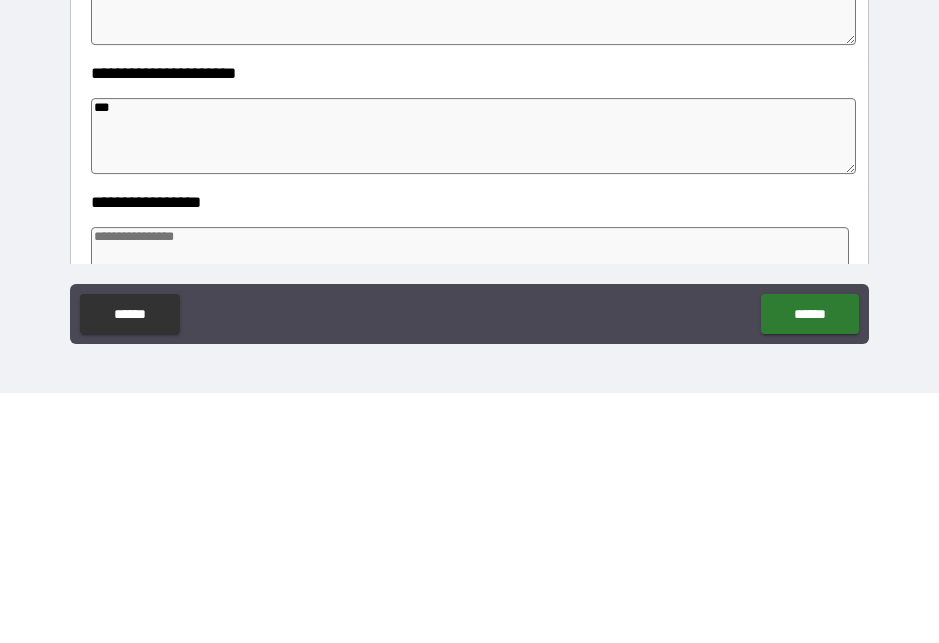 type on "*" 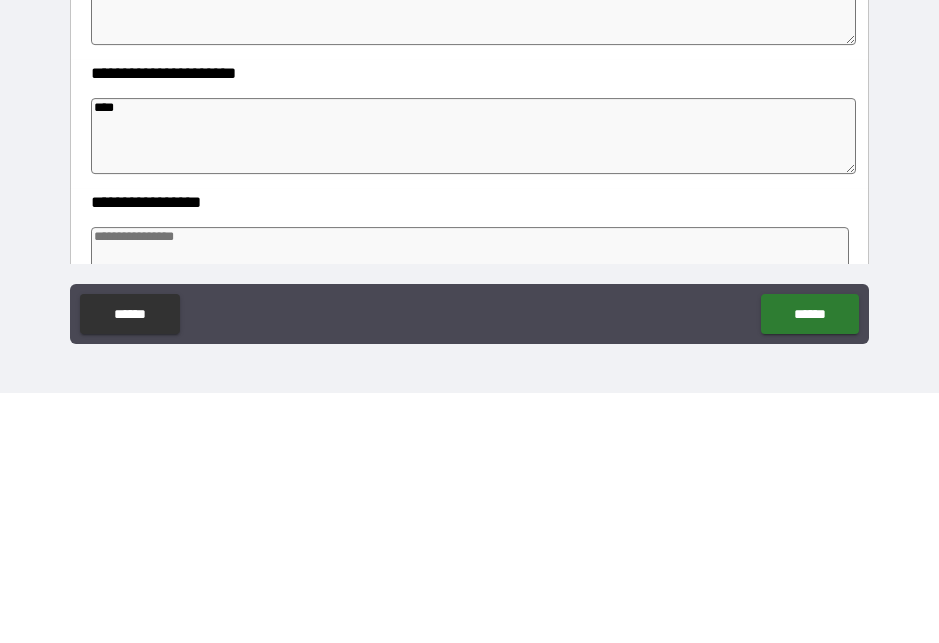 type on "*" 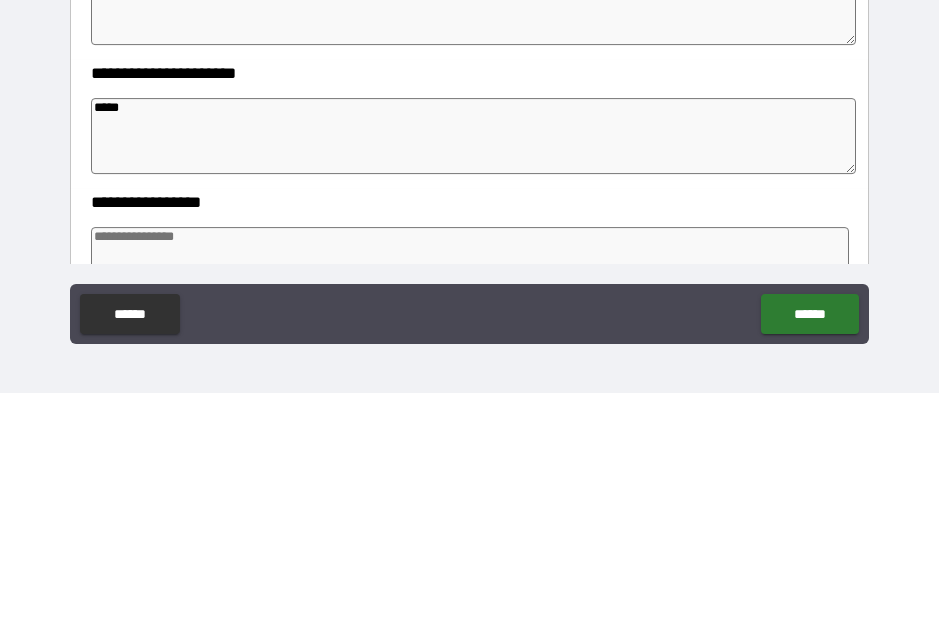 type on "*" 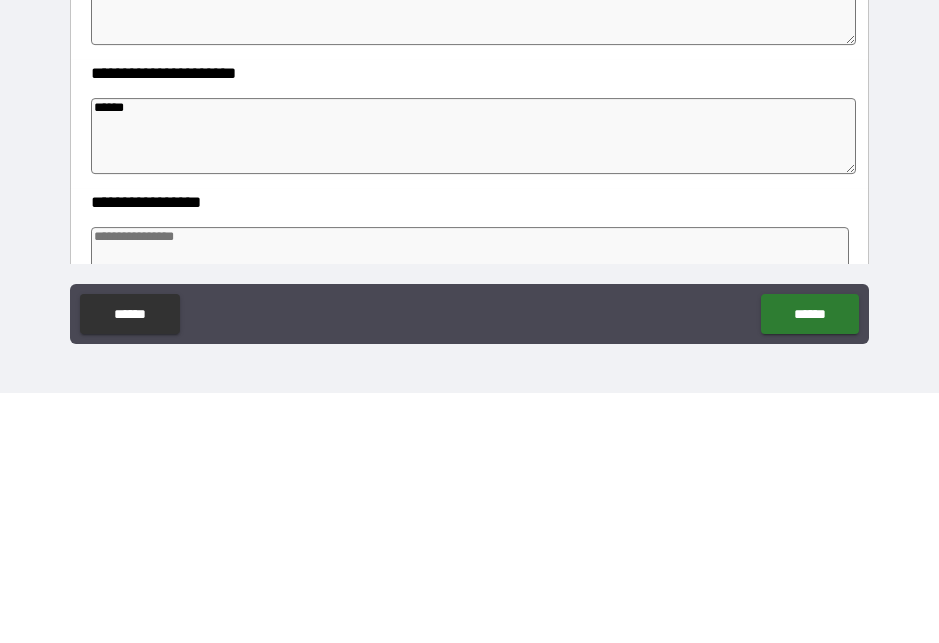 type on "*" 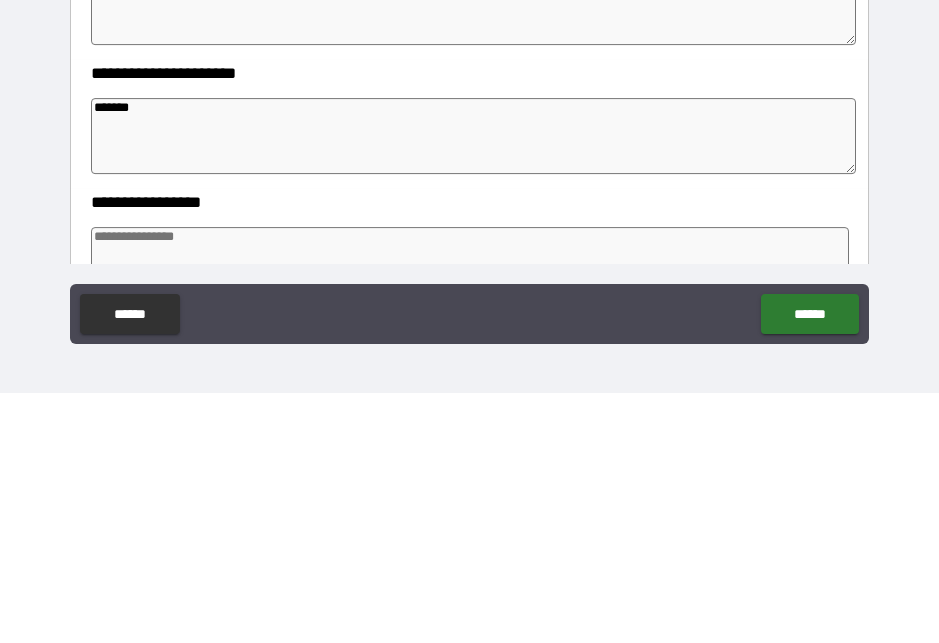 type on "*" 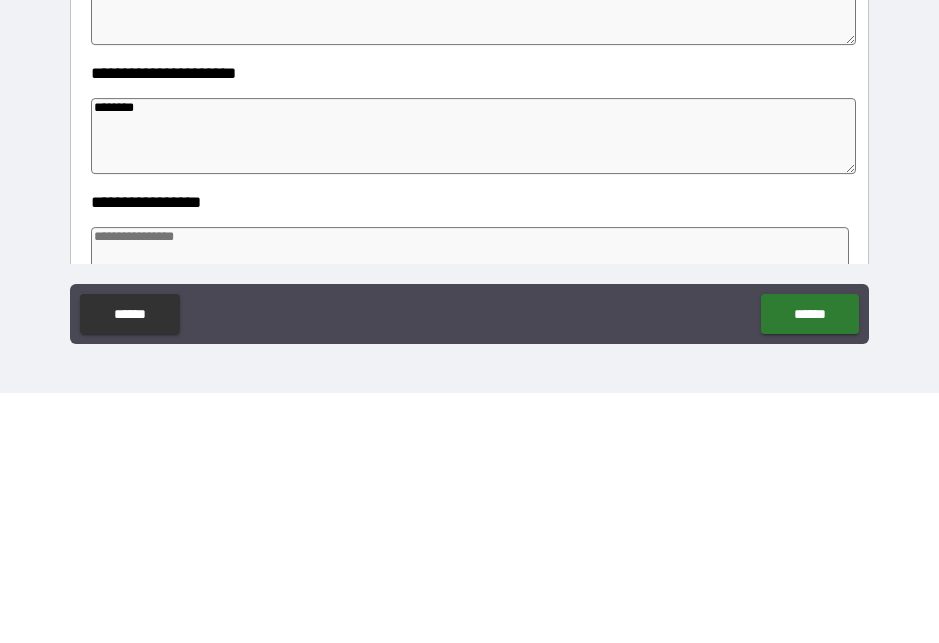 type on "*" 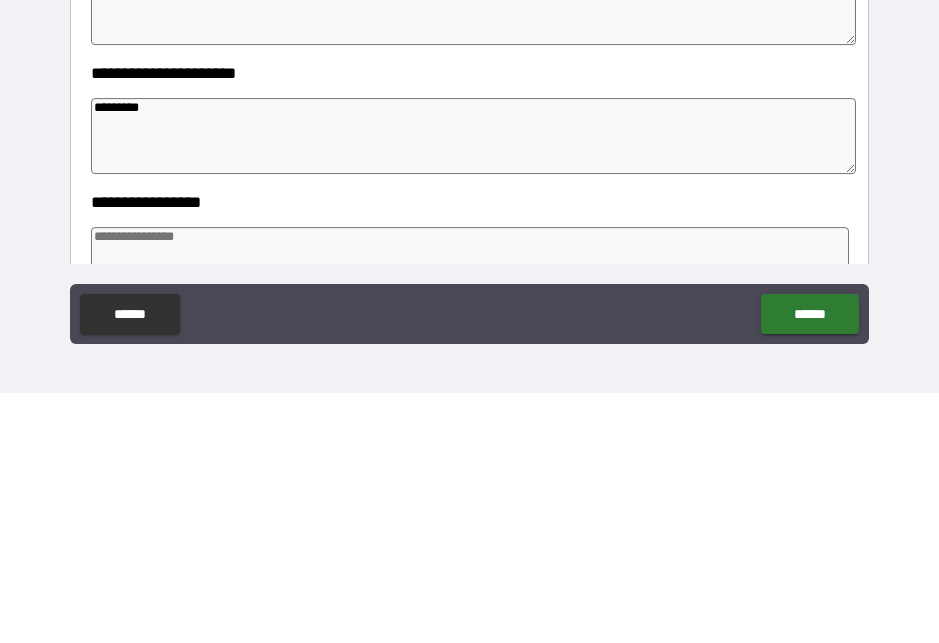 type on "*" 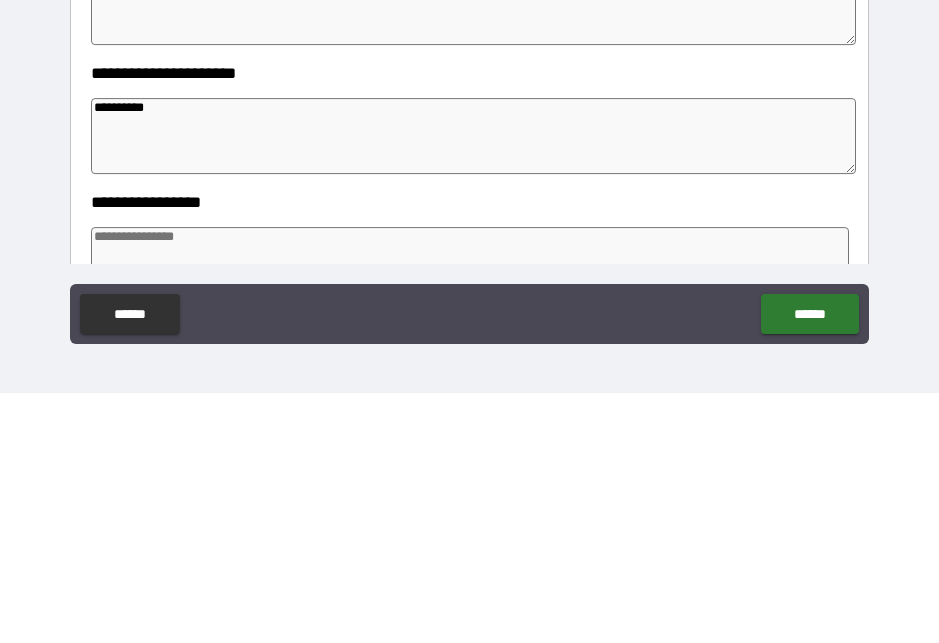 type on "*" 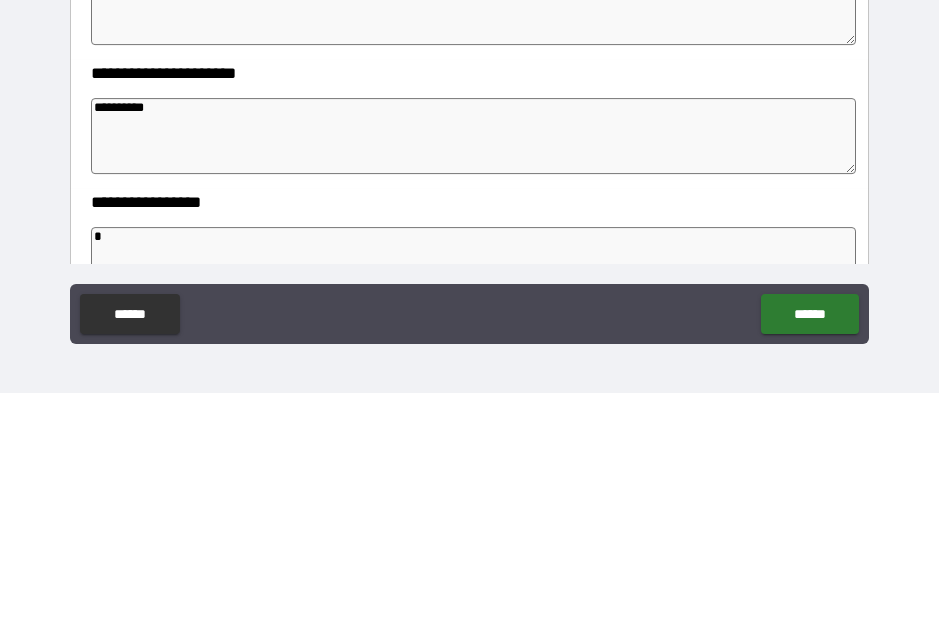 type on "*" 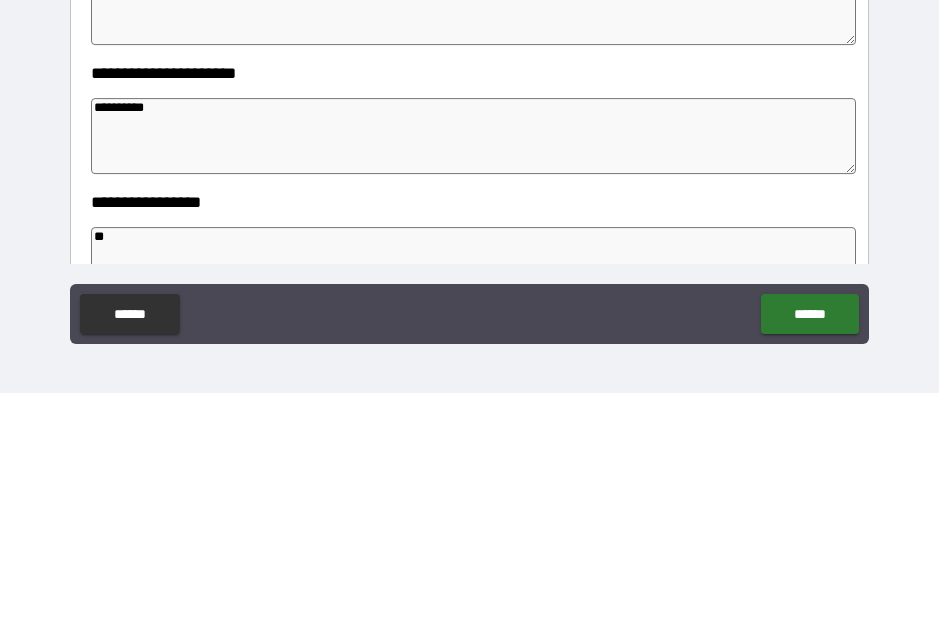 type on "*" 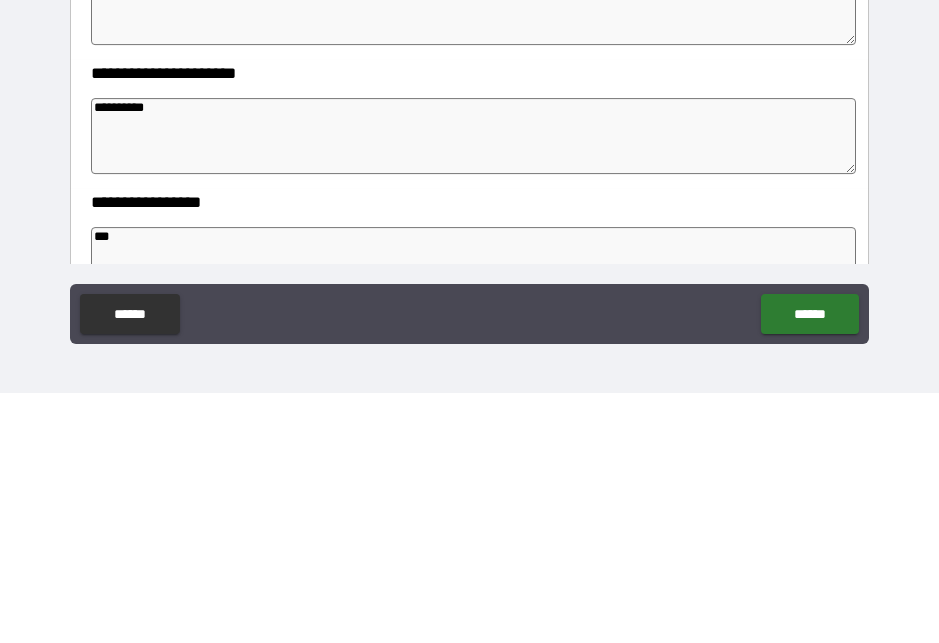 type on "*" 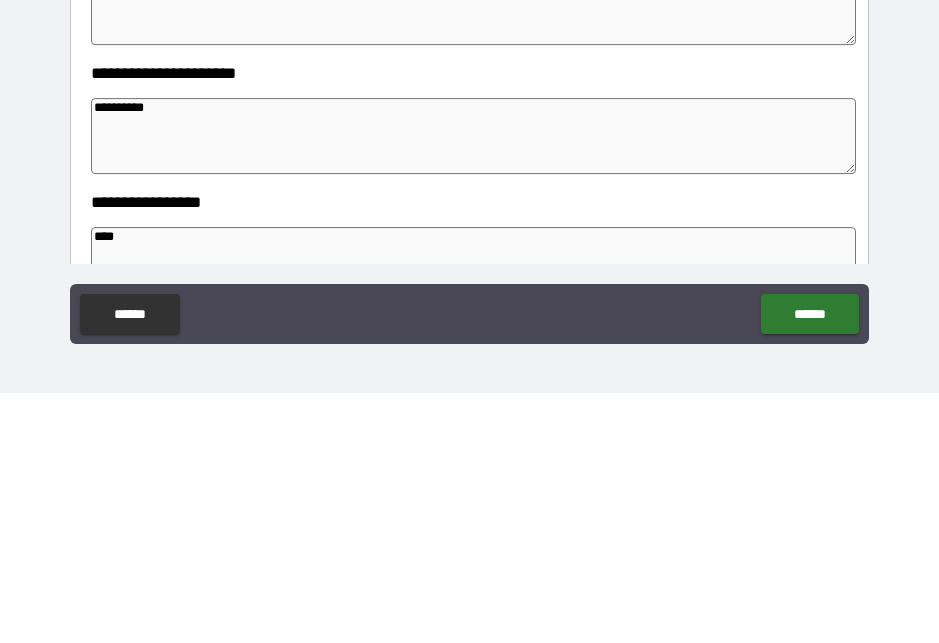 type on "*" 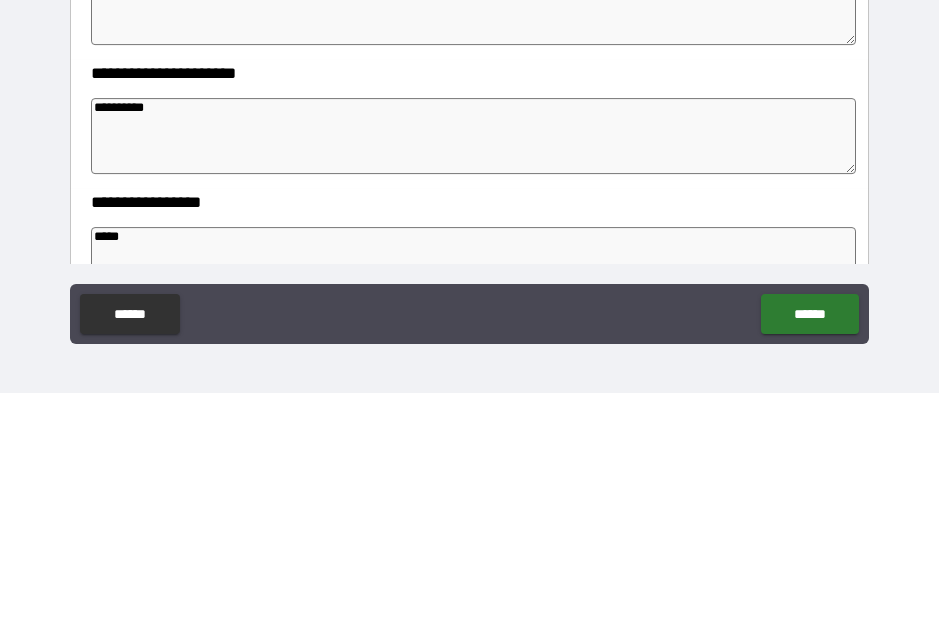 type on "*" 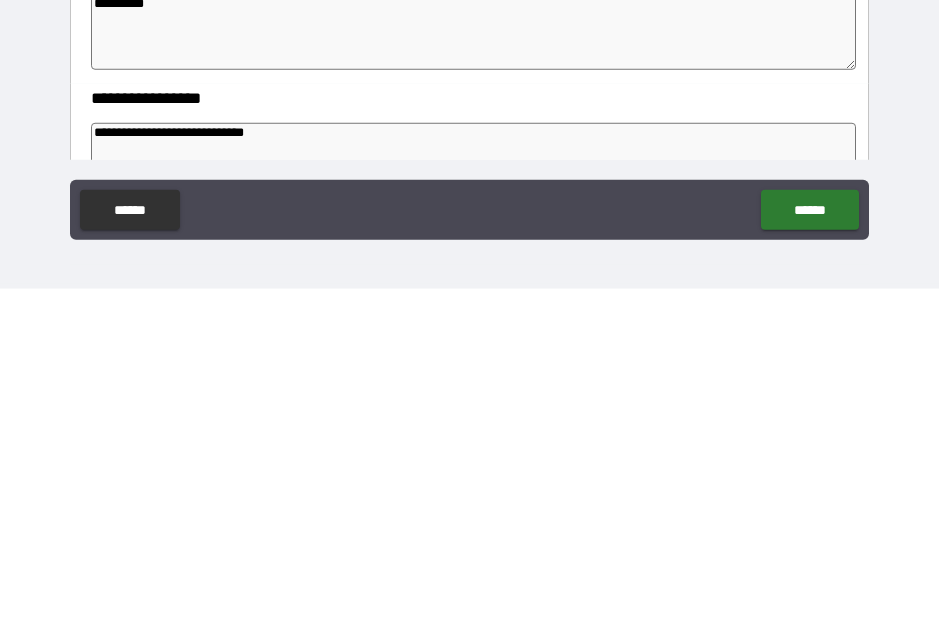 click on "******" at bounding box center (809, 564) 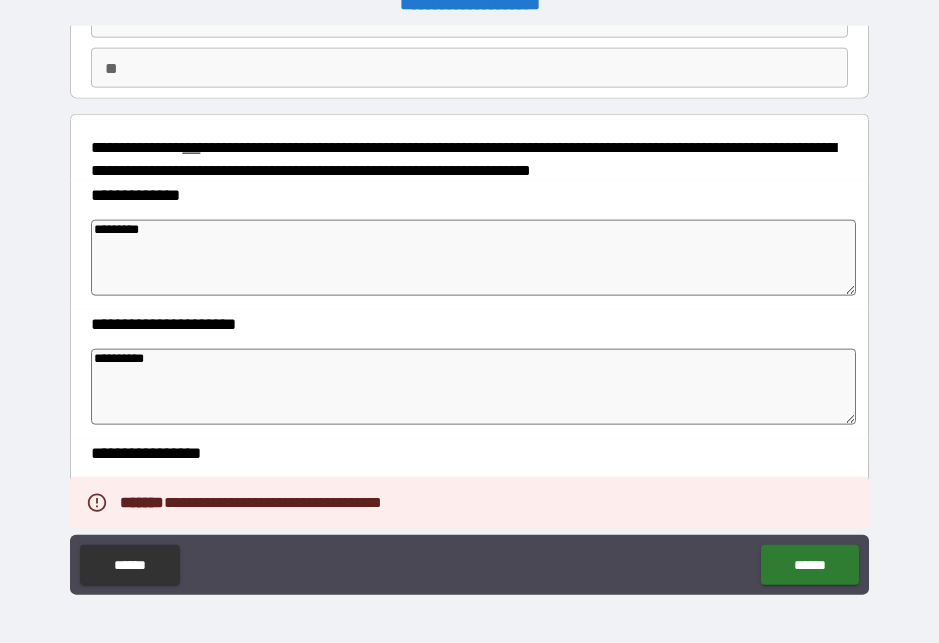 scroll, scrollTop: 0, scrollLeft: 0, axis: both 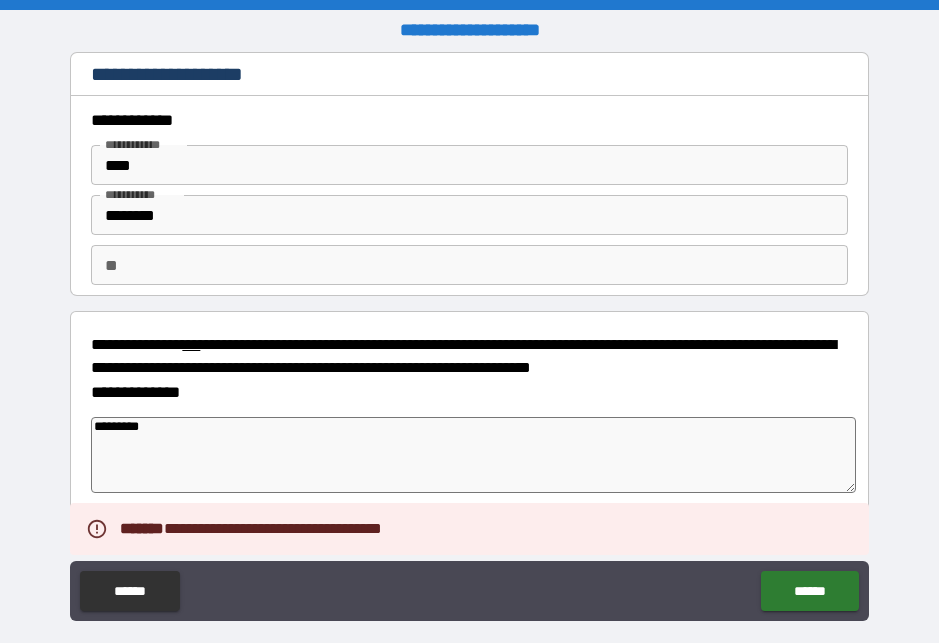 click on "**" at bounding box center (469, 265) 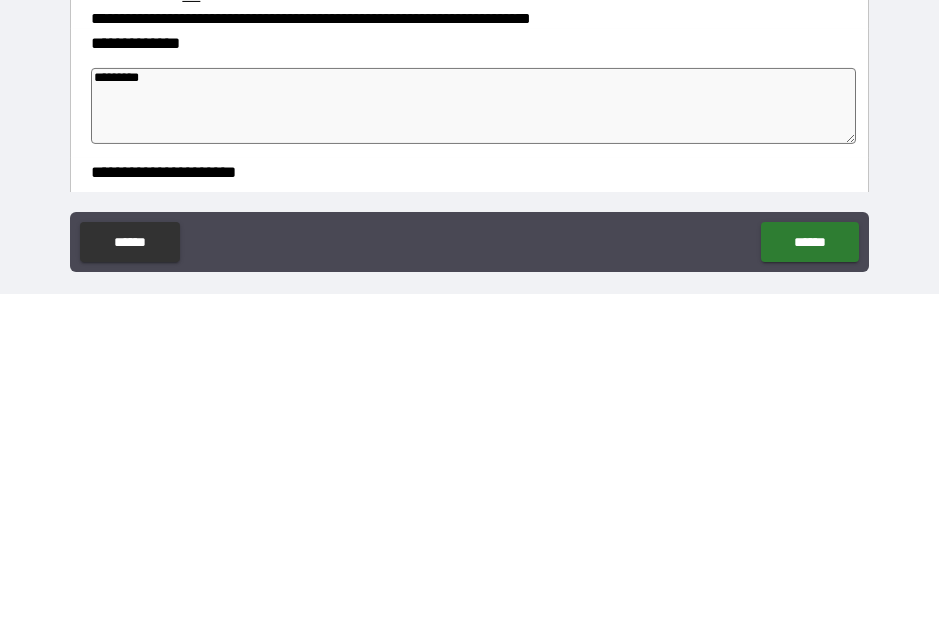 scroll, scrollTop: 27, scrollLeft: 0, axis: vertical 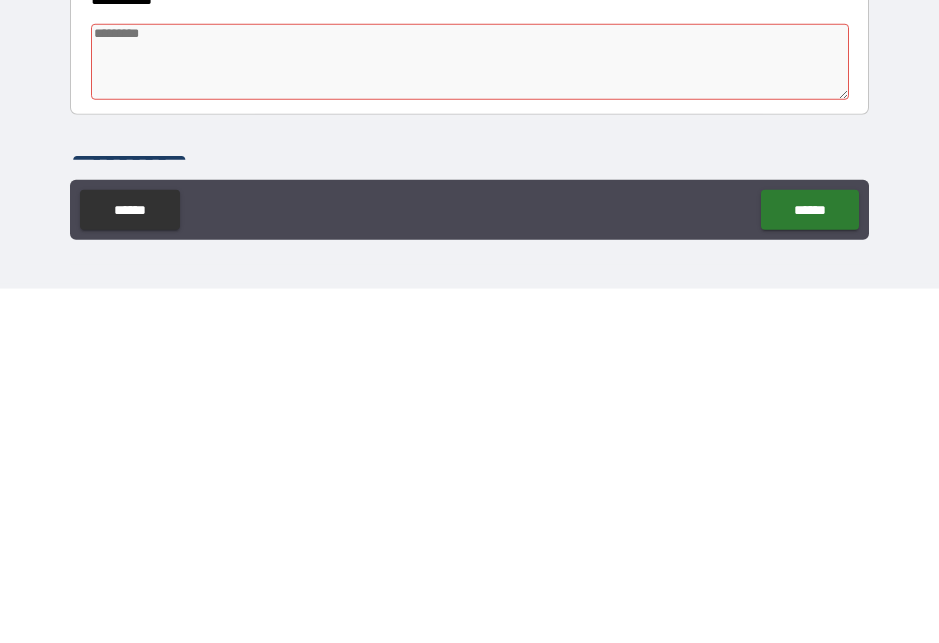 click at bounding box center (469, 416) 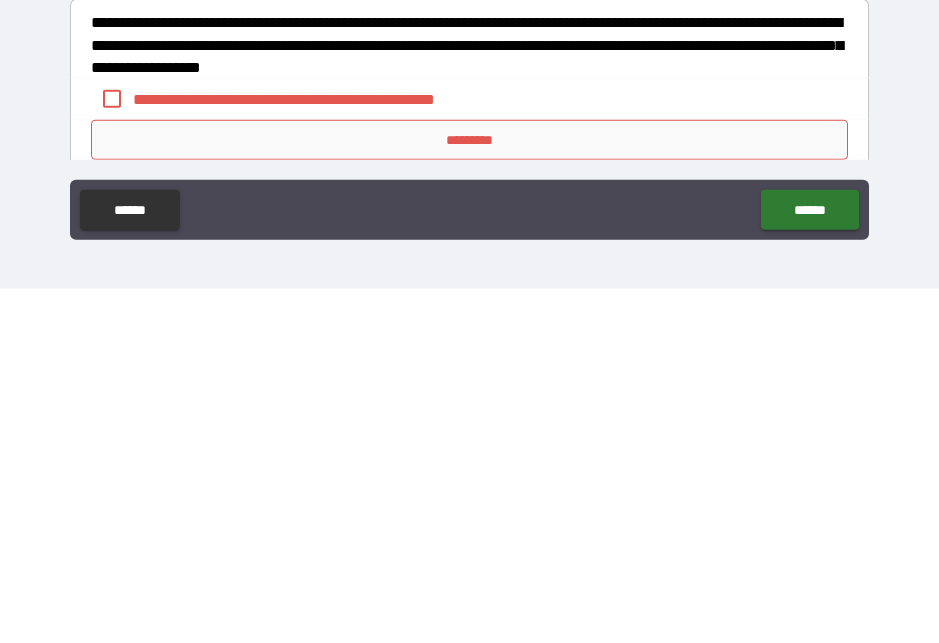 scroll, scrollTop: 612, scrollLeft: 0, axis: vertical 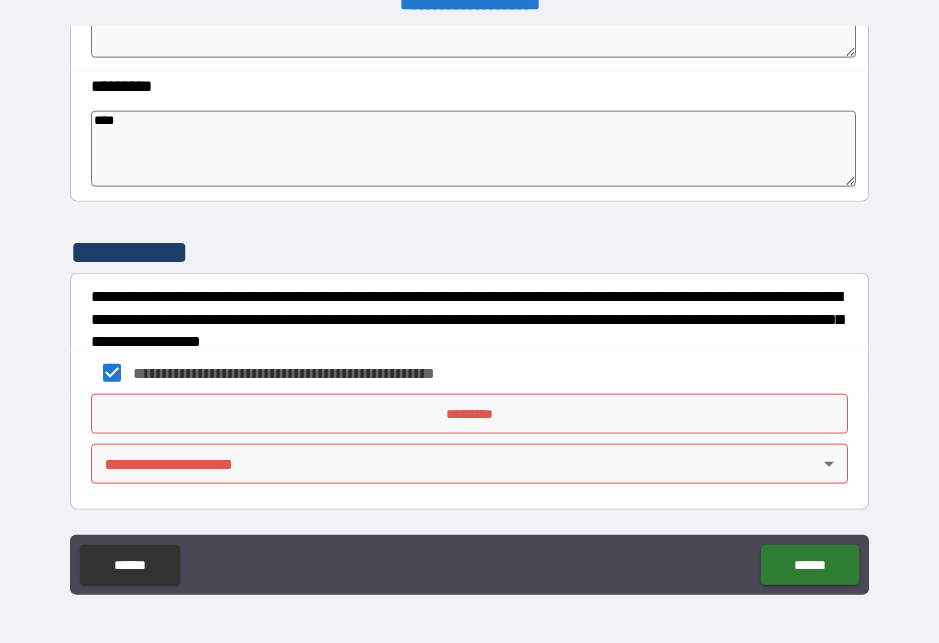 click on "*********" at bounding box center [469, 414] 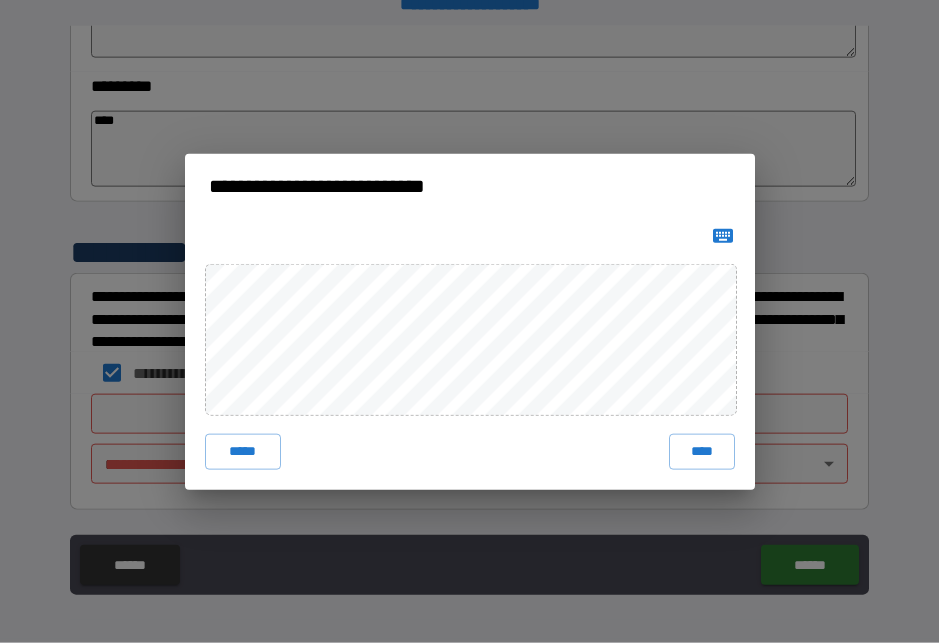 click on "****" at bounding box center [702, 452] 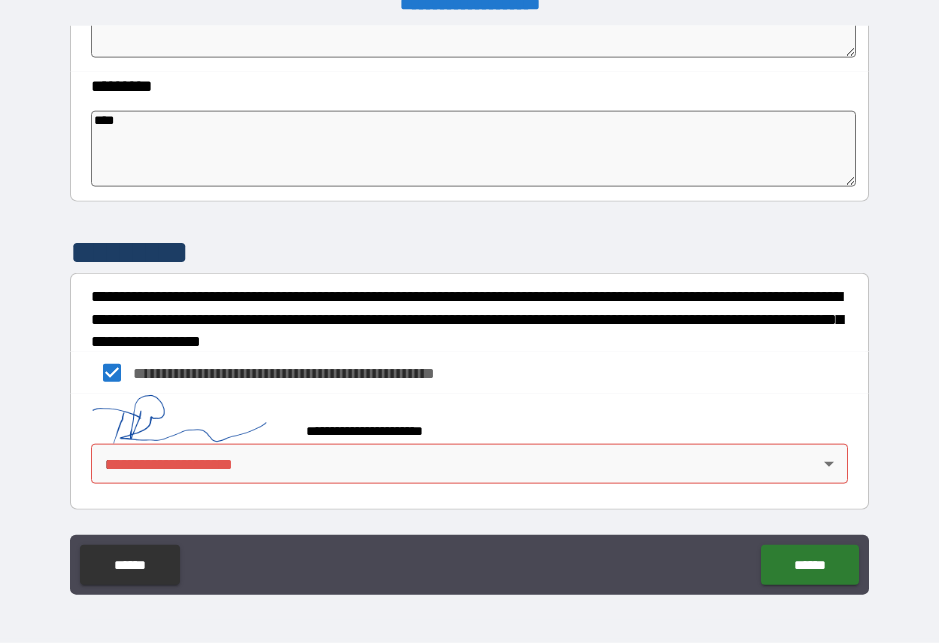 scroll, scrollTop: 657, scrollLeft: 0, axis: vertical 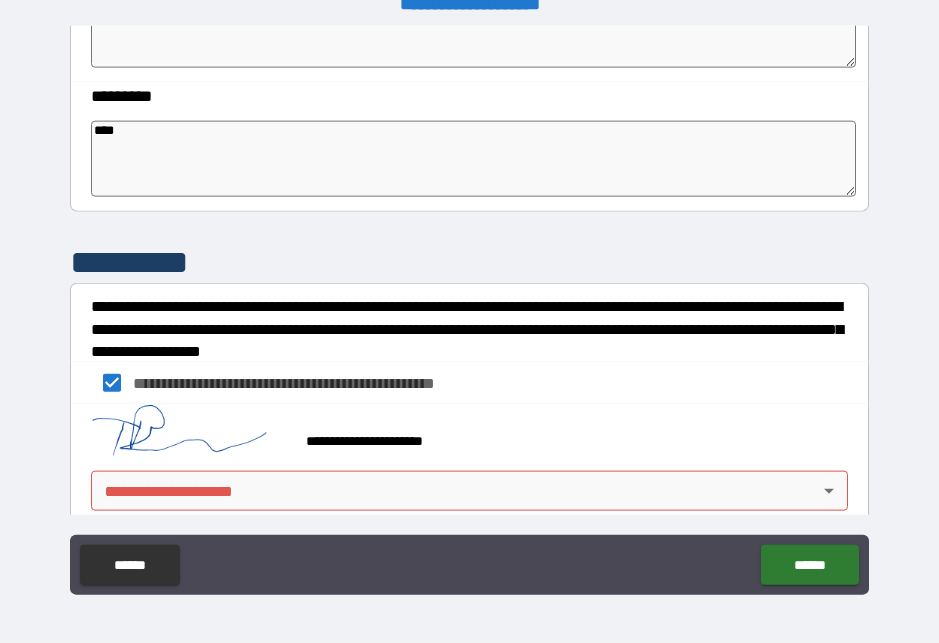 click on "**********" at bounding box center (469, 309) 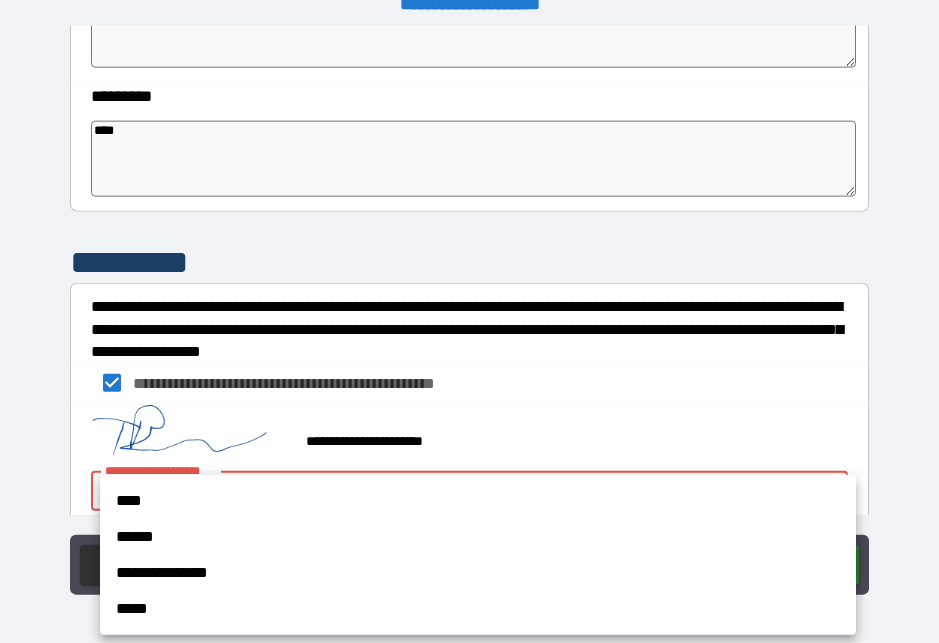 click on "**********" at bounding box center [478, 573] 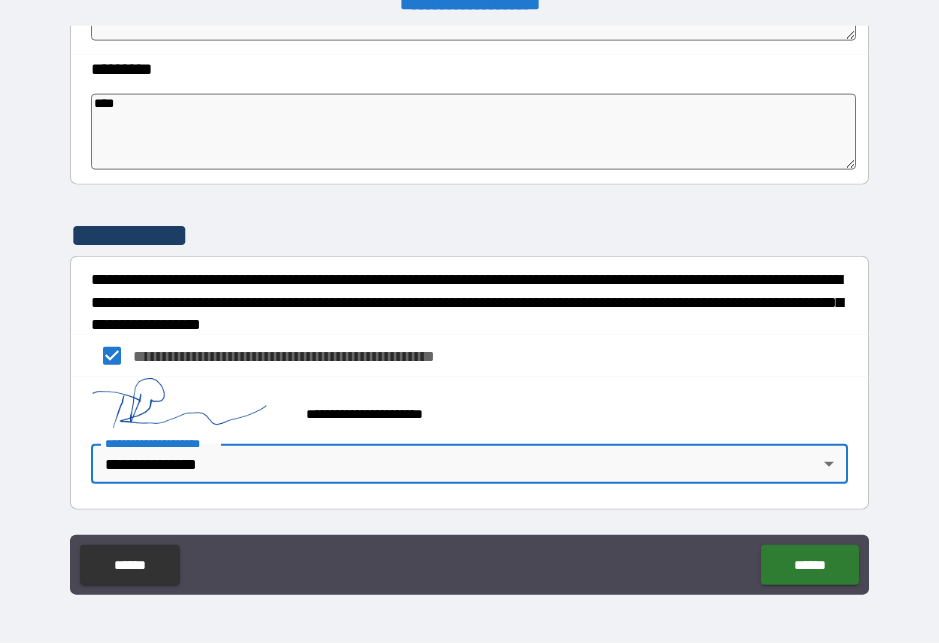 scroll, scrollTop: 684, scrollLeft: 0, axis: vertical 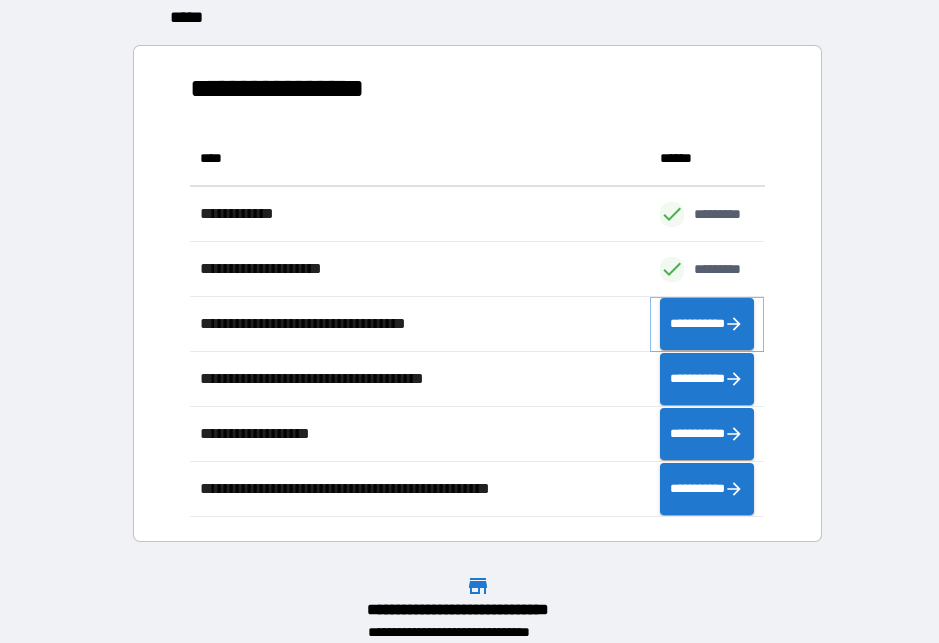 click on "**********" at bounding box center [707, 324] 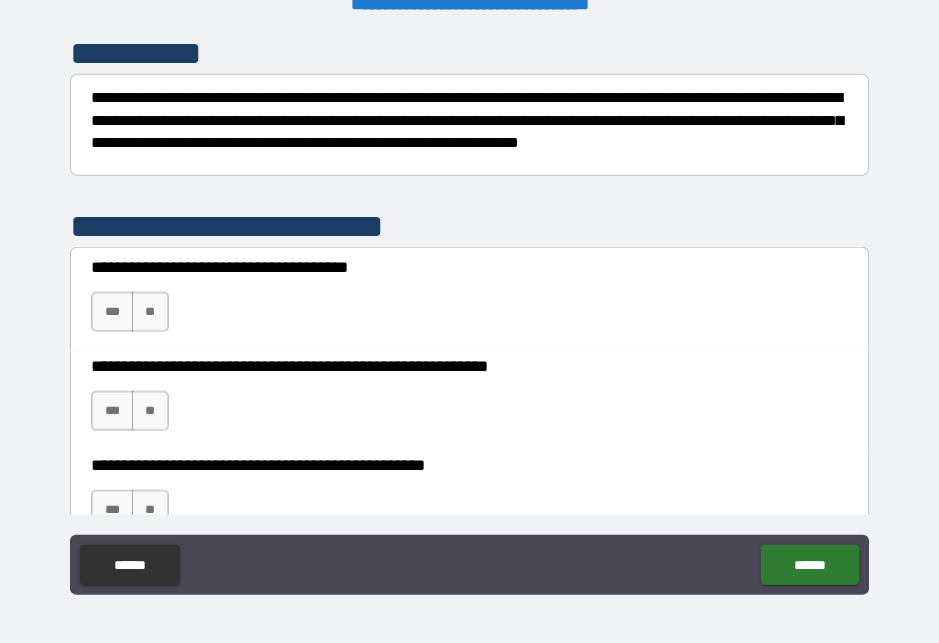 scroll, scrollTop: 355, scrollLeft: 0, axis: vertical 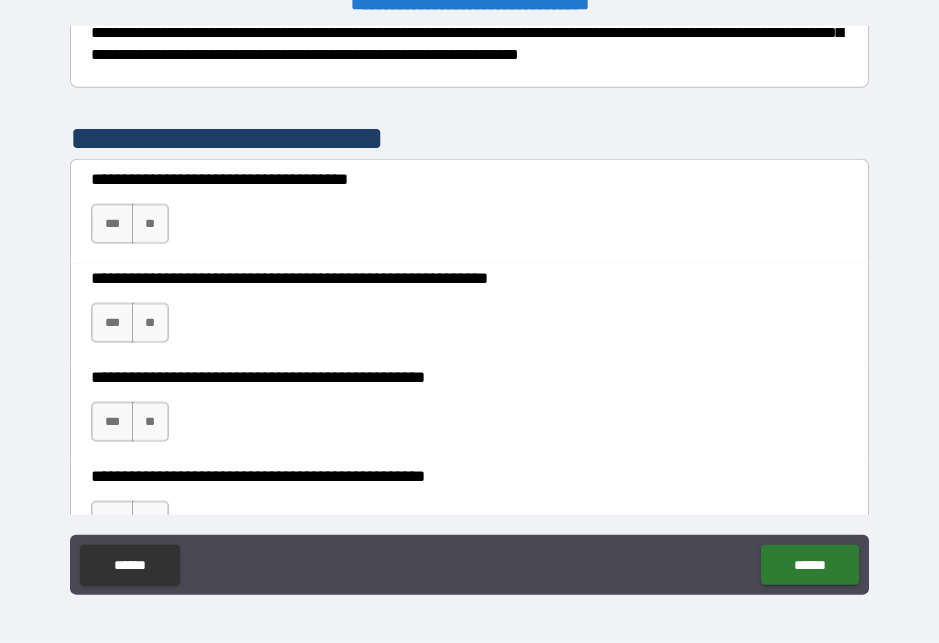 click on "***" at bounding box center (112, 224) 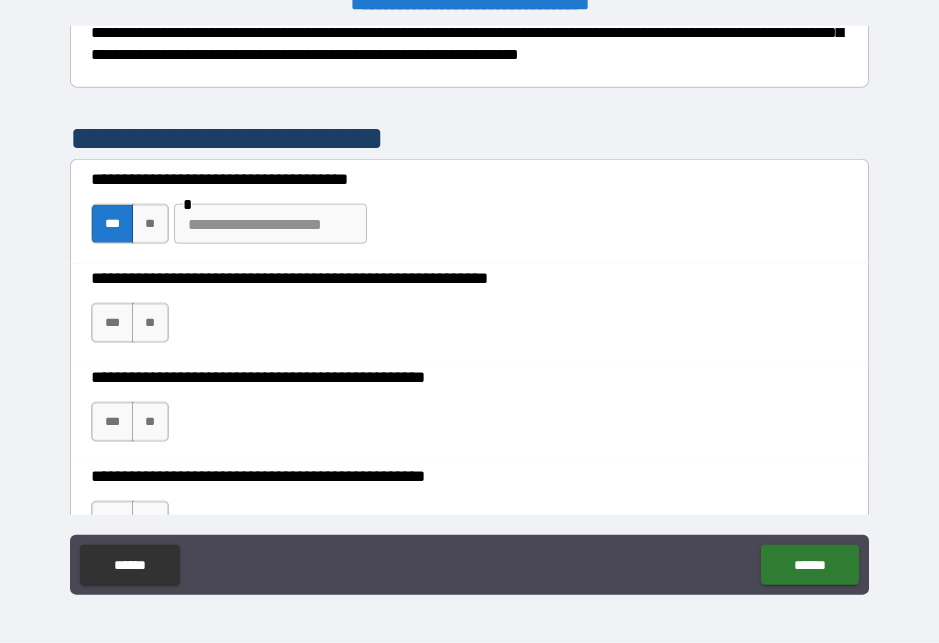 click on "**" at bounding box center (150, 422) 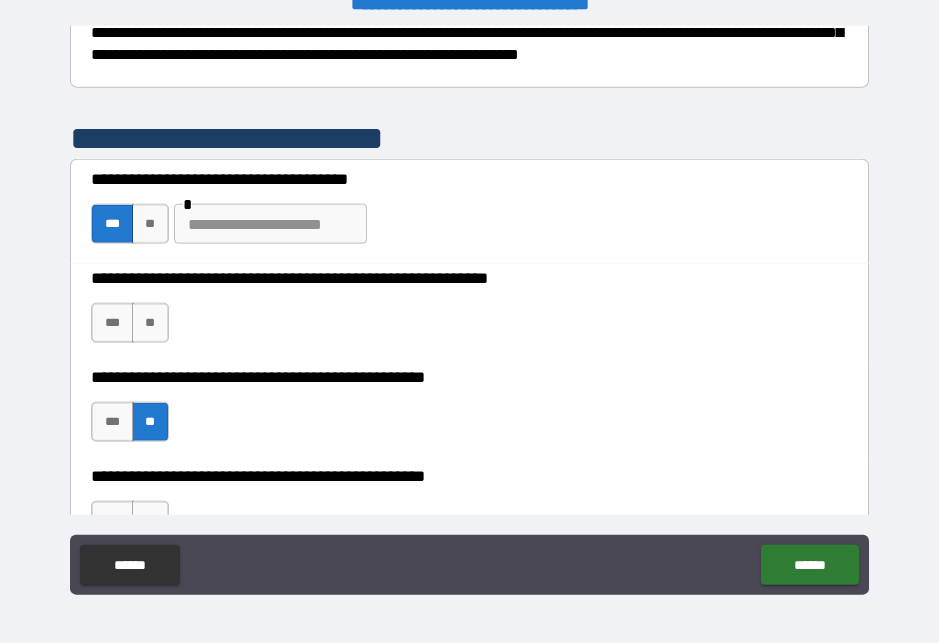 click on "**" at bounding box center [150, 224] 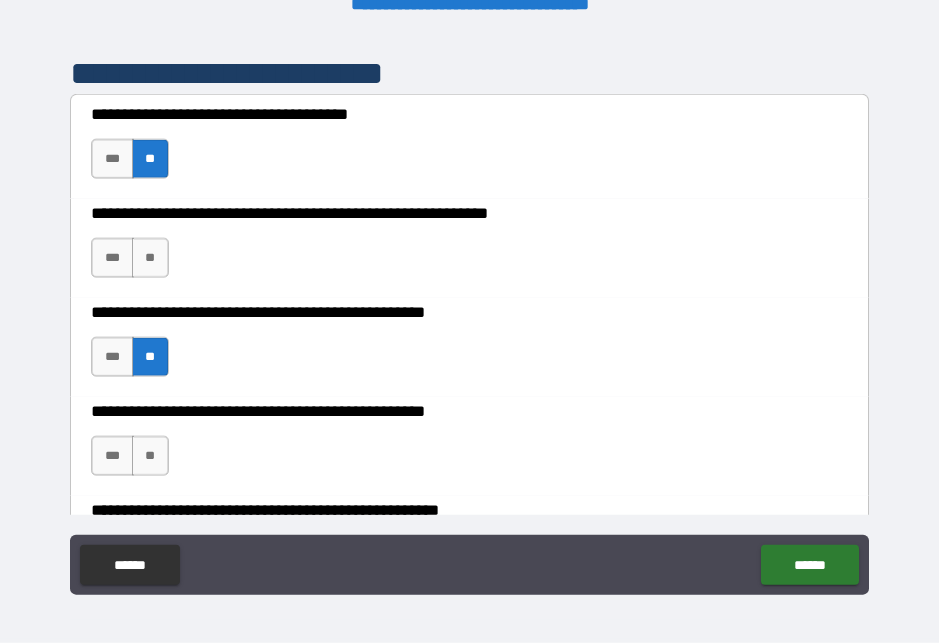 scroll, scrollTop: 451, scrollLeft: 0, axis: vertical 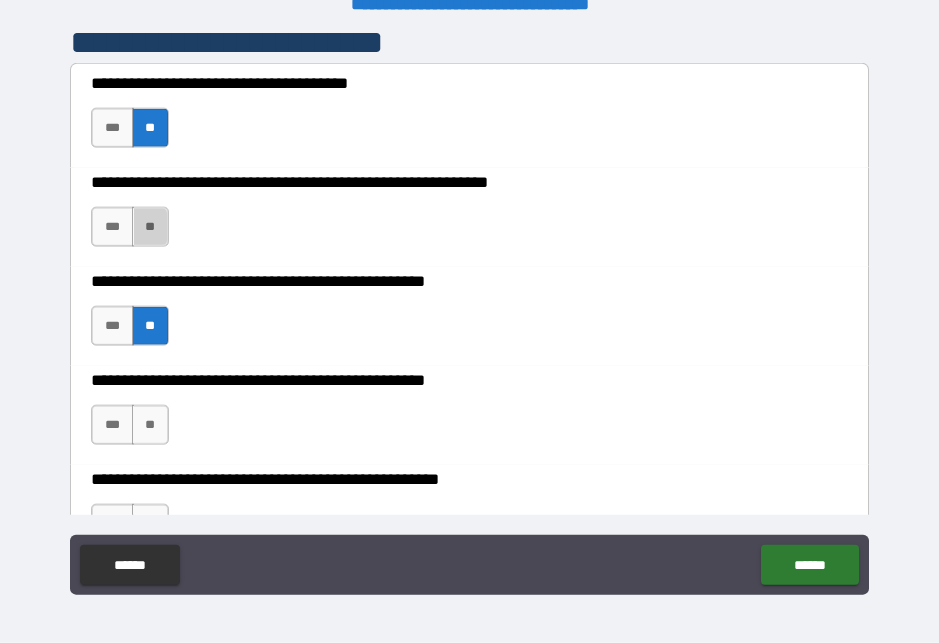 click on "**" at bounding box center [150, 227] 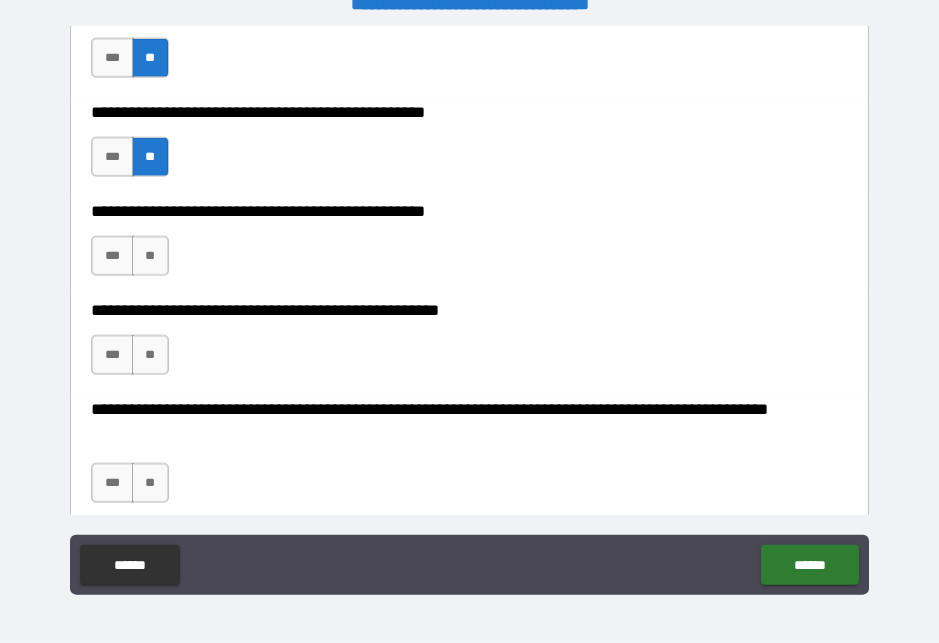 scroll, scrollTop: 619, scrollLeft: 0, axis: vertical 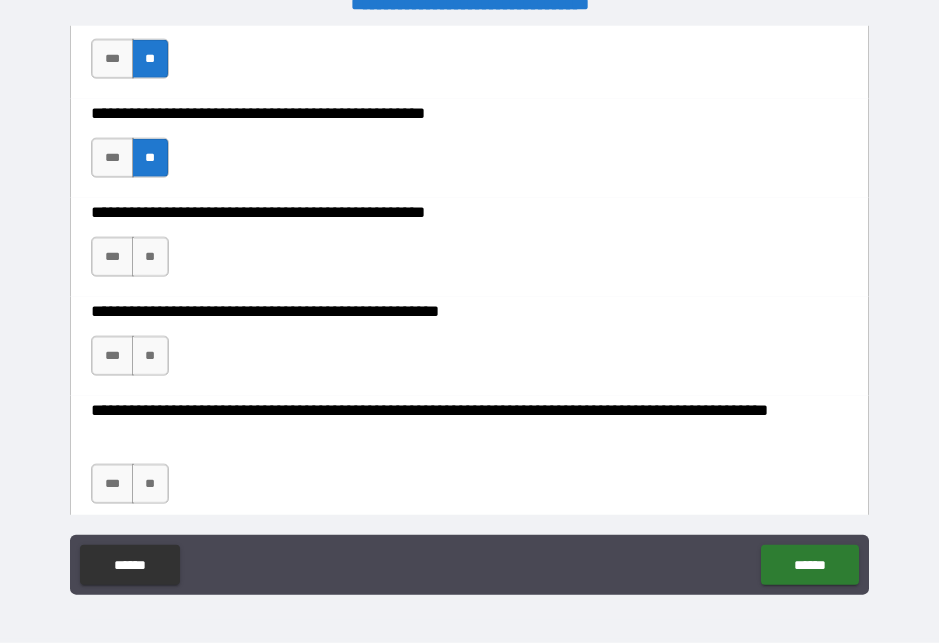 click on "**" at bounding box center (150, 257) 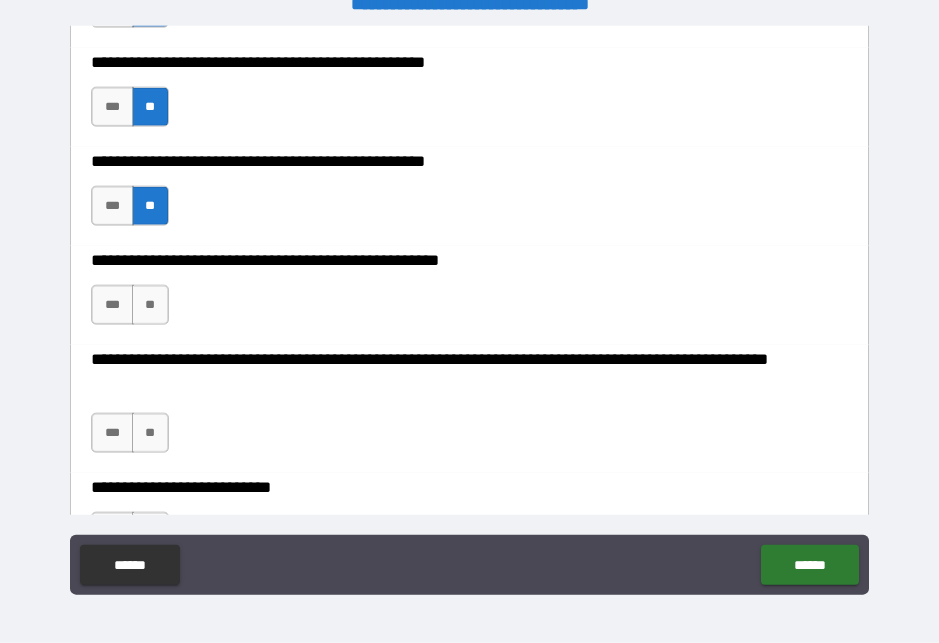 scroll, scrollTop: 674, scrollLeft: 0, axis: vertical 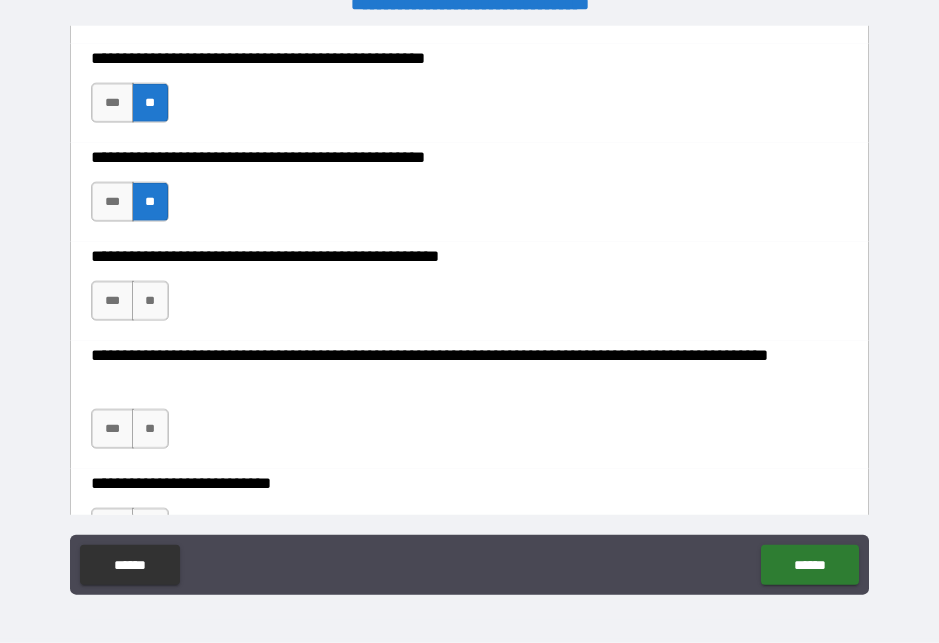 click on "**" at bounding box center (150, 301) 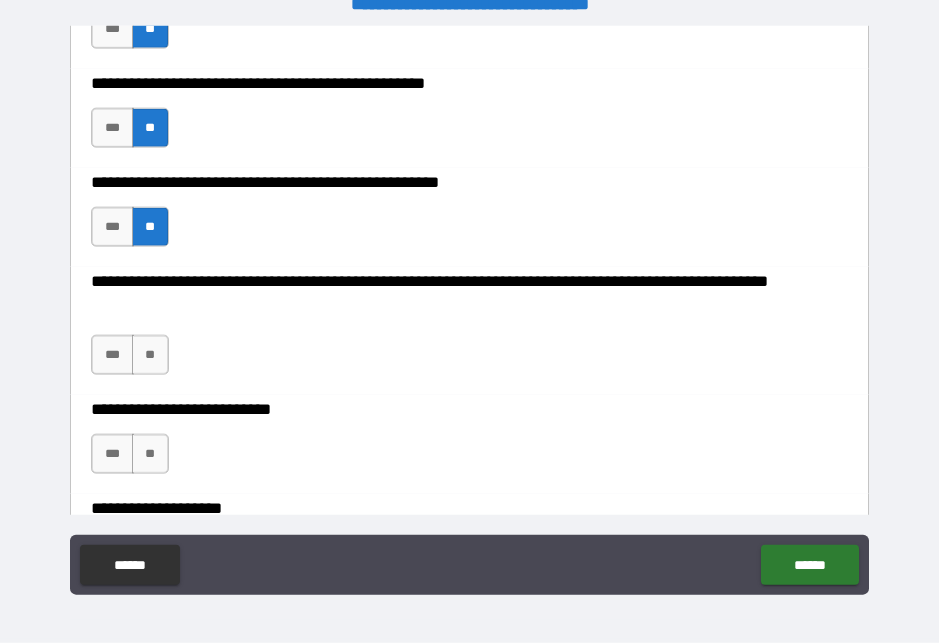 scroll, scrollTop: 827, scrollLeft: 0, axis: vertical 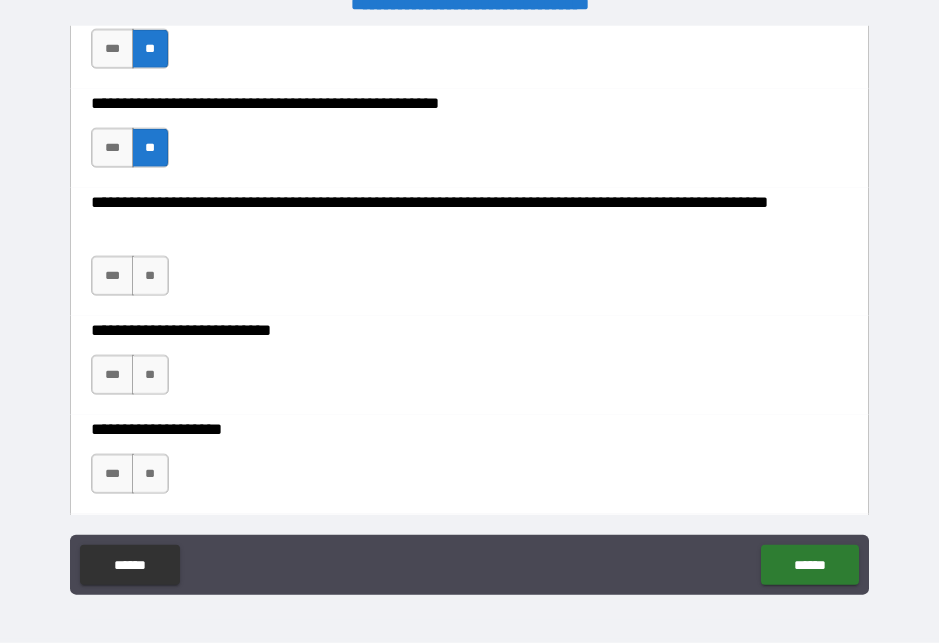 click on "**" at bounding box center [150, 276] 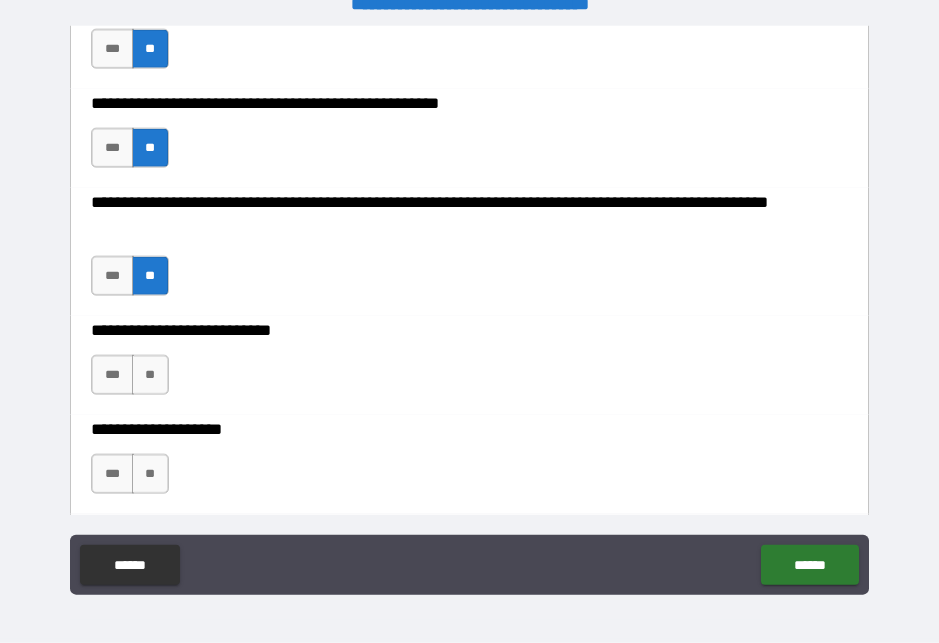 click on "**" at bounding box center (150, 375) 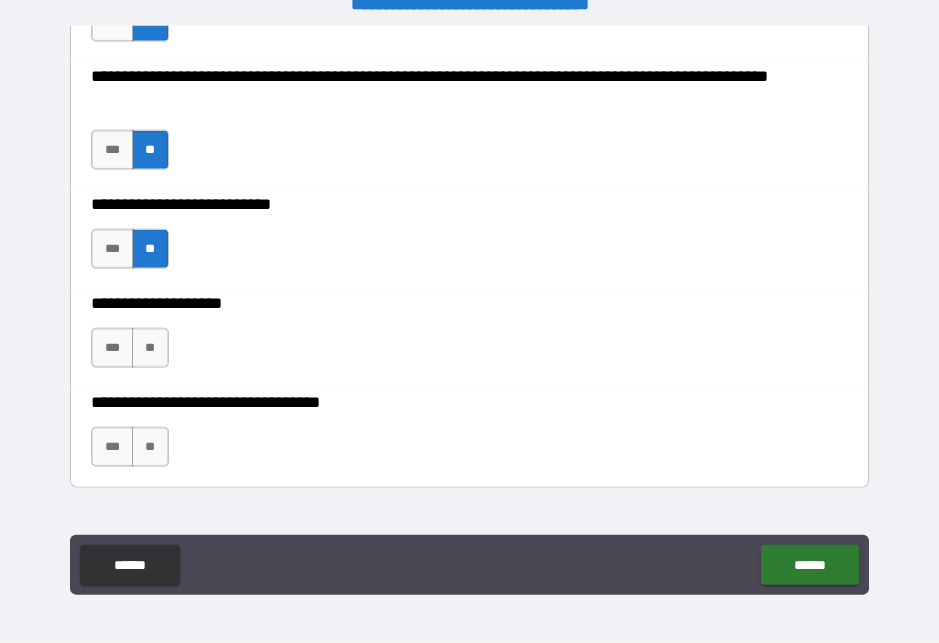 scroll, scrollTop: 952, scrollLeft: 0, axis: vertical 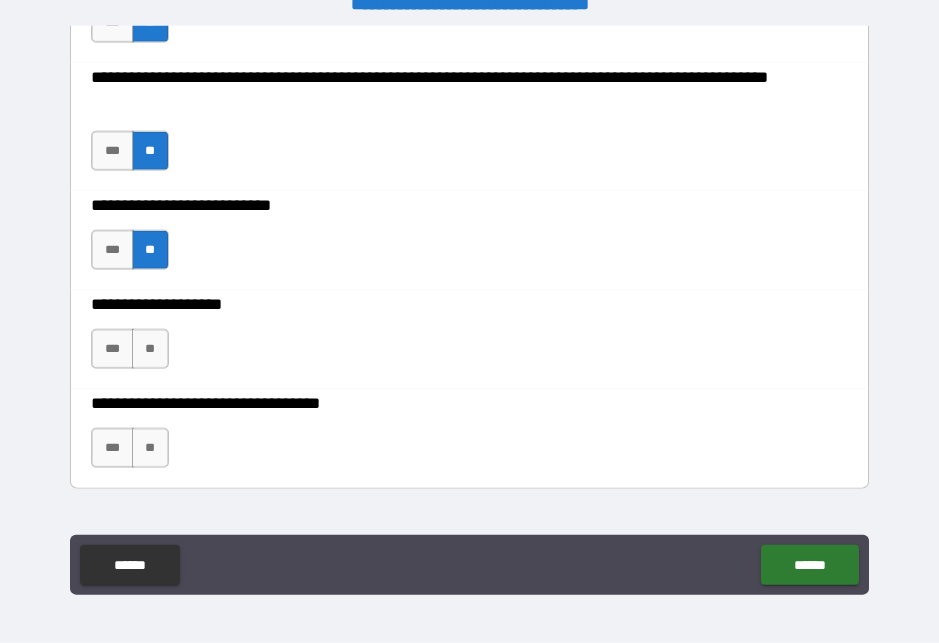 click on "**" at bounding box center [150, 349] 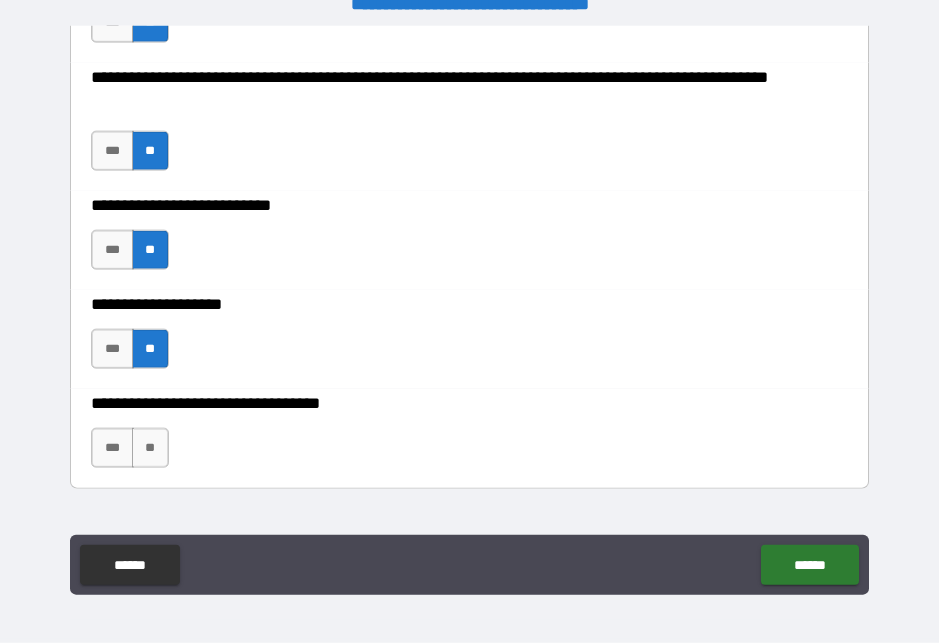 click on "**" at bounding box center (150, 448) 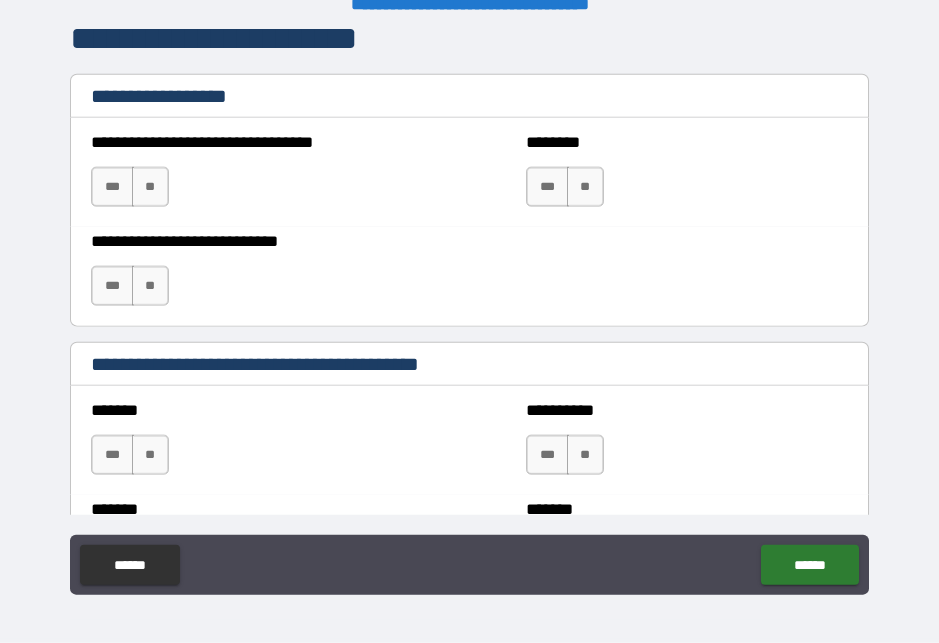 scroll, scrollTop: 1456, scrollLeft: 0, axis: vertical 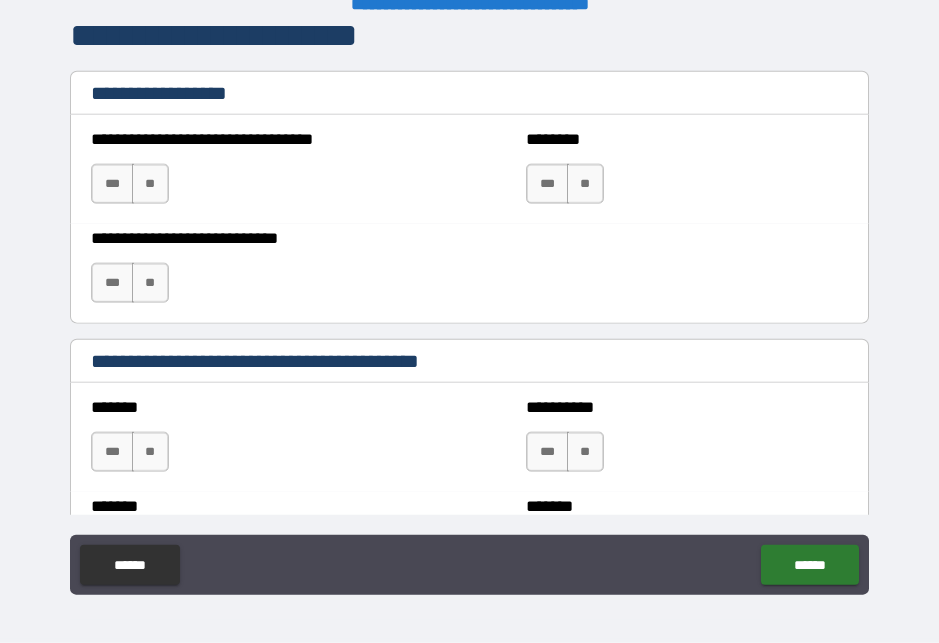 click on "**" at bounding box center [150, 184] 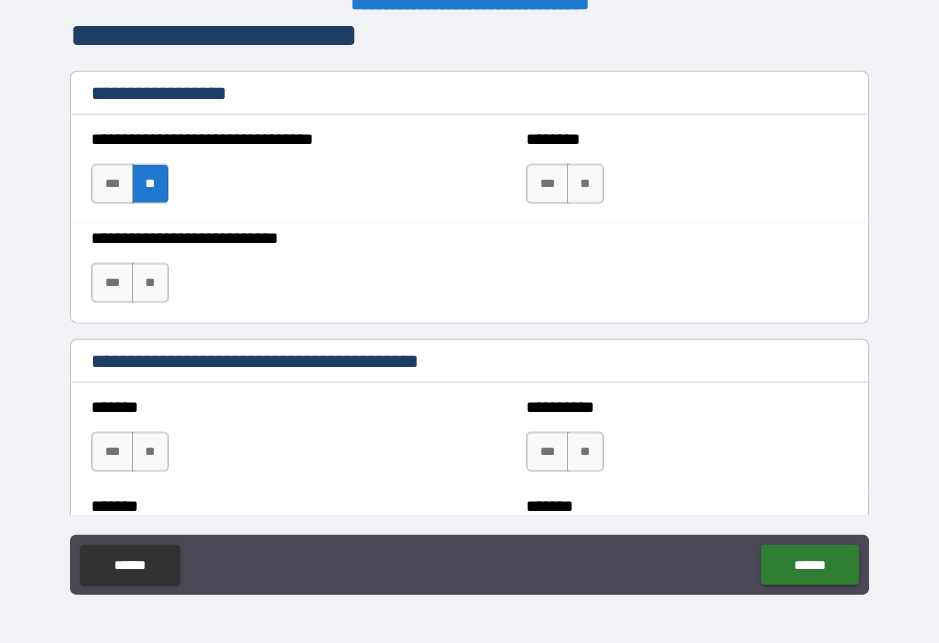 click on "**" at bounding box center [585, 184] 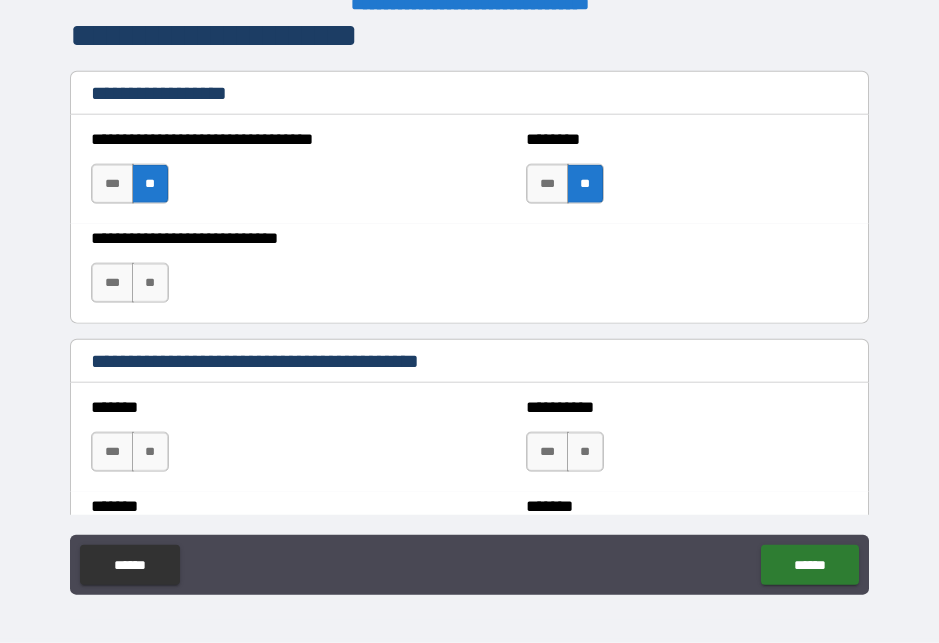 click on "**" at bounding box center (150, 283) 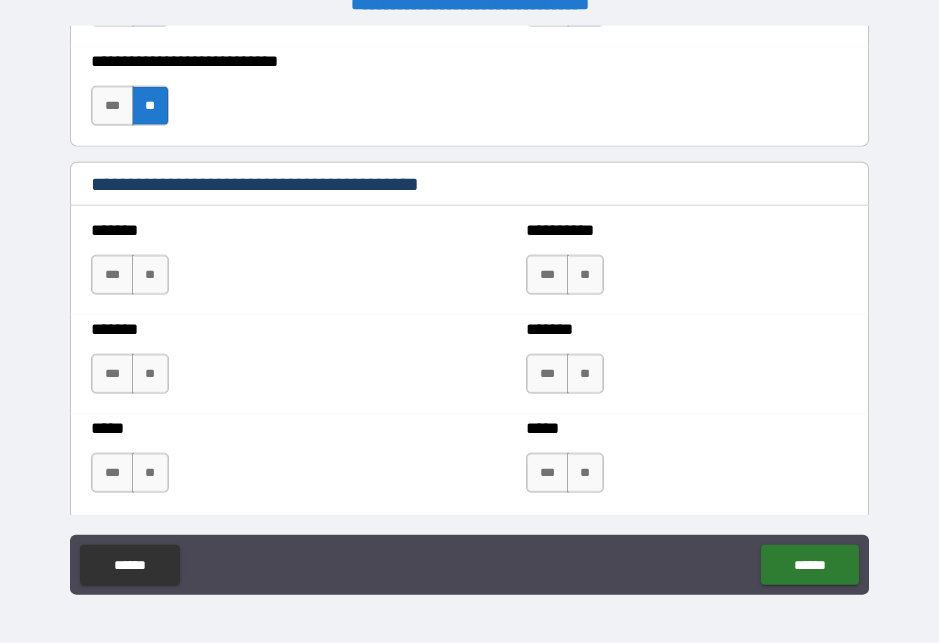 scroll, scrollTop: 1634, scrollLeft: 0, axis: vertical 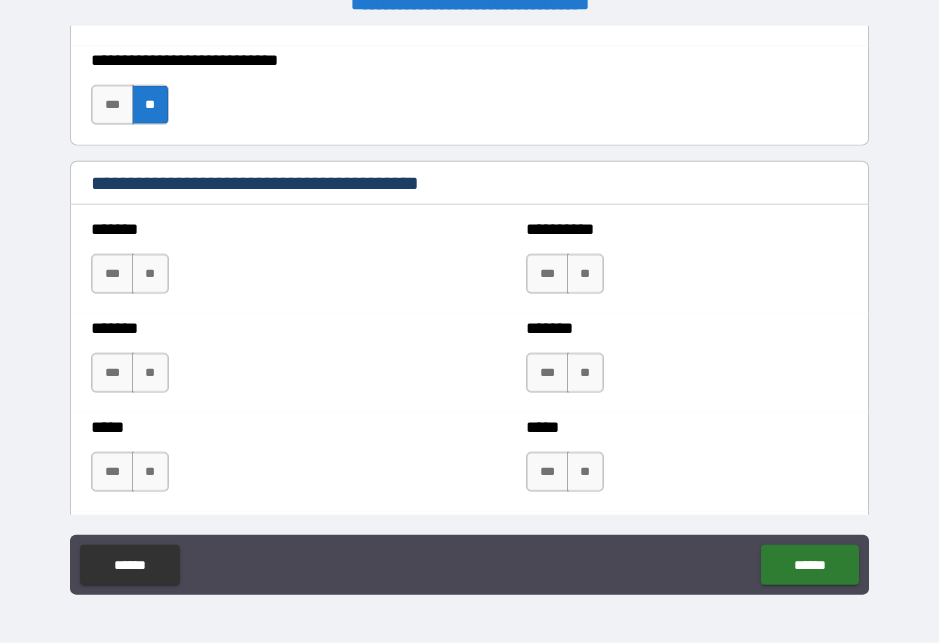 click on "**" at bounding box center [150, 274] 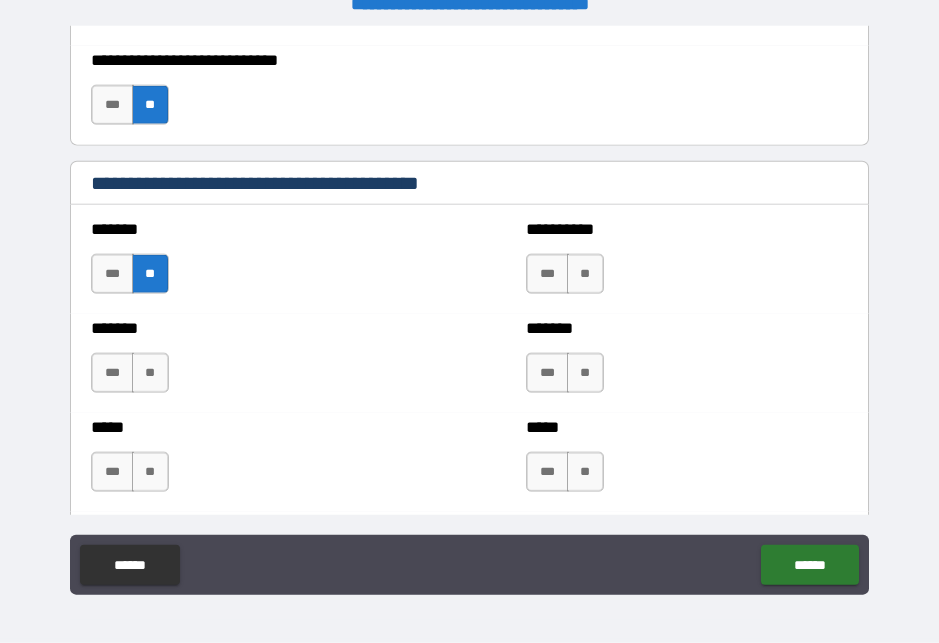 click on "**" at bounding box center (150, 373) 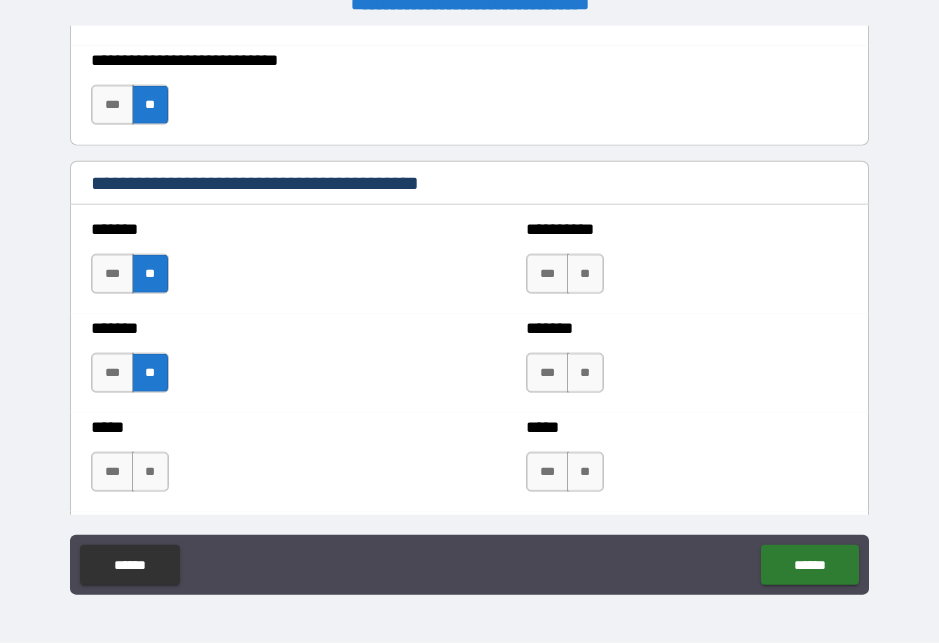 click on "**" at bounding box center (150, 472) 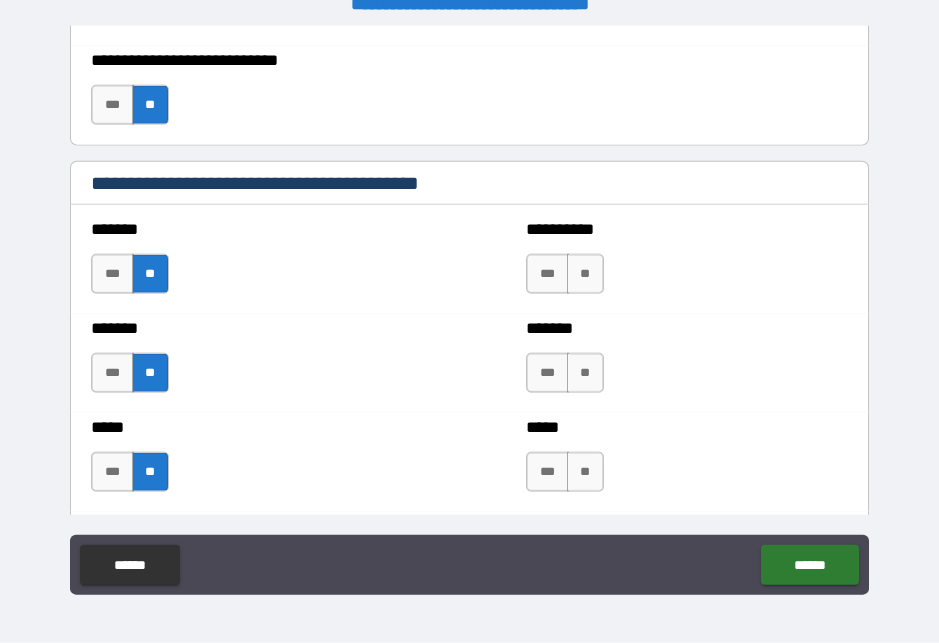 click on "**" at bounding box center [585, 274] 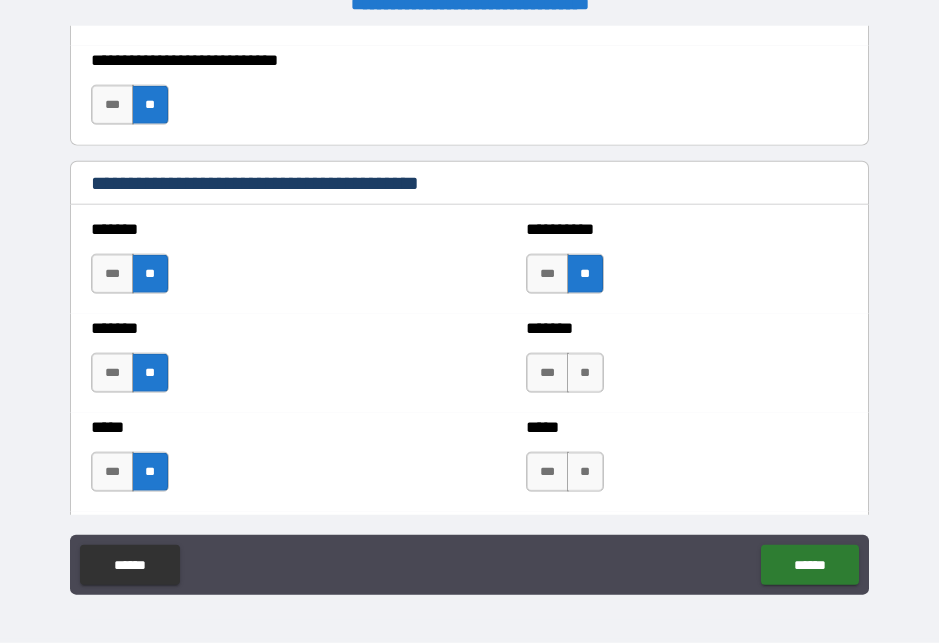 click on "**" at bounding box center (585, 373) 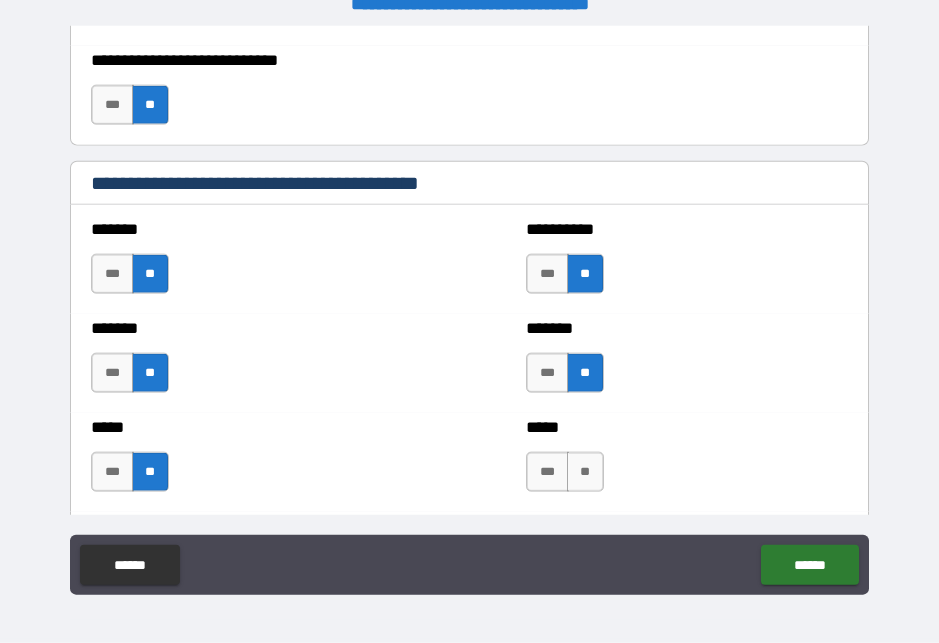 click on "**" at bounding box center [585, 472] 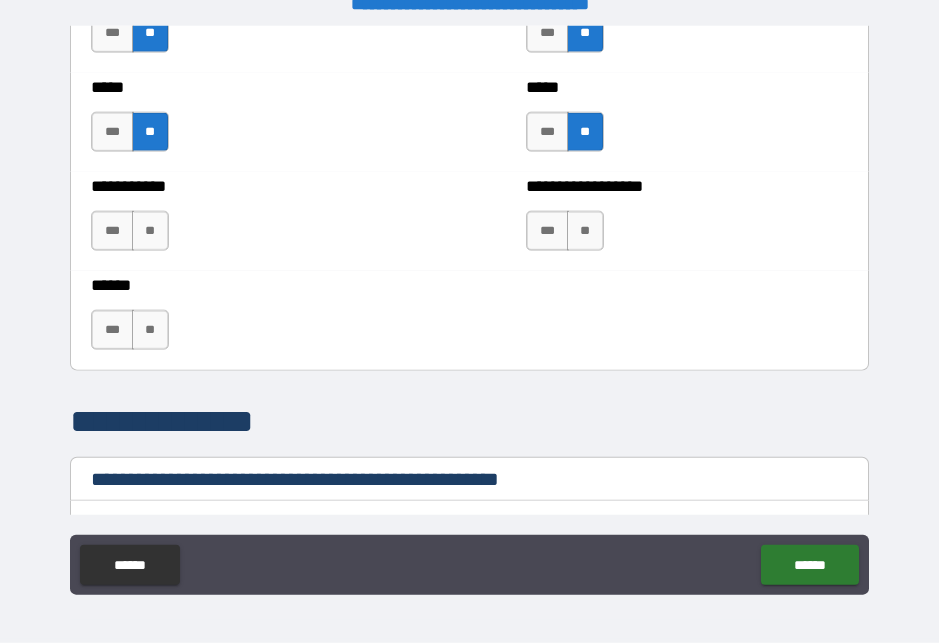 scroll, scrollTop: 1975, scrollLeft: 0, axis: vertical 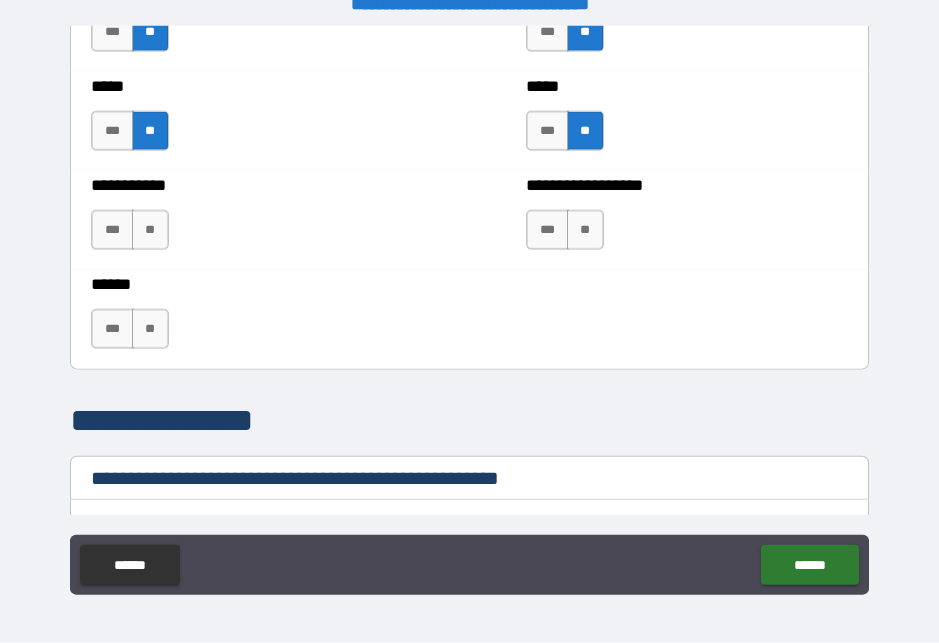 click on "**" at bounding box center (150, 230) 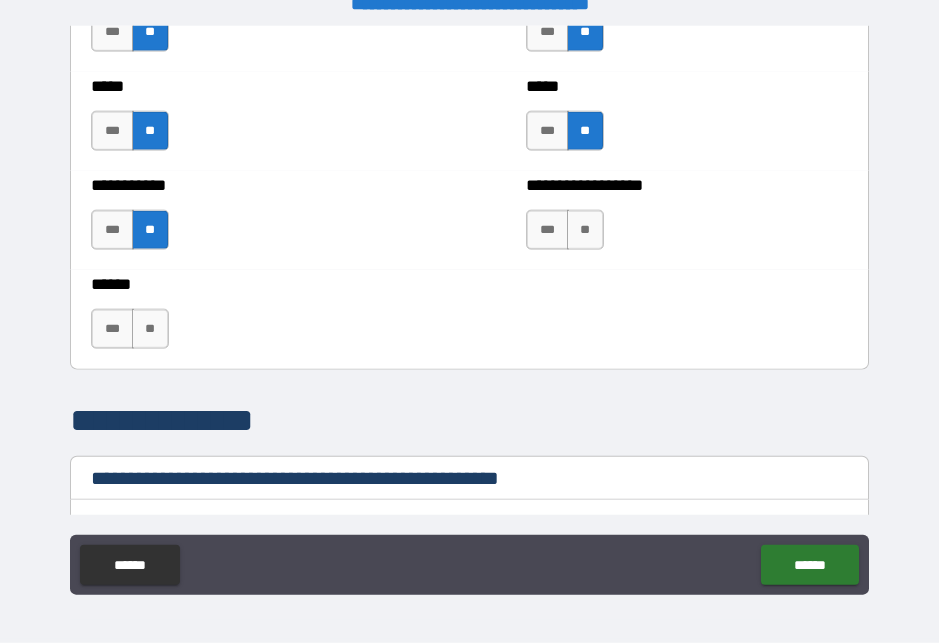 click on "**" at bounding box center (150, 329) 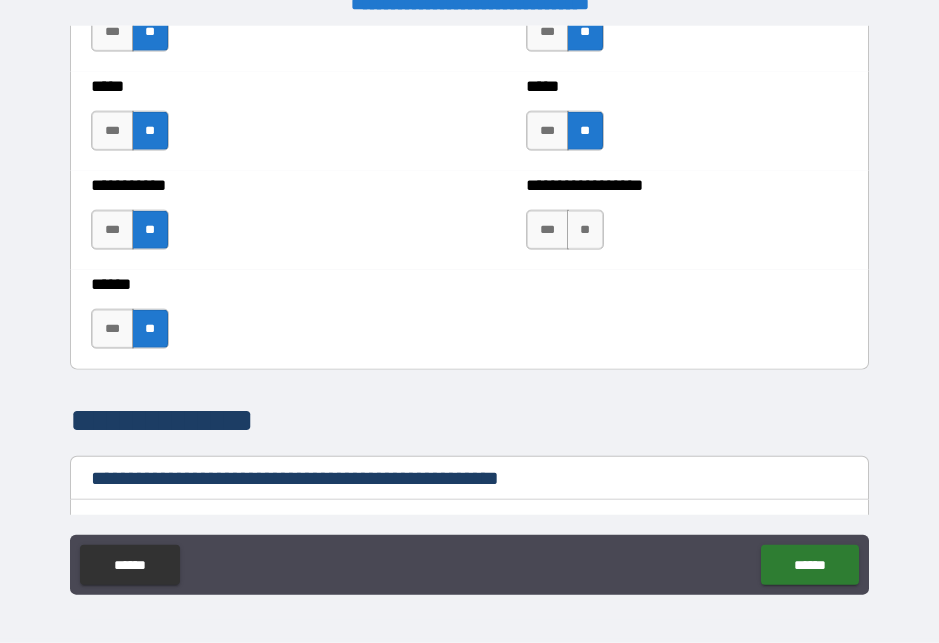 click on "**" at bounding box center [585, 230] 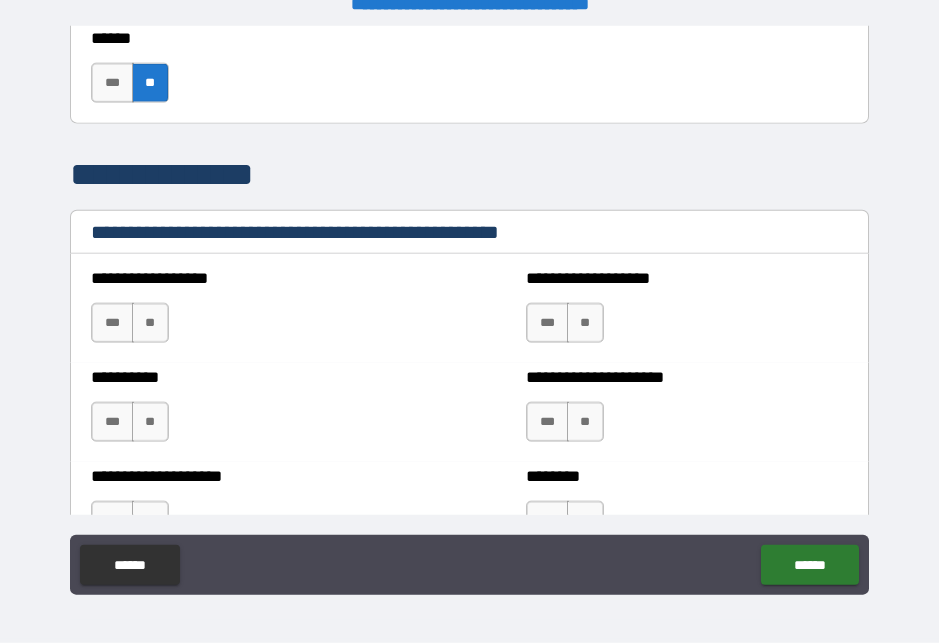 scroll, scrollTop: 2348, scrollLeft: 0, axis: vertical 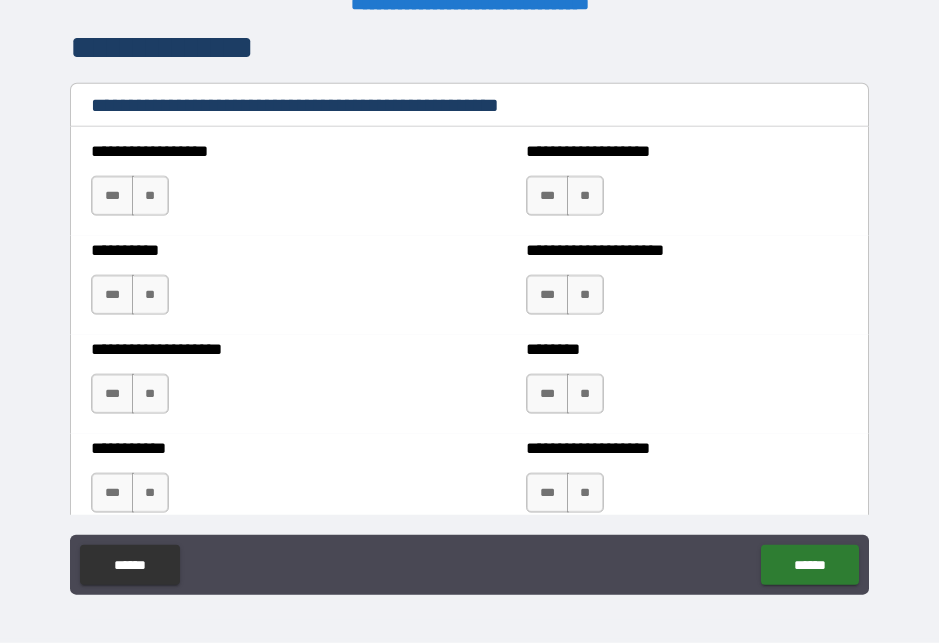 click on "**" at bounding box center (150, 196) 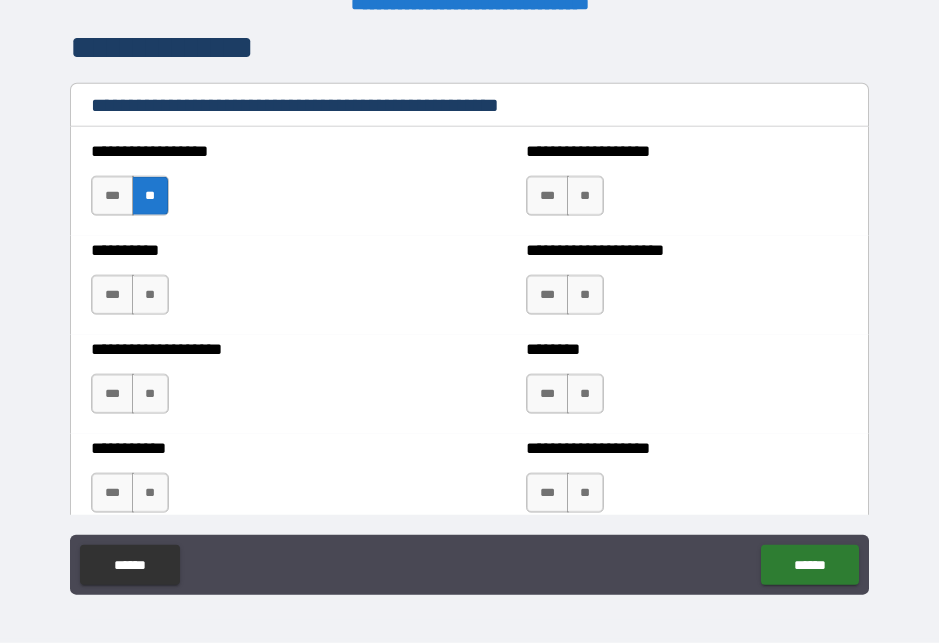 click on "**" at bounding box center (585, 196) 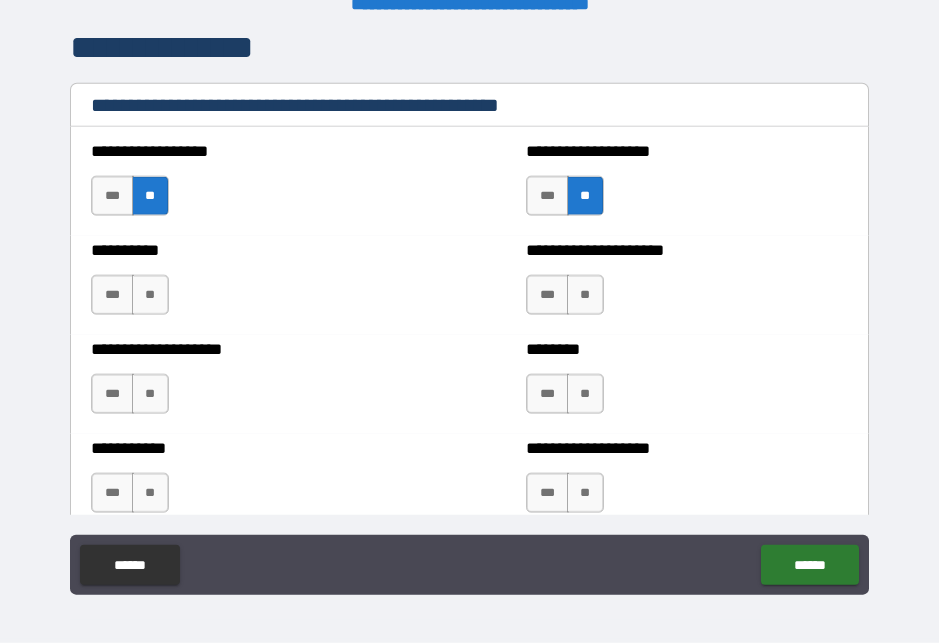 click on "**" at bounding box center [585, 295] 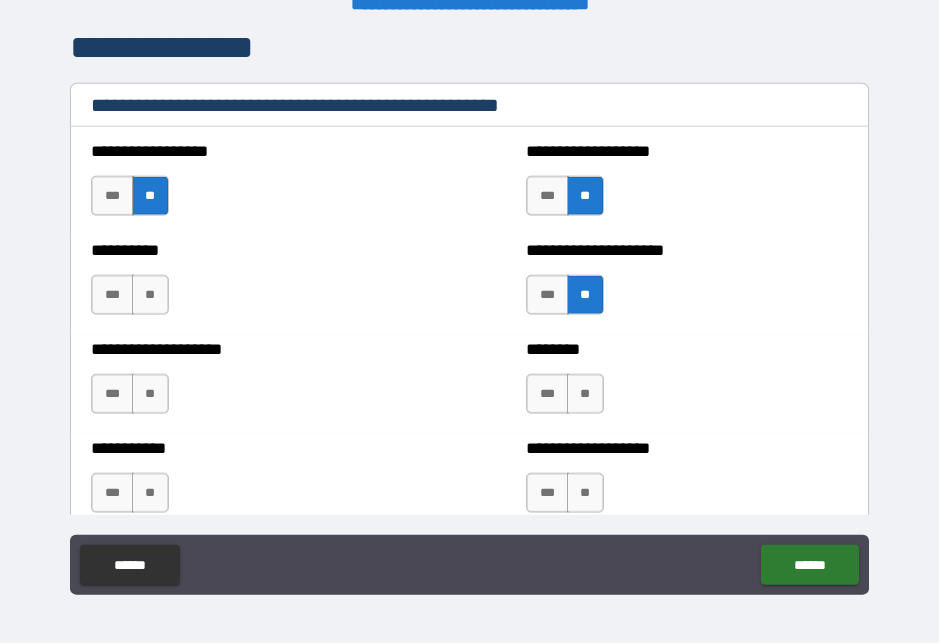 click on "**" at bounding box center (150, 295) 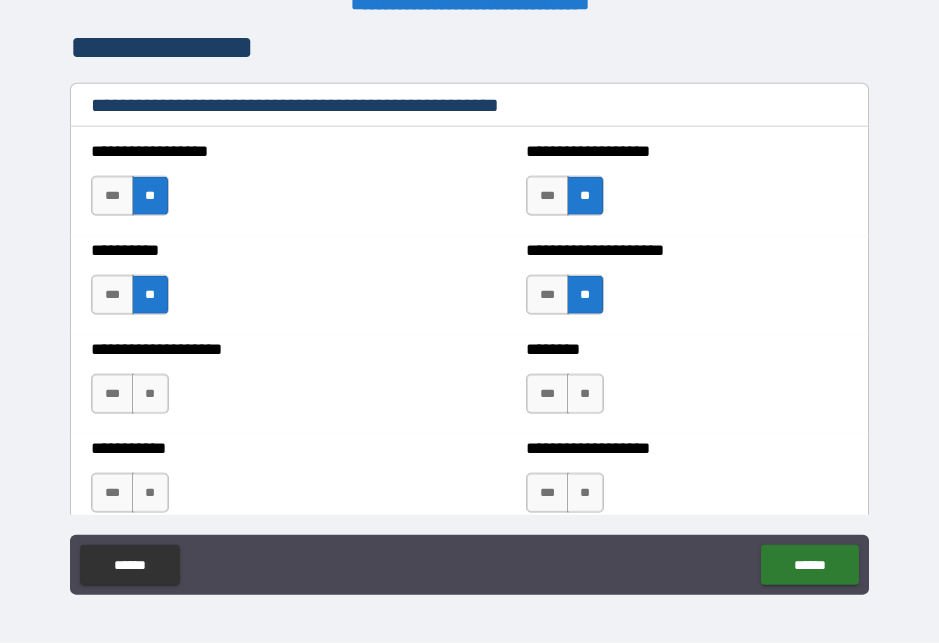 click on "**" at bounding box center [150, 394] 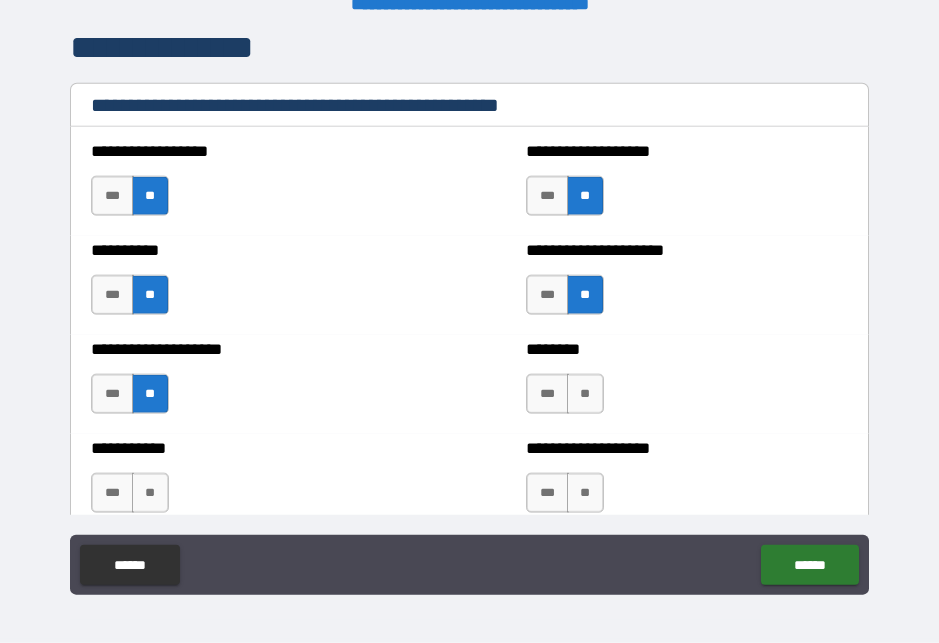 click on "**" at bounding box center [585, 394] 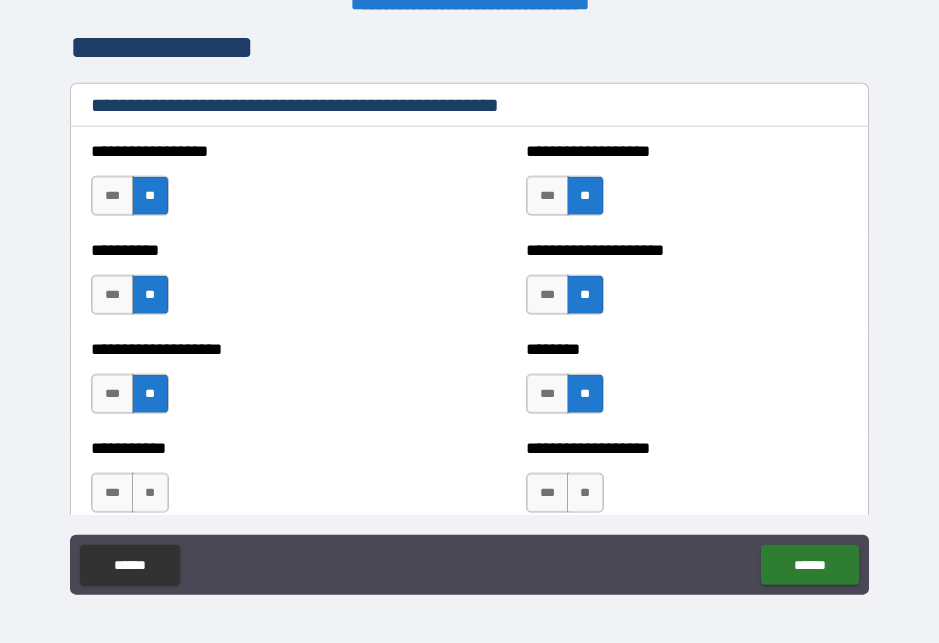click on "**" at bounding box center (585, 493) 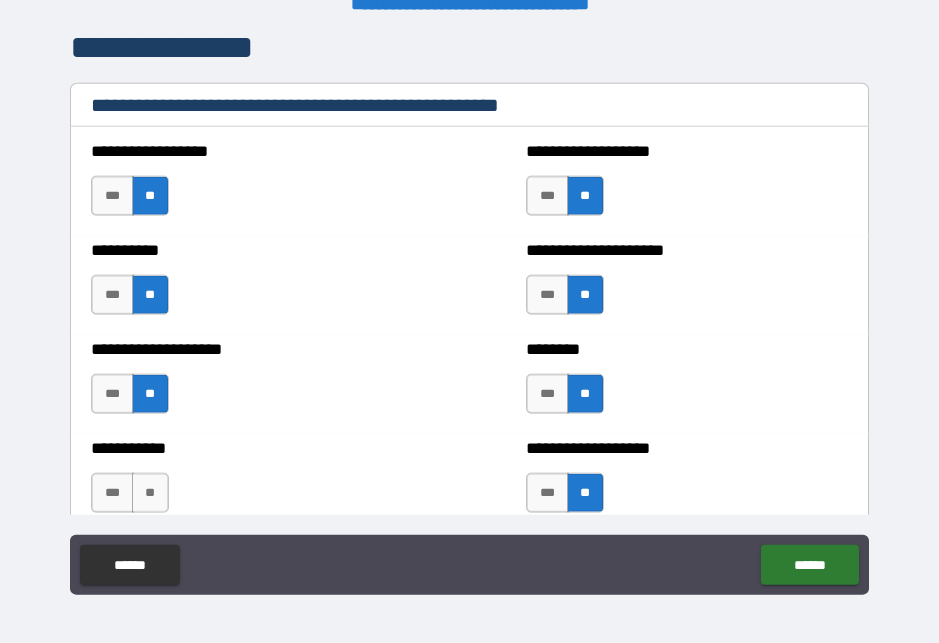 click on "**" at bounding box center (150, 493) 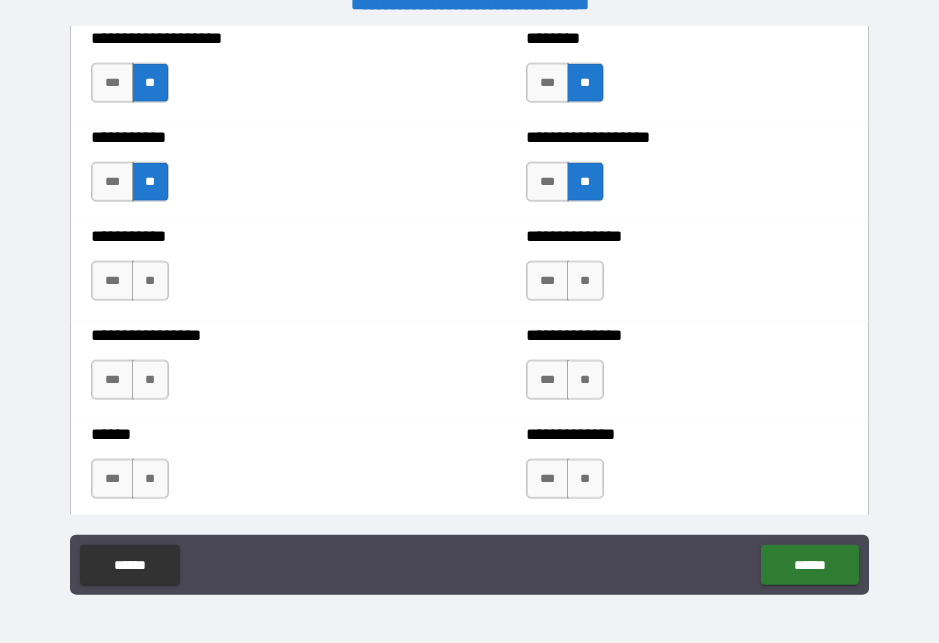 scroll, scrollTop: 2669, scrollLeft: 0, axis: vertical 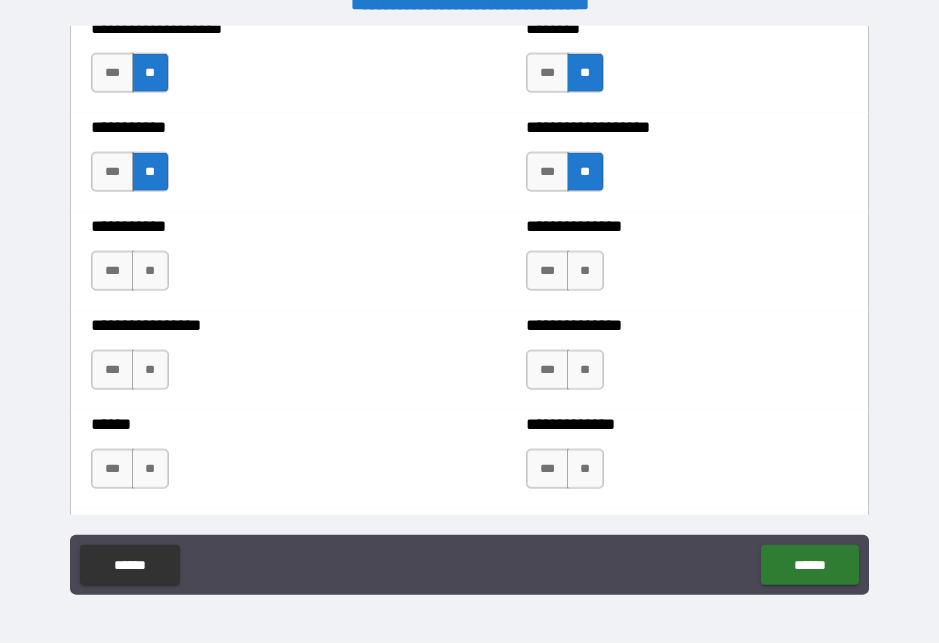 click on "**" at bounding box center [150, 271] 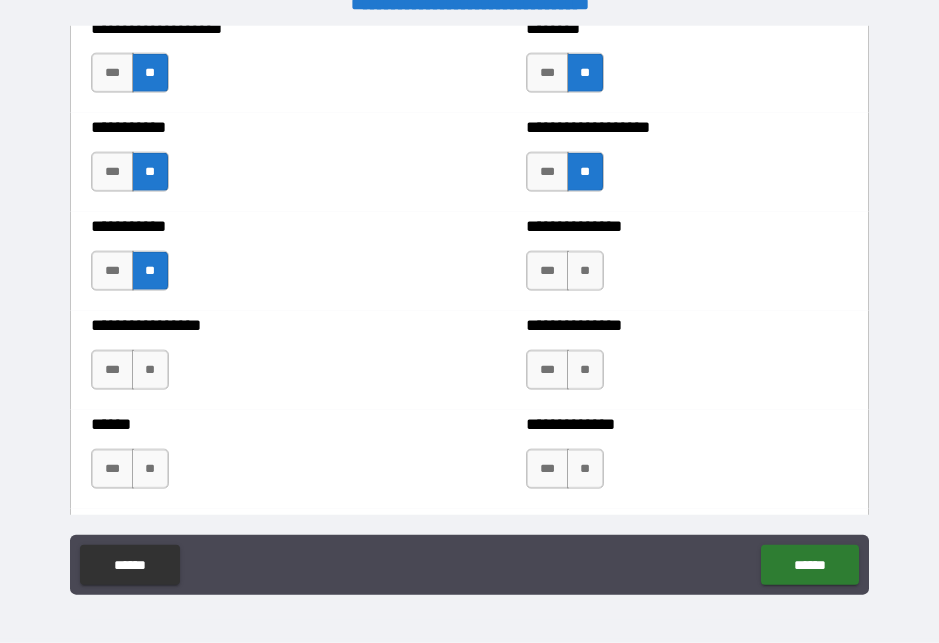 click on "**" at bounding box center [585, 271] 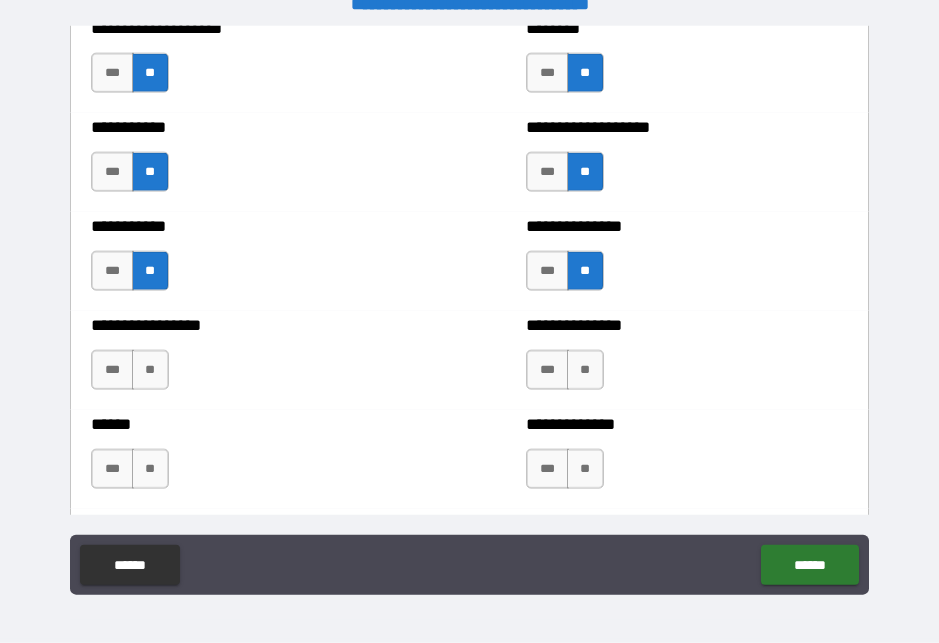 click on "**" at bounding box center (585, 370) 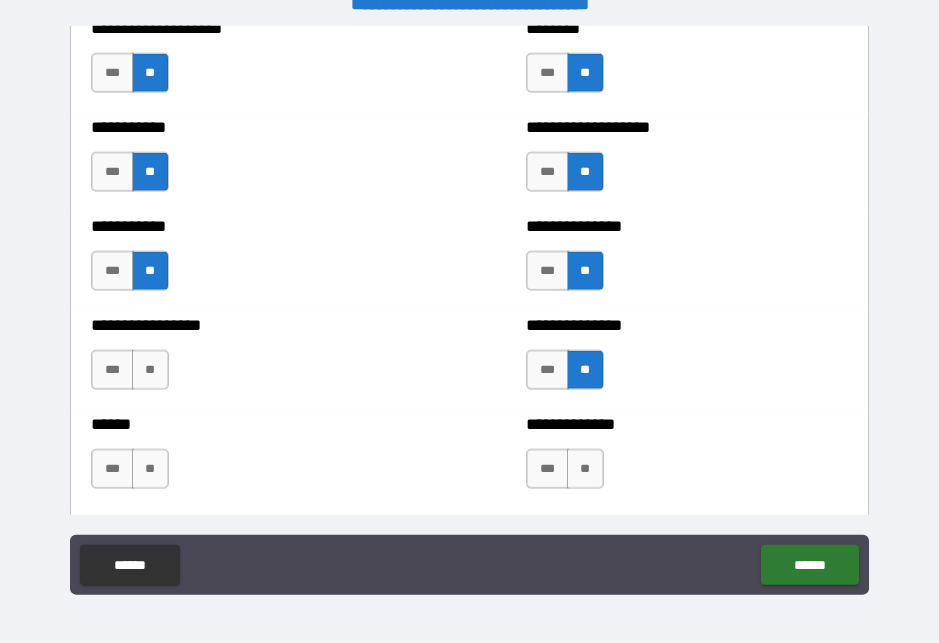 click on "**" at bounding box center [150, 370] 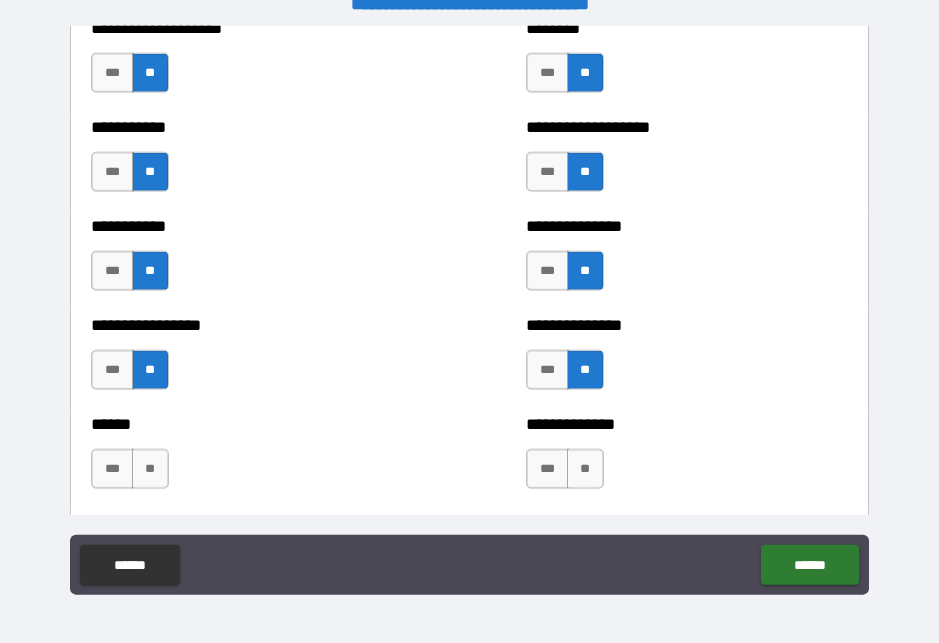click on "**" at bounding box center [150, 469] 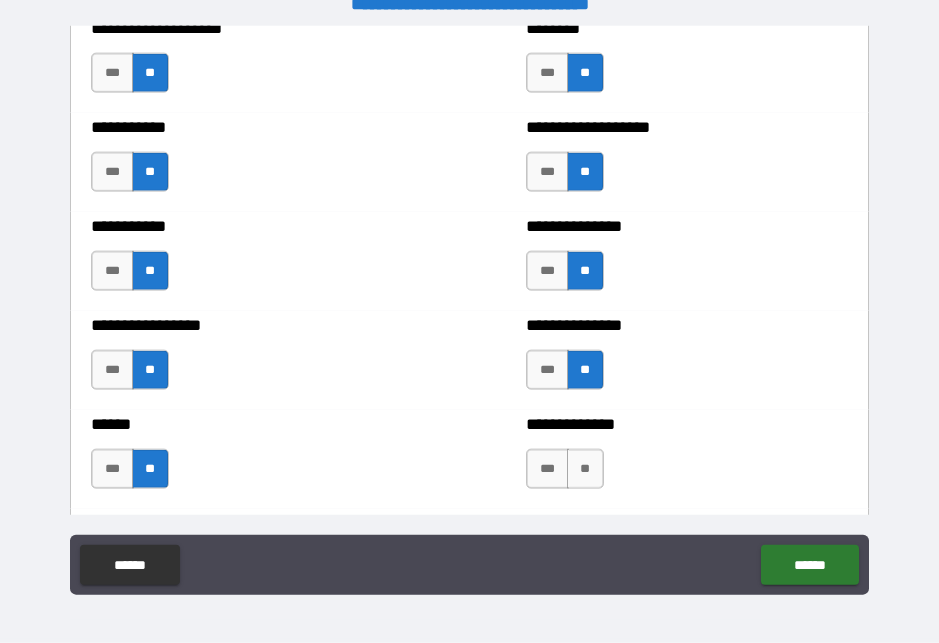click on "**" at bounding box center (585, 469) 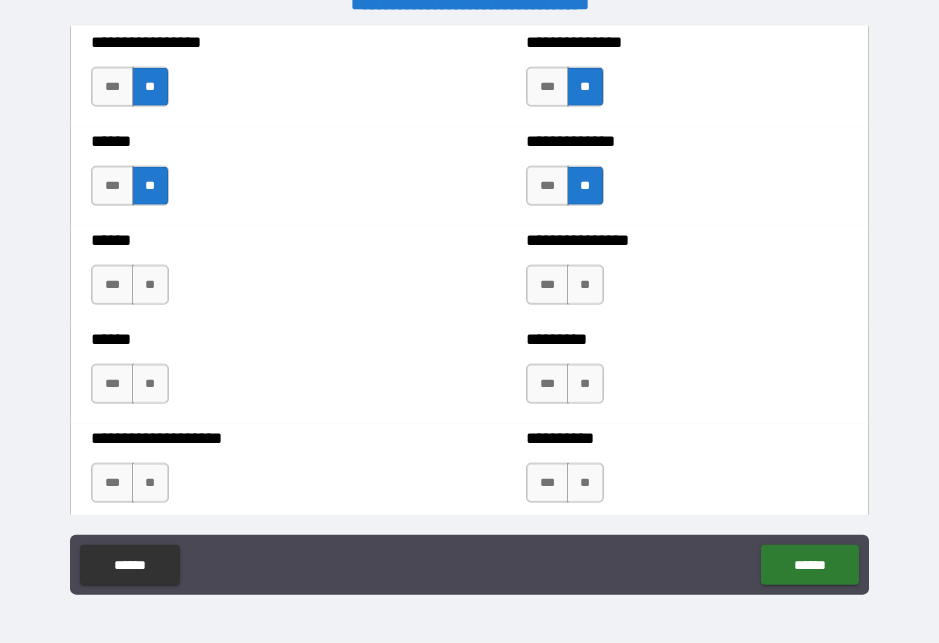 scroll, scrollTop: 2979, scrollLeft: 0, axis: vertical 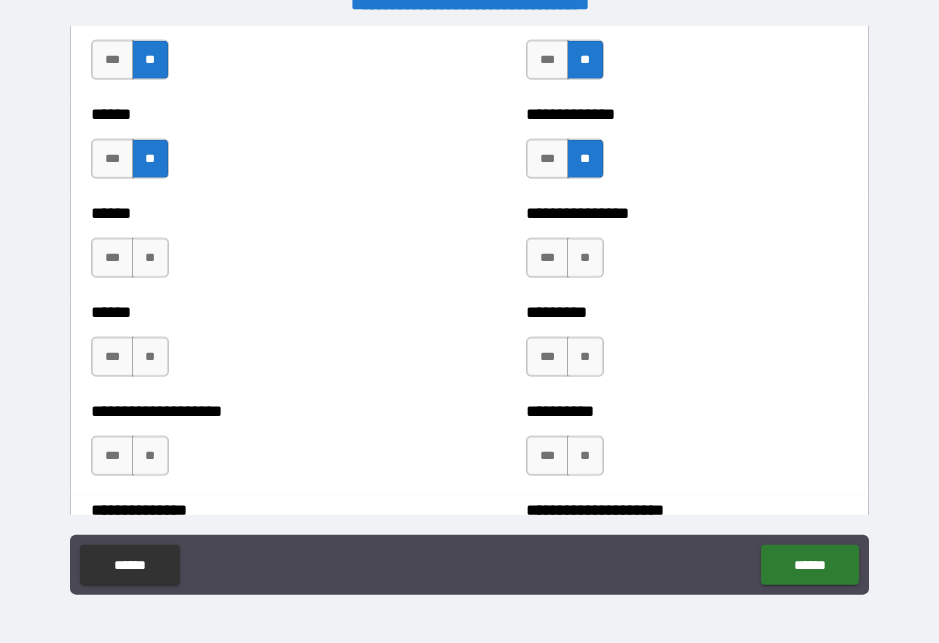 click on "**" at bounding box center [150, 258] 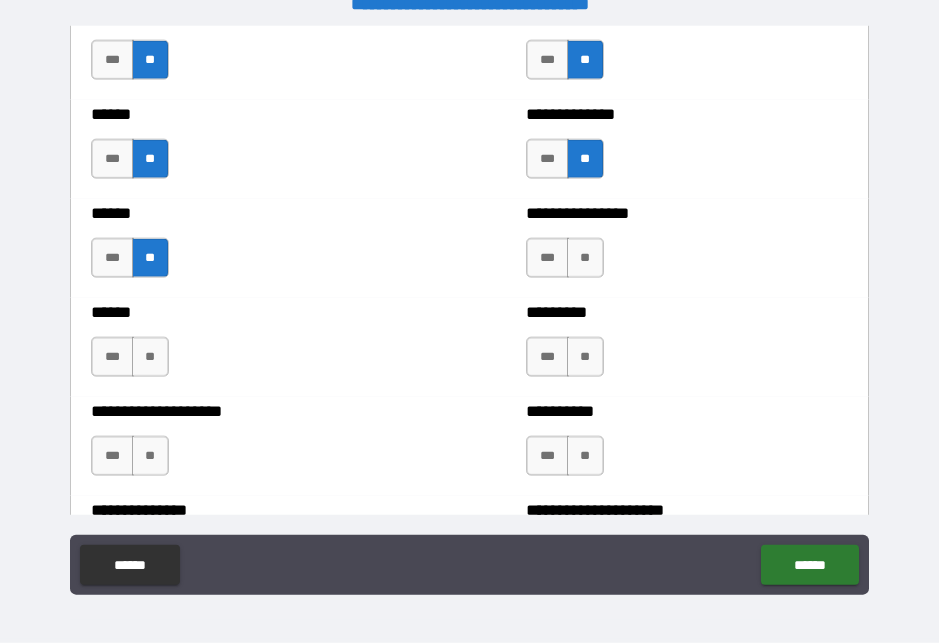 click on "**" at bounding box center (150, 357) 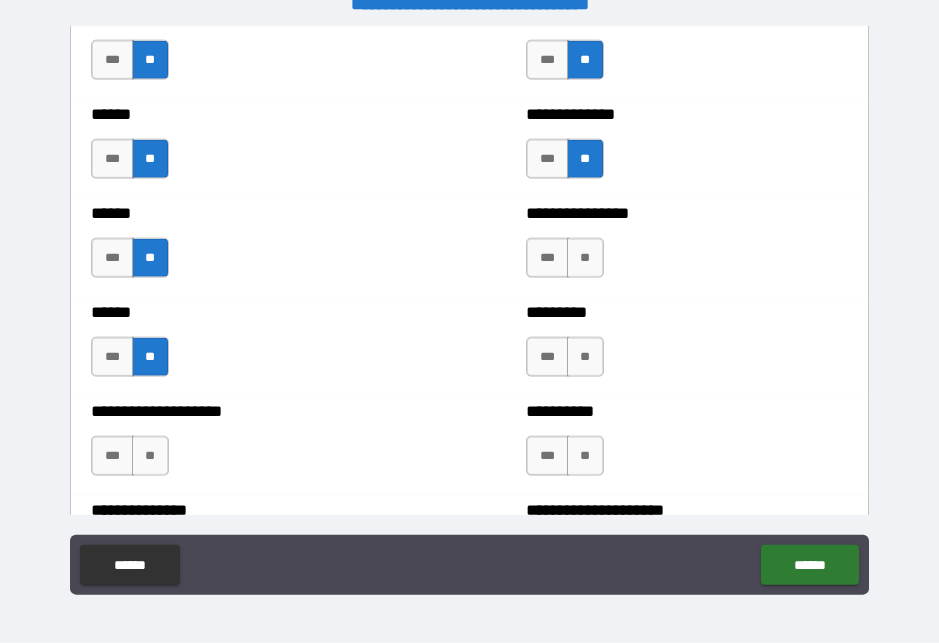 click on "**" at bounding box center [585, 258] 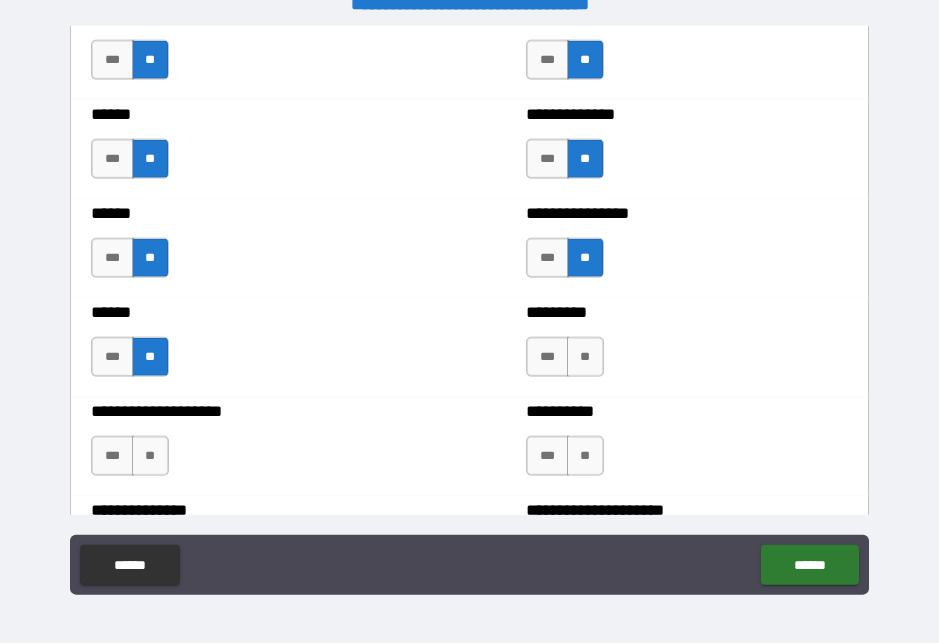 click on "**" at bounding box center [585, 357] 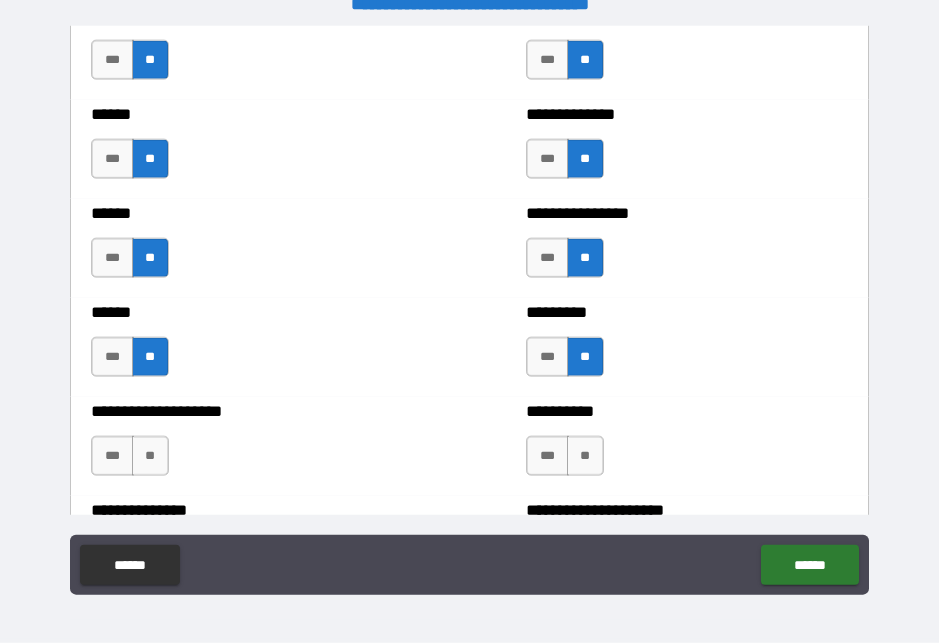 click on "**" at bounding box center [585, 456] 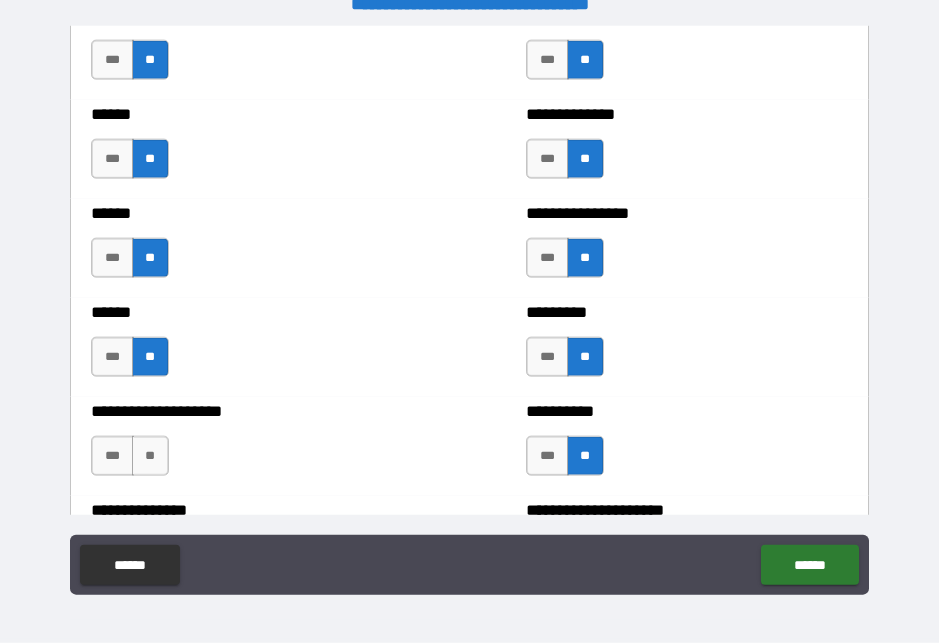 click on "**" at bounding box center (150, 456) 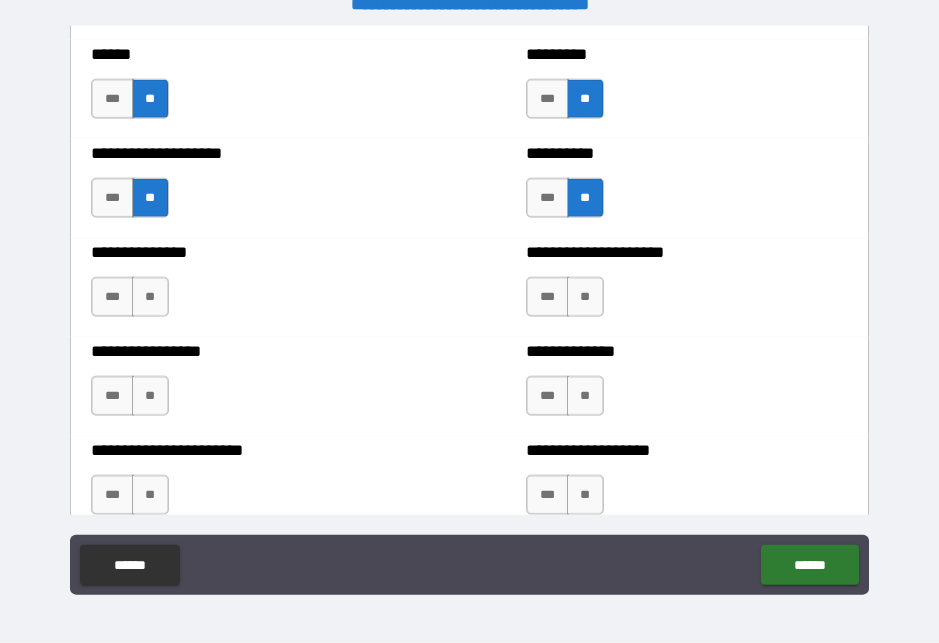 scroll, scrollTop: 3237, scrollLeft: 0, axis: vertical 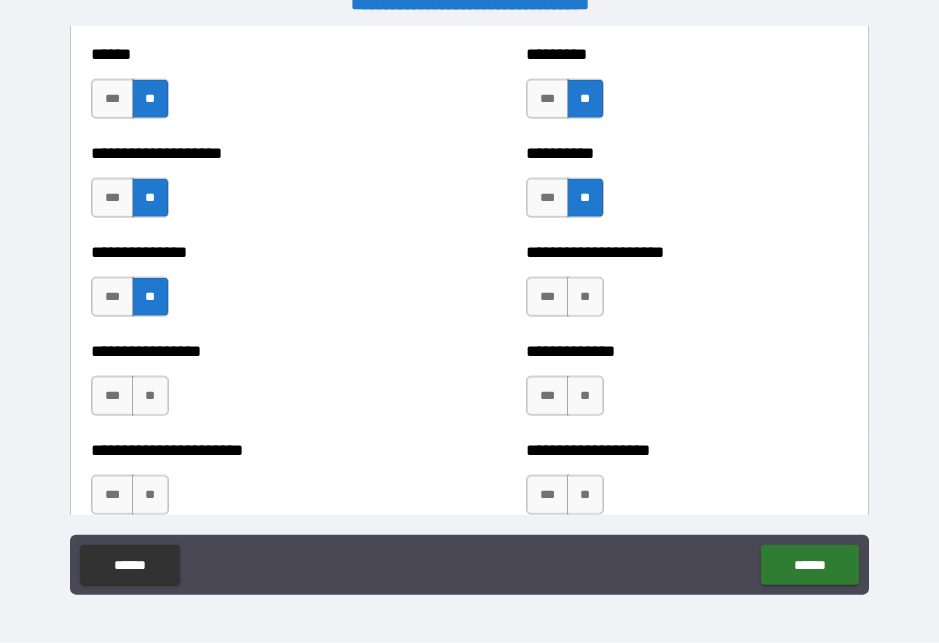 click on "**" at bounding box center [585, 297] 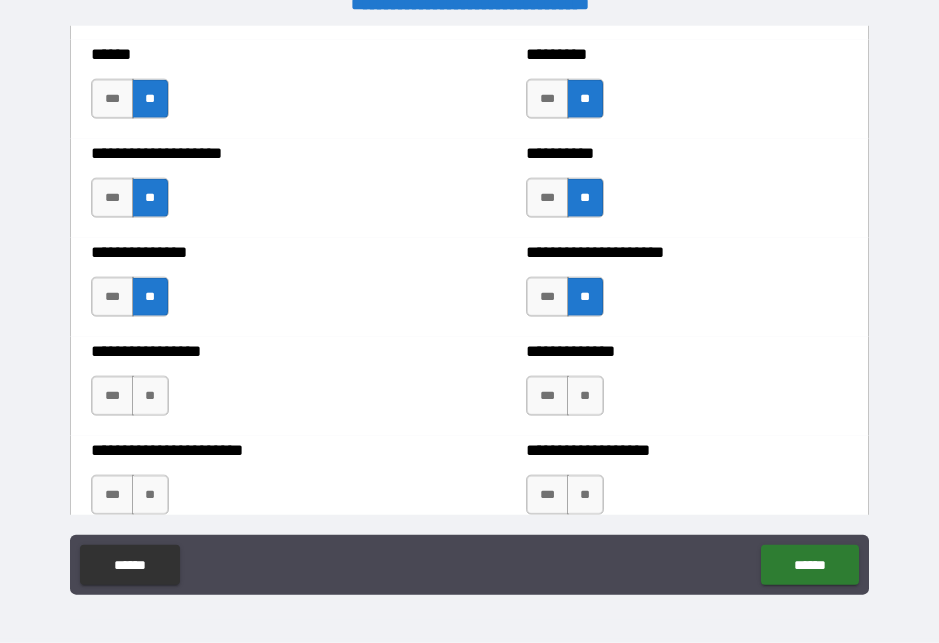 click on "**" at bounding box center (585, 396) 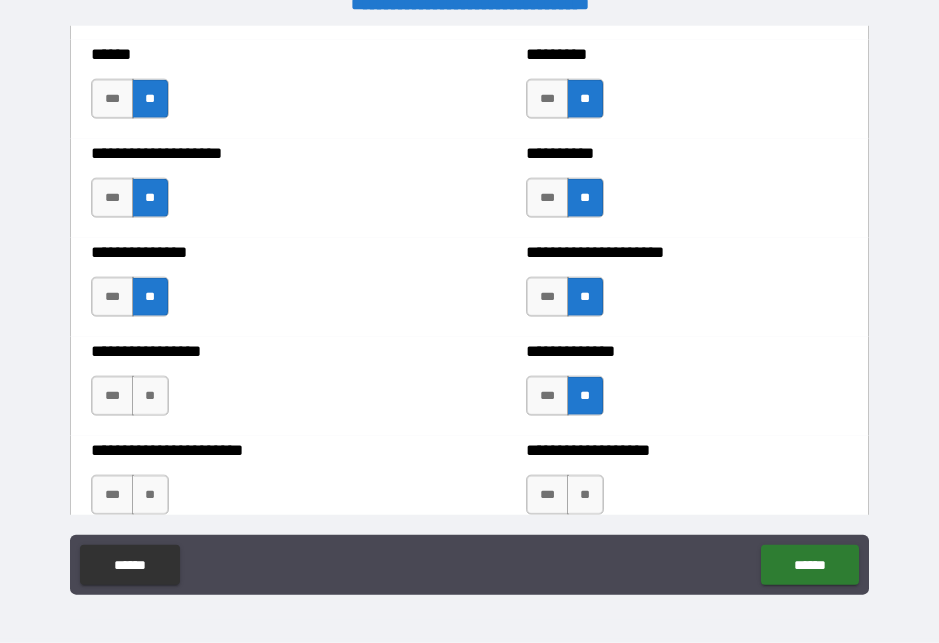 click on "**" at bounding box center (150, 396) 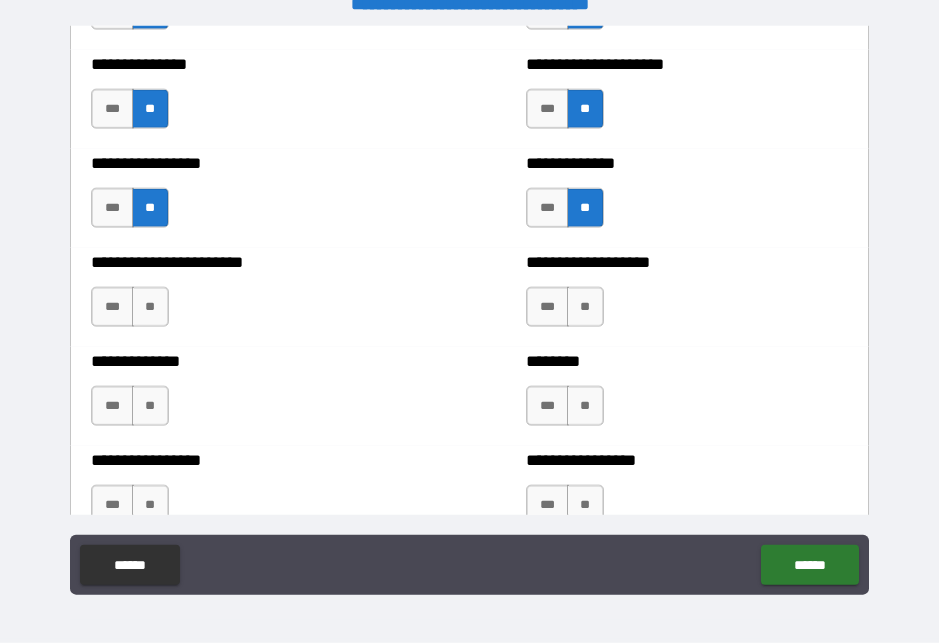 scroll, scrollTop: 3423, scrollLeft: 0, axis: vertical 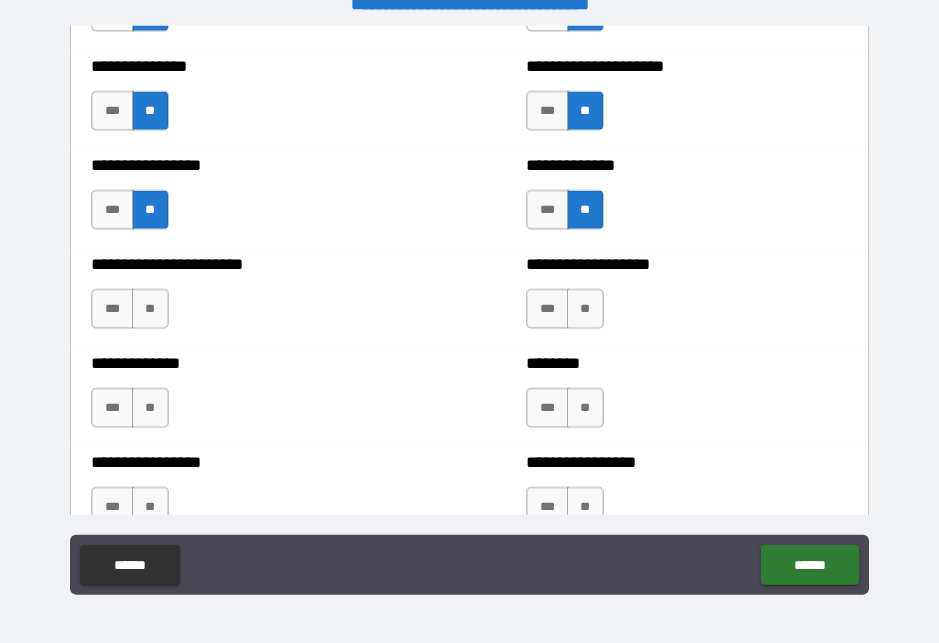 click on "**" at bounding box center (150, 309) 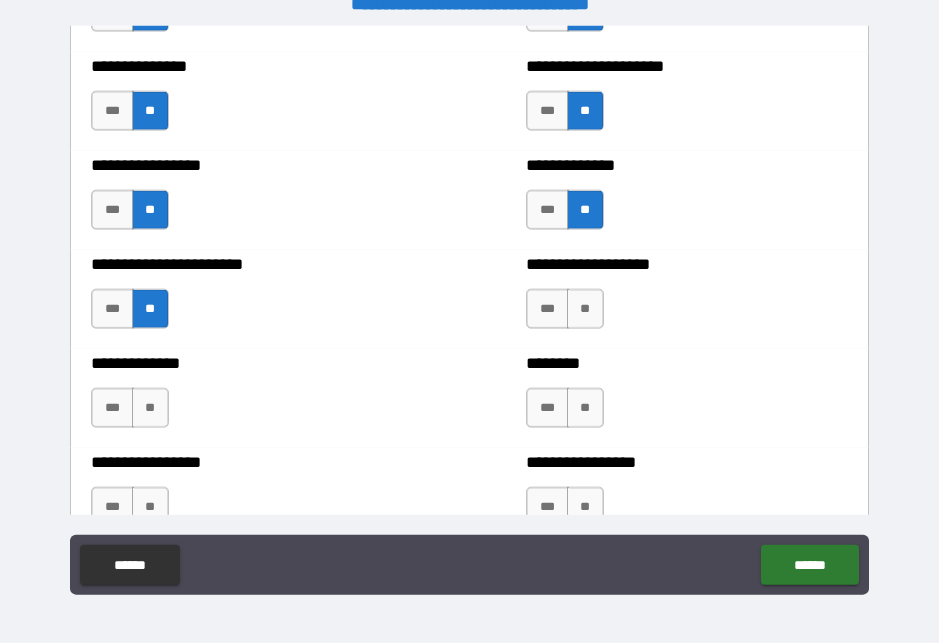 click on "**" at bounding box center (150, 408) 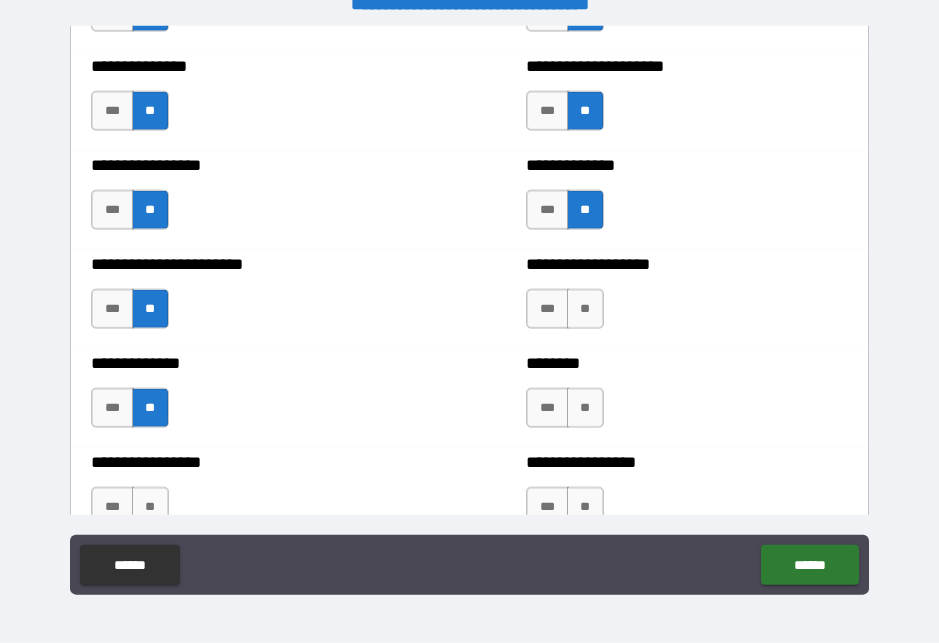 click on "**" at bounding box center [585, 309] 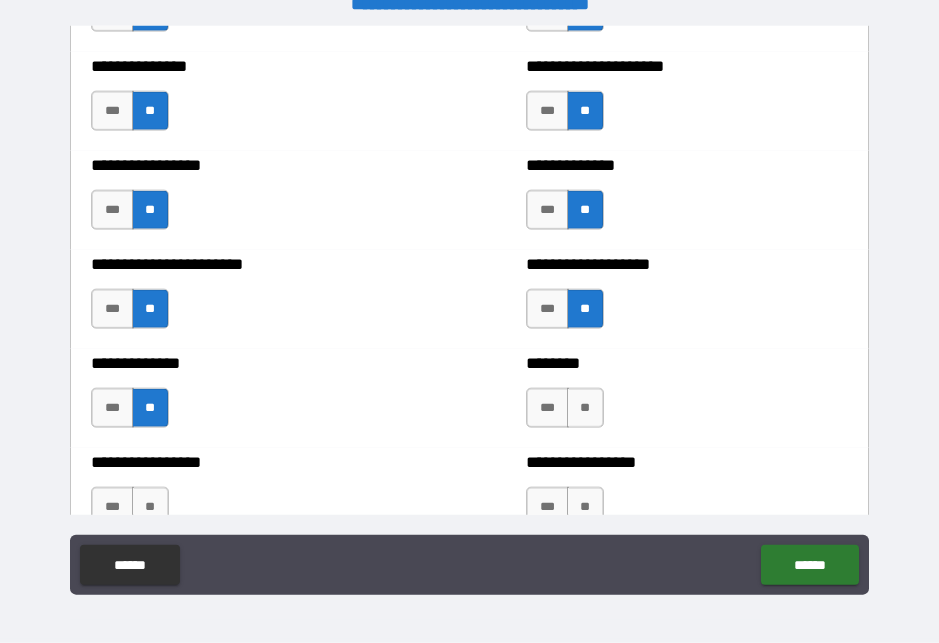 click on "**" at bounding box center (585, 408) 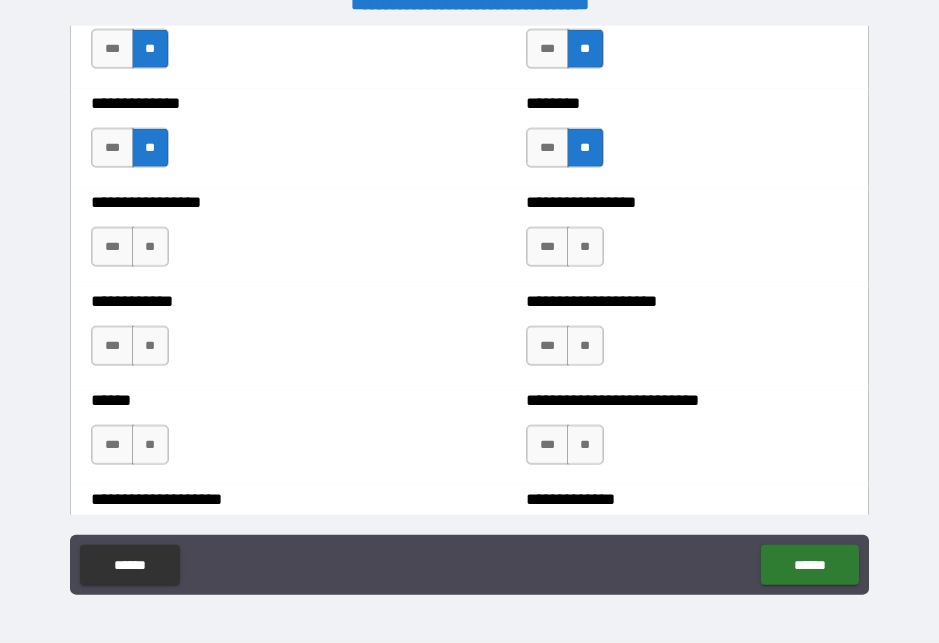 scroll, scrollTop: 3686, scrollLeft: 0, axis: vertical 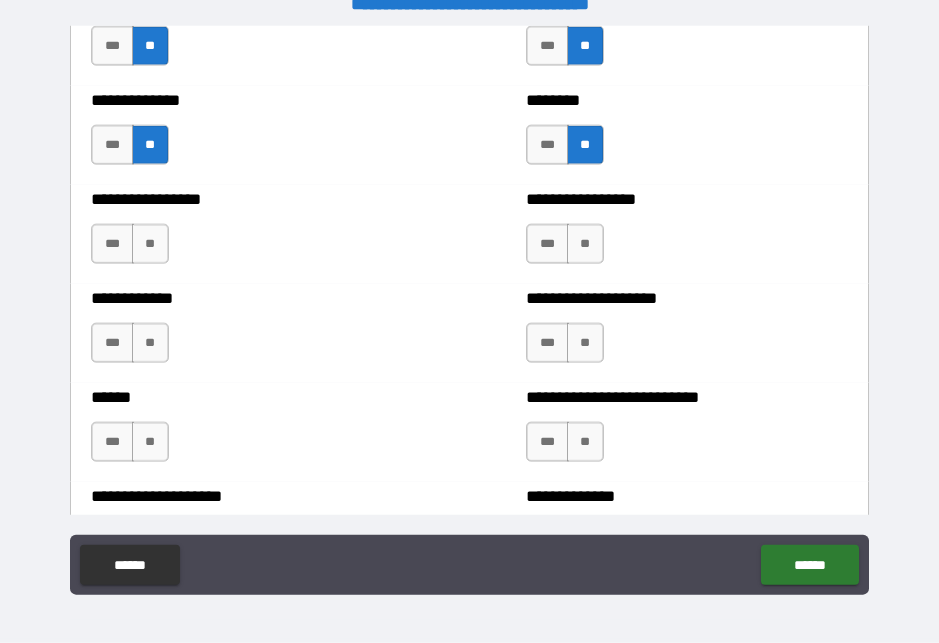 click on "**" at bounding box center (150, 244) 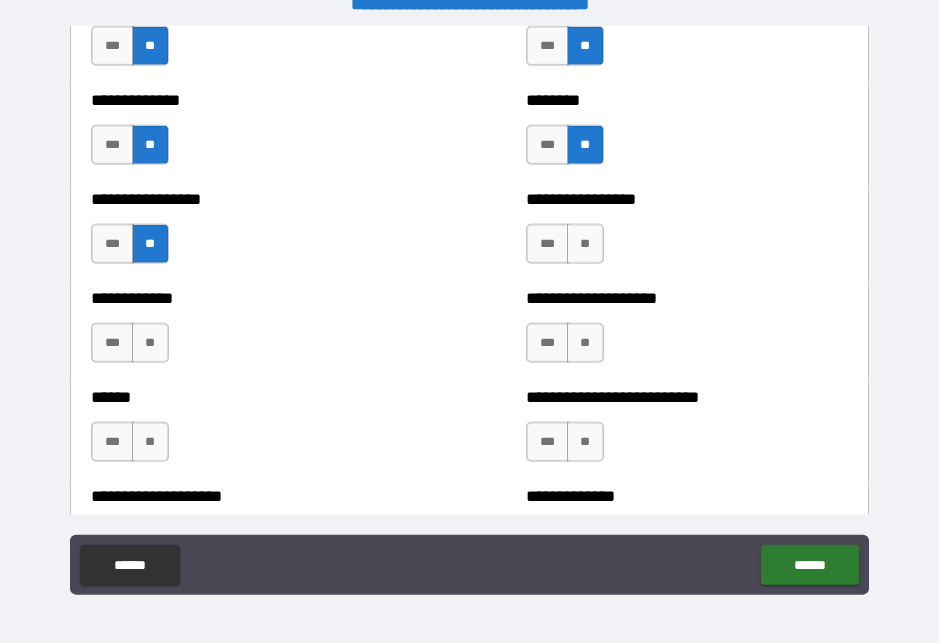 click on "**" at bounding box center [150, 343] 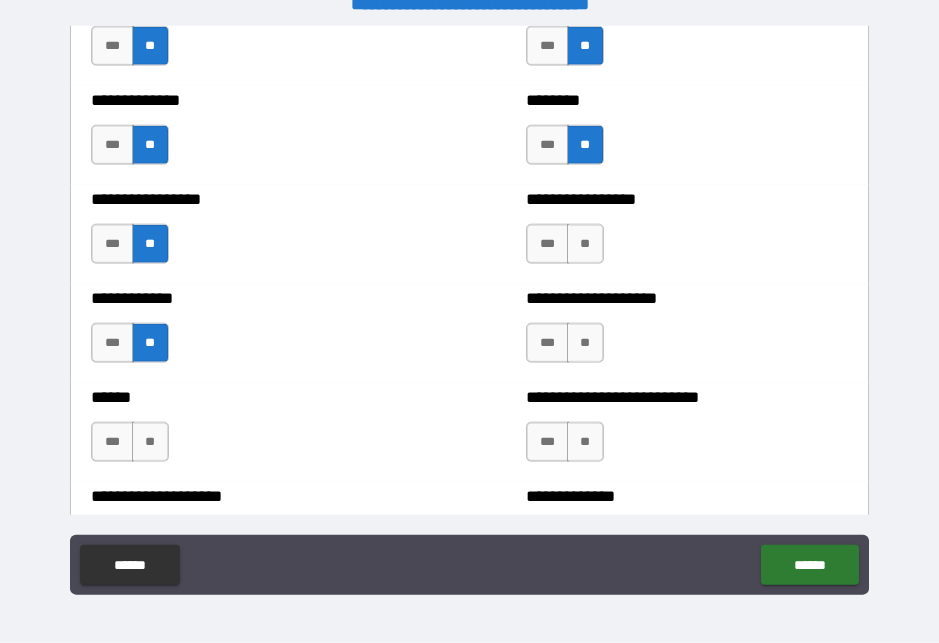 click on "**" at bounding box center (150, 442) 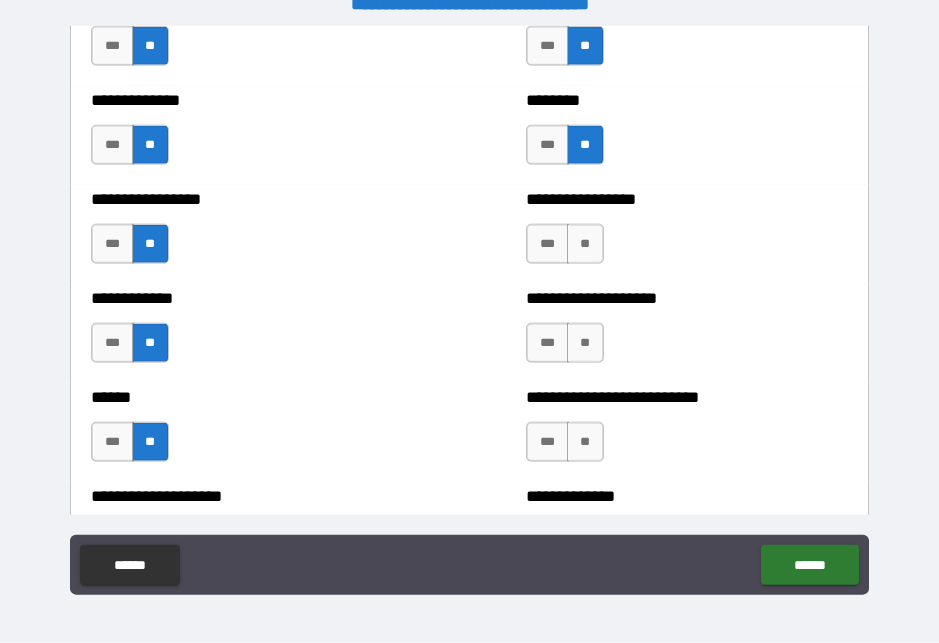 click on "**" at bounding box center [585, 244] 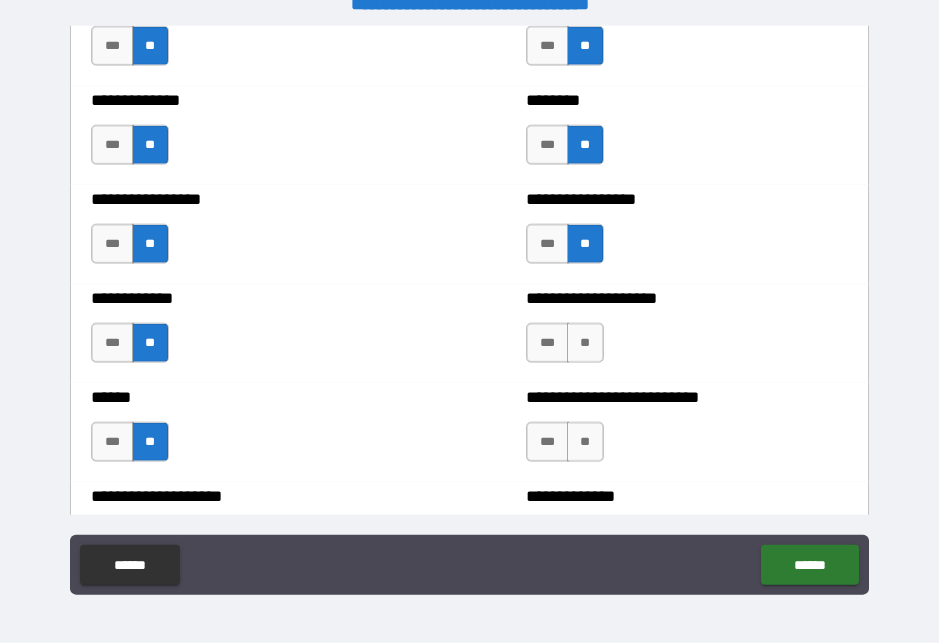 click on "**" at bounding box center (585, 343) 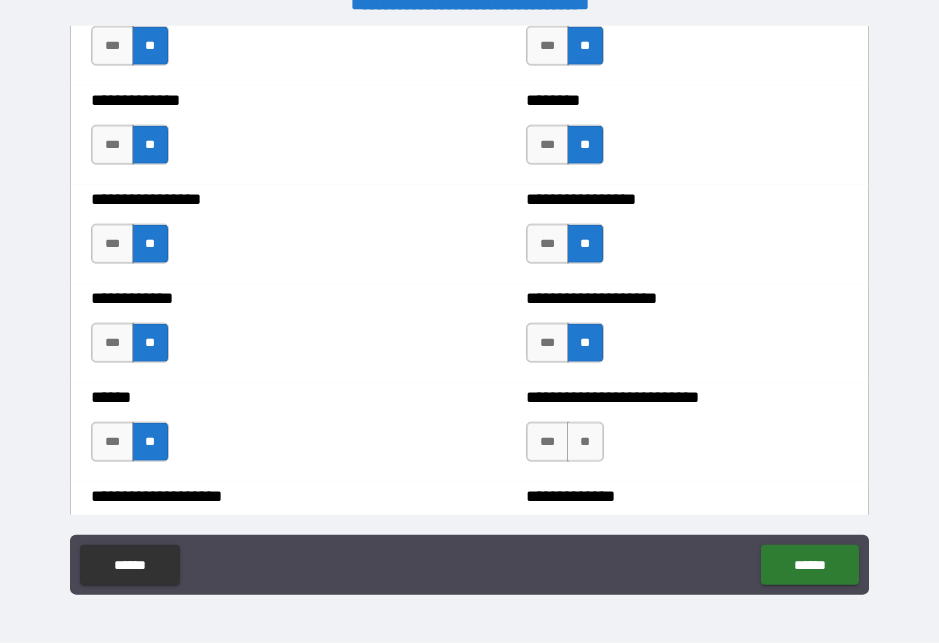 click on "**" at bounding box center [585, 442] 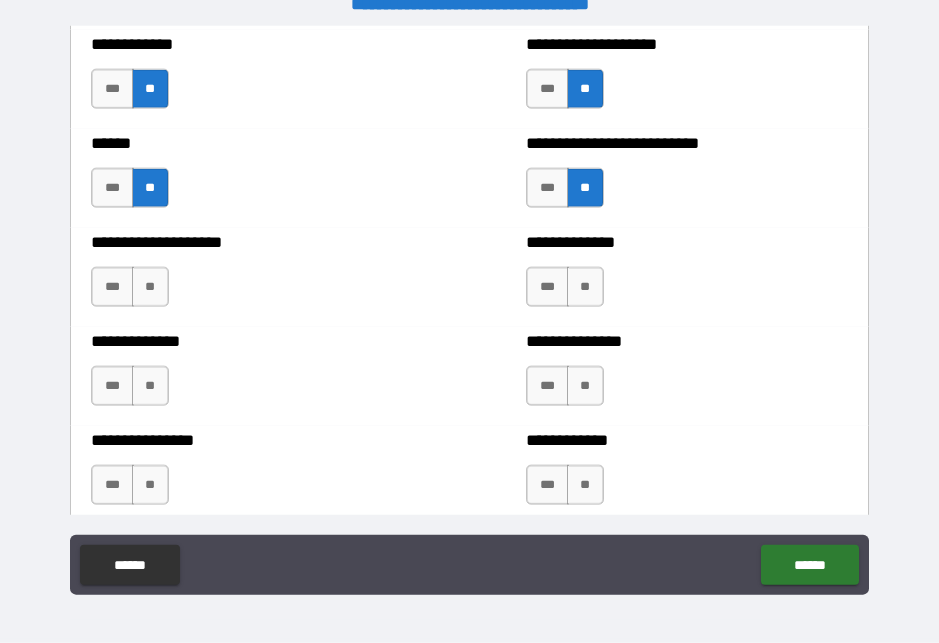 scroll, scrollTop: 3984, scrollLeft: 0, axis: vertical 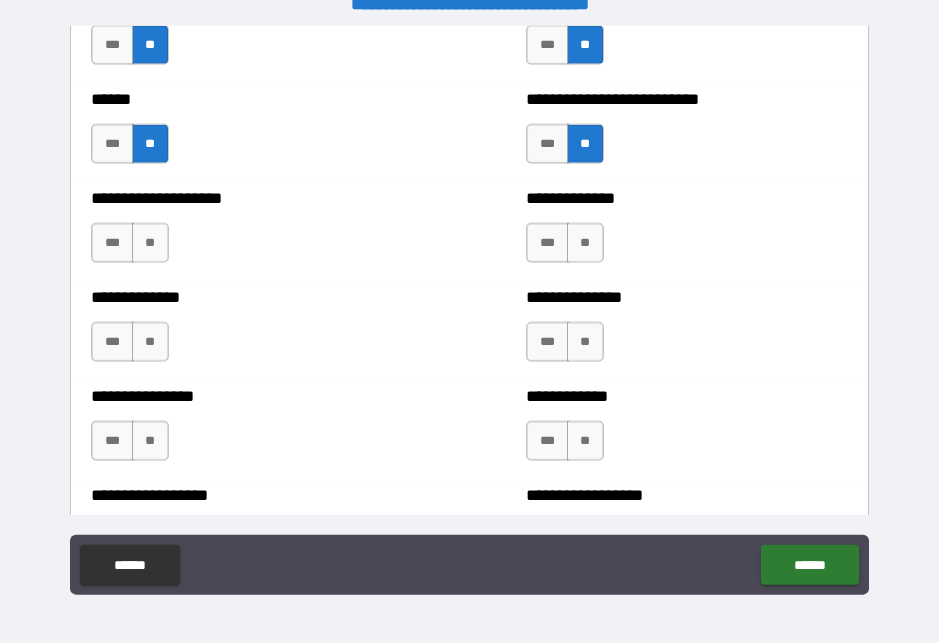 click on "**" at bounding box center [150, 243] 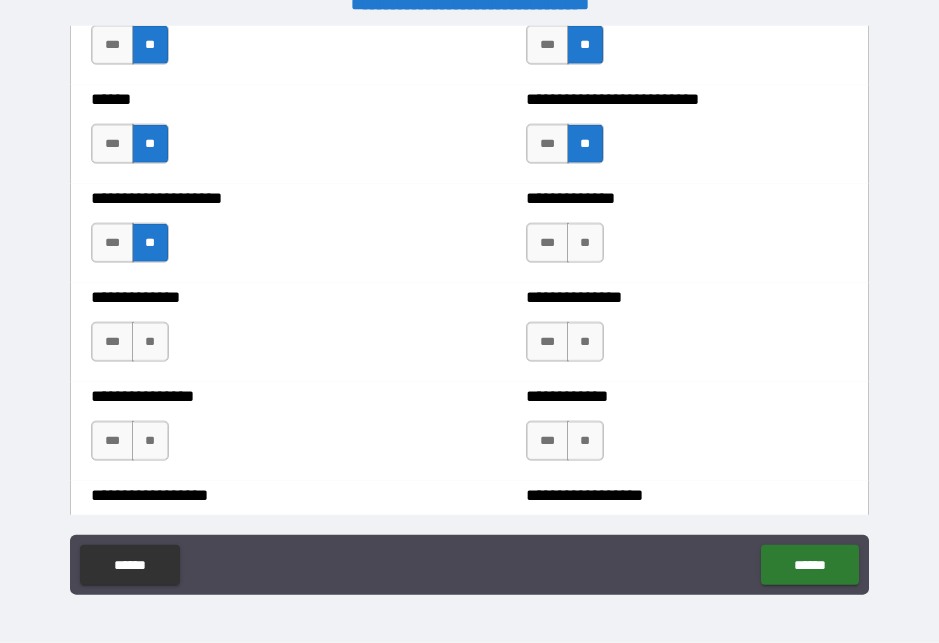 click on "**" at bounding box center [150, 342] 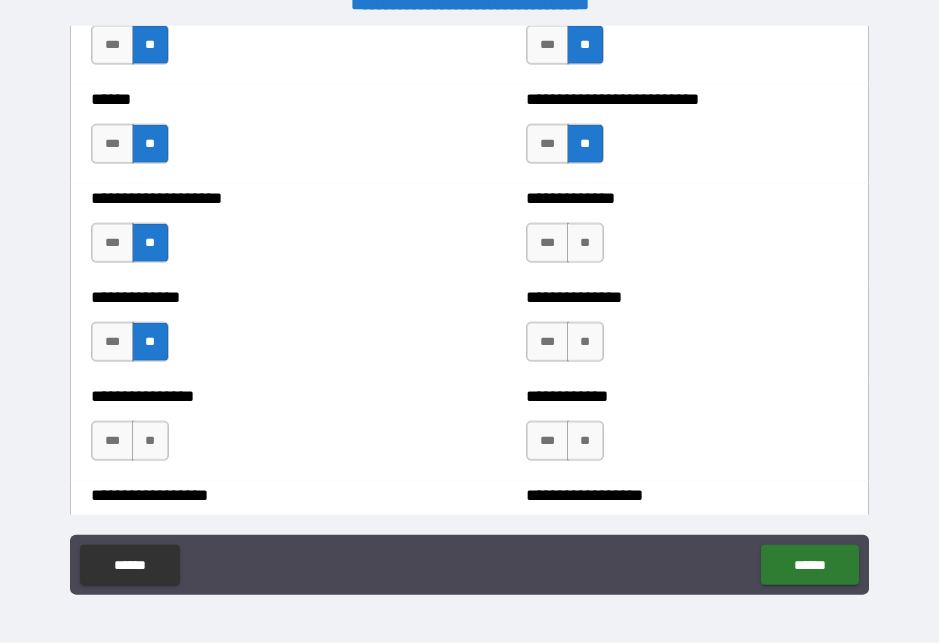click on "**" at bounding box center [150, 441] 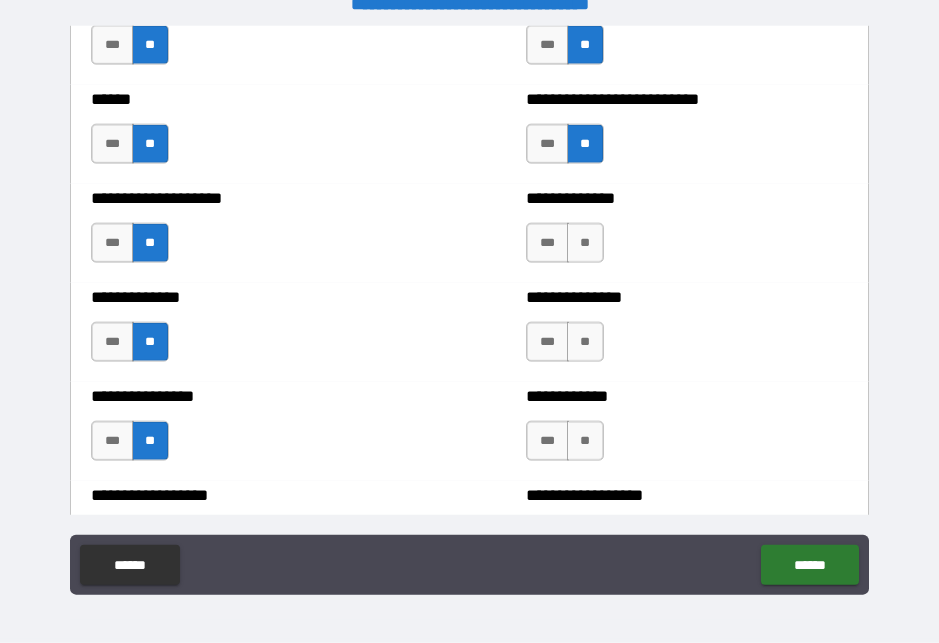 click on "***" at bounding box center [112, 144] 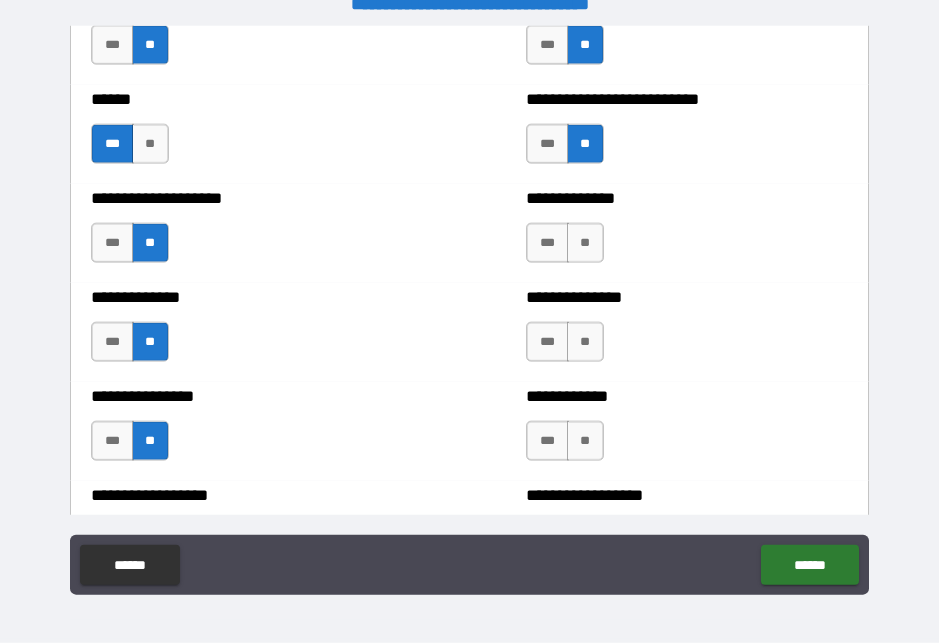 click on "**" at bounding box center (585, 243) 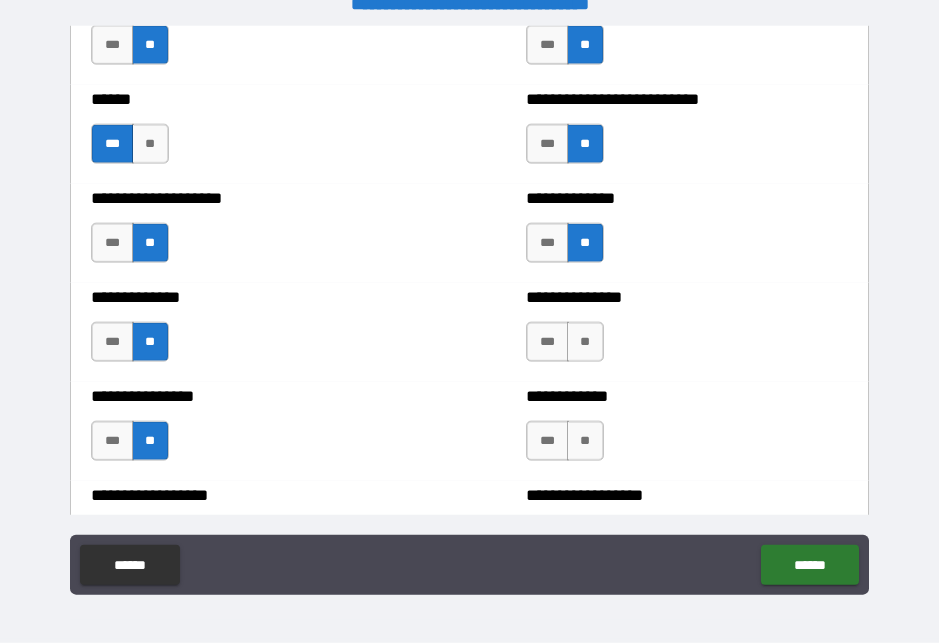 click on "**" at bounding box center (585, 342) 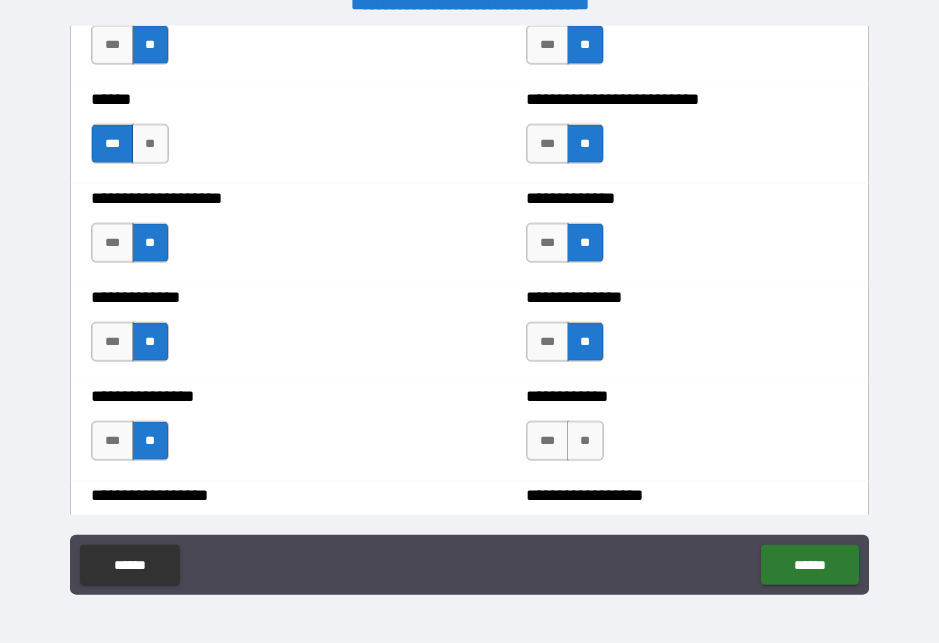 click on "**" at bounding box center [585, 441] 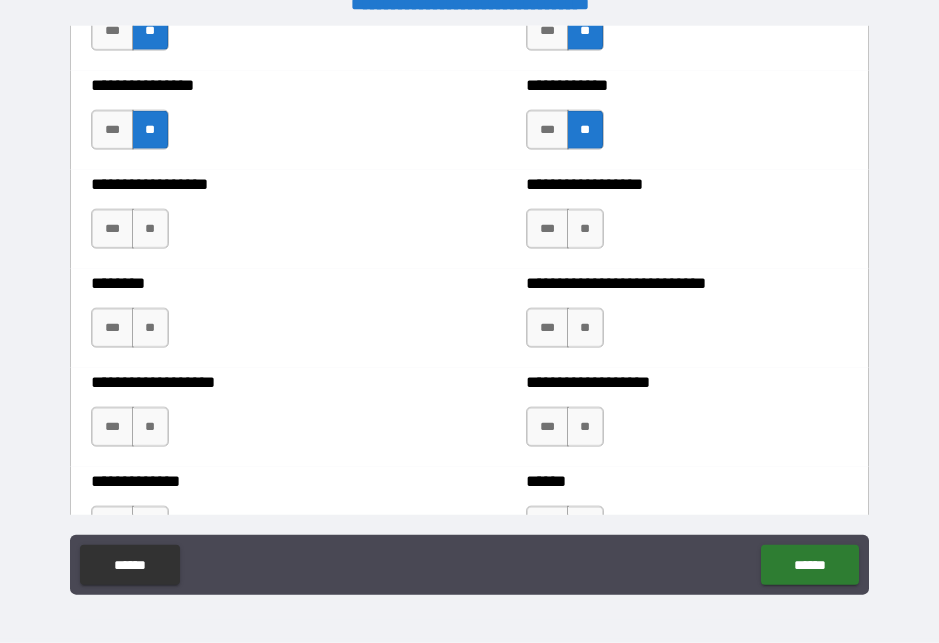 scroll, scrollTop: 4294, scrollLeft: 0, axis: vertical 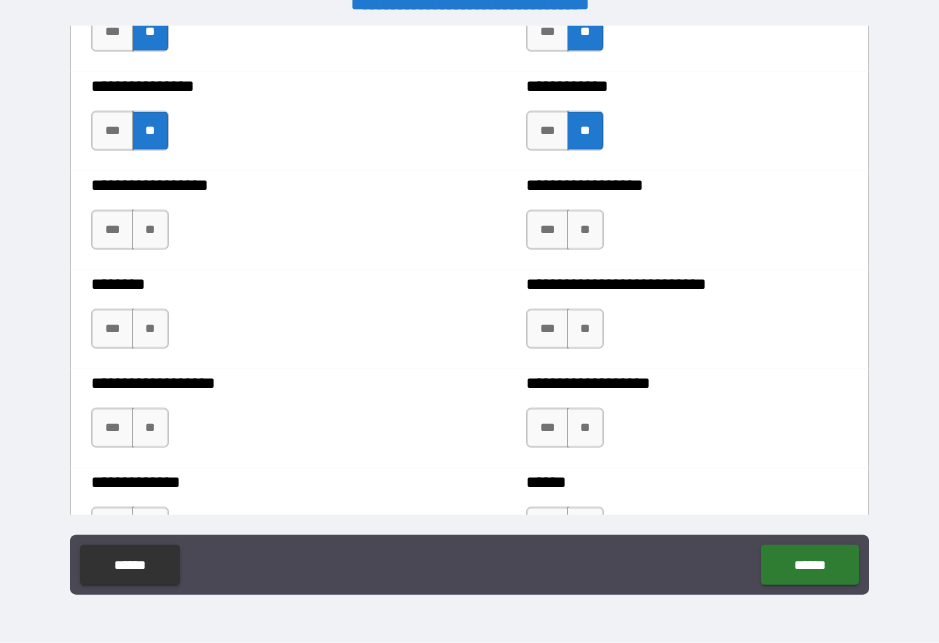 click on "**" at bounding box center [150, 230] 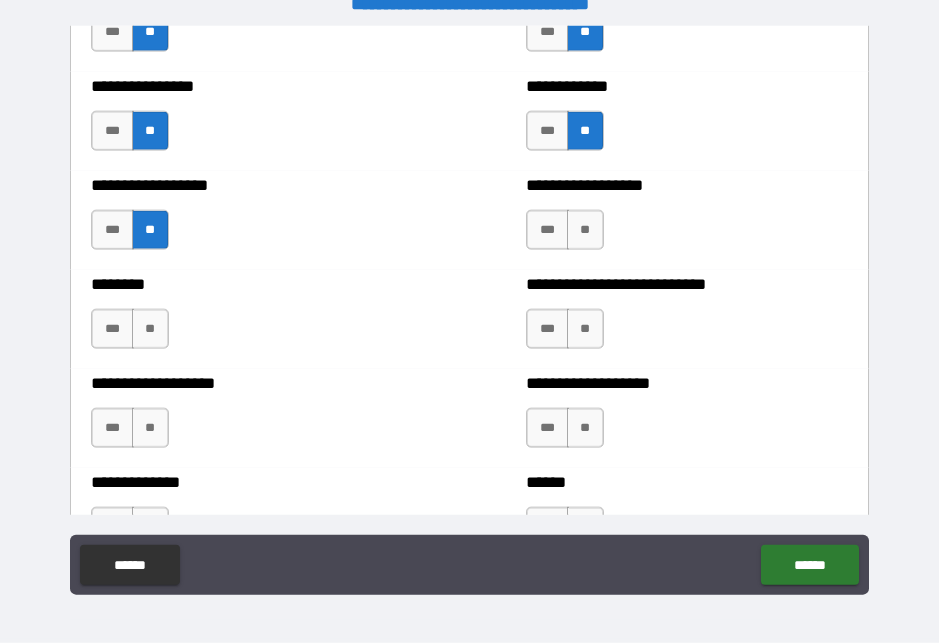 click on "**" at bounding box center [150, 329] 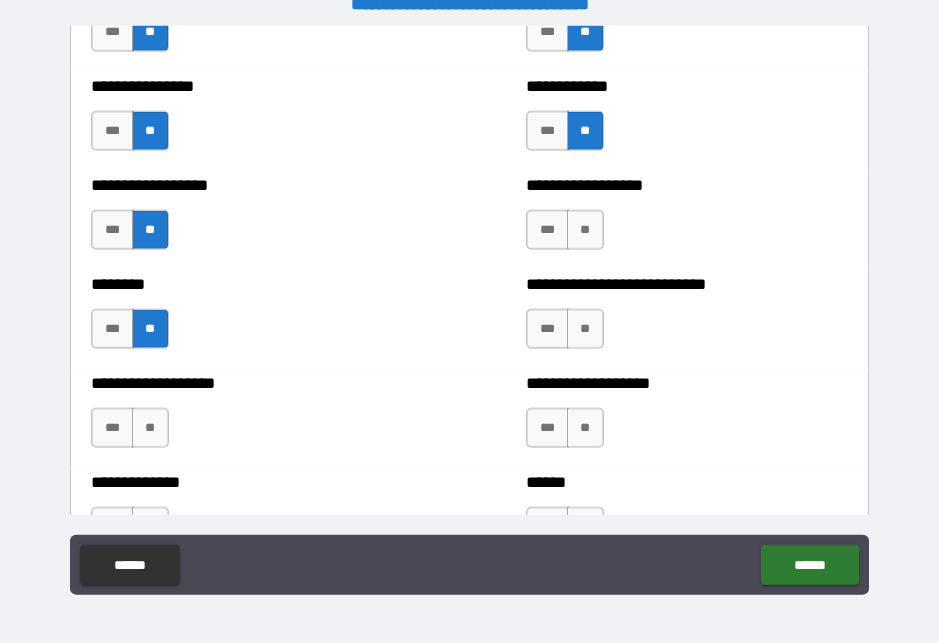 click on "**" at bounding box center [150, 428] 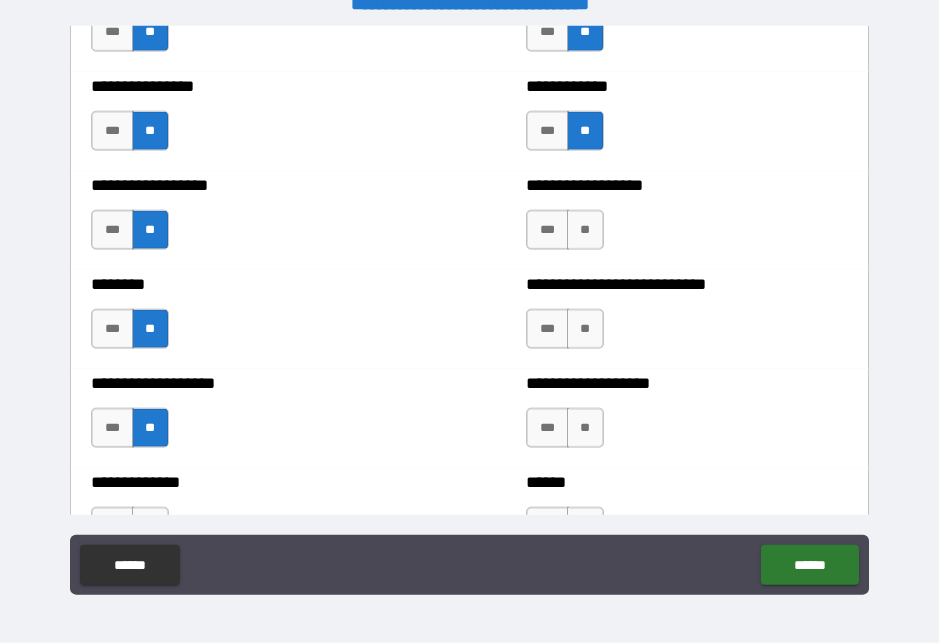 click on "**" at bounding box center [585, 230] 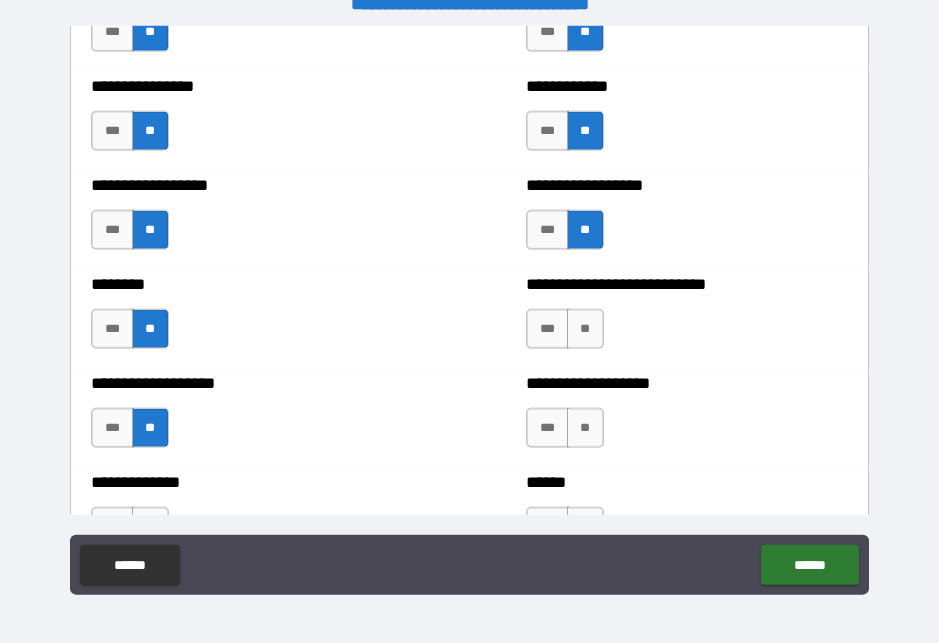 click on "**" at bounding box center [585, 329] 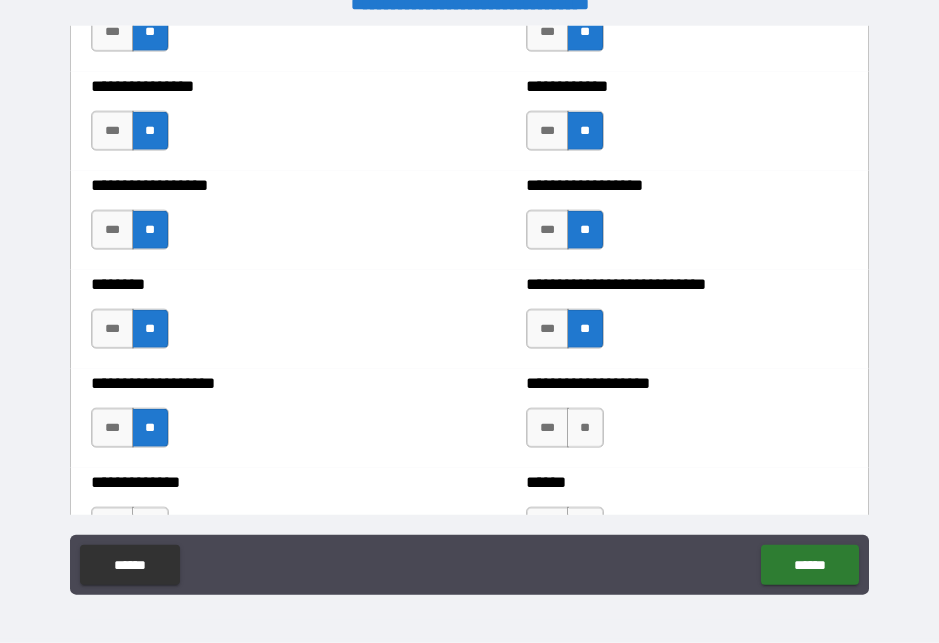 click on "**" at bounding box center (585, 428) 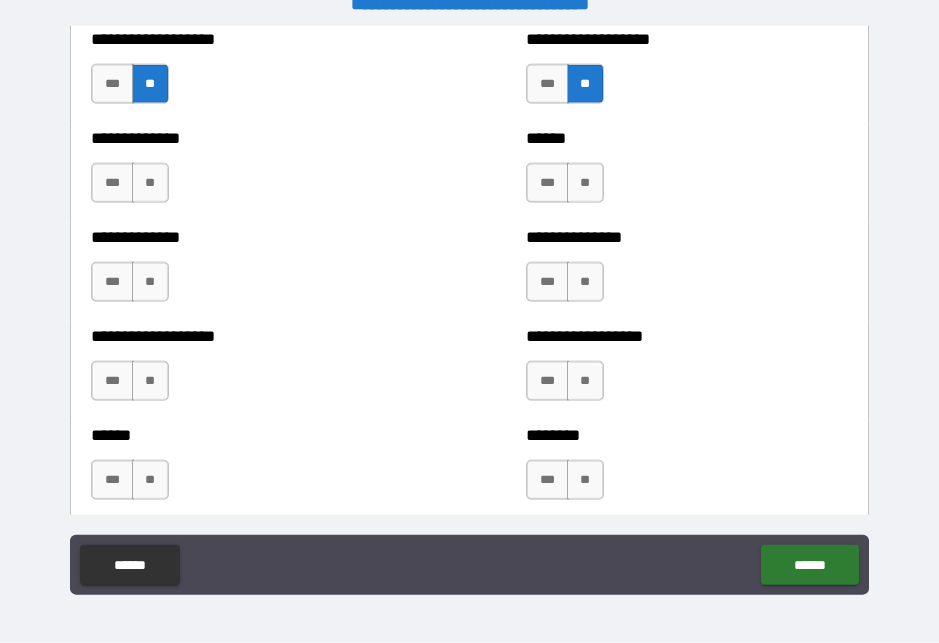 scroll, scrollTop: 4637, scrollLeft: 0, axis: vertical 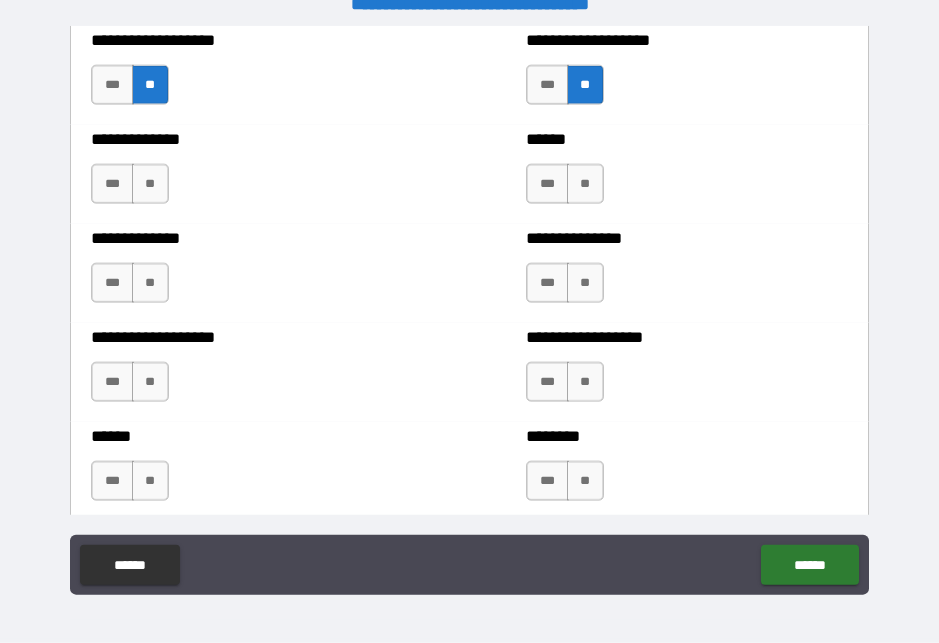click on "**" at bounding box center [150, 184] 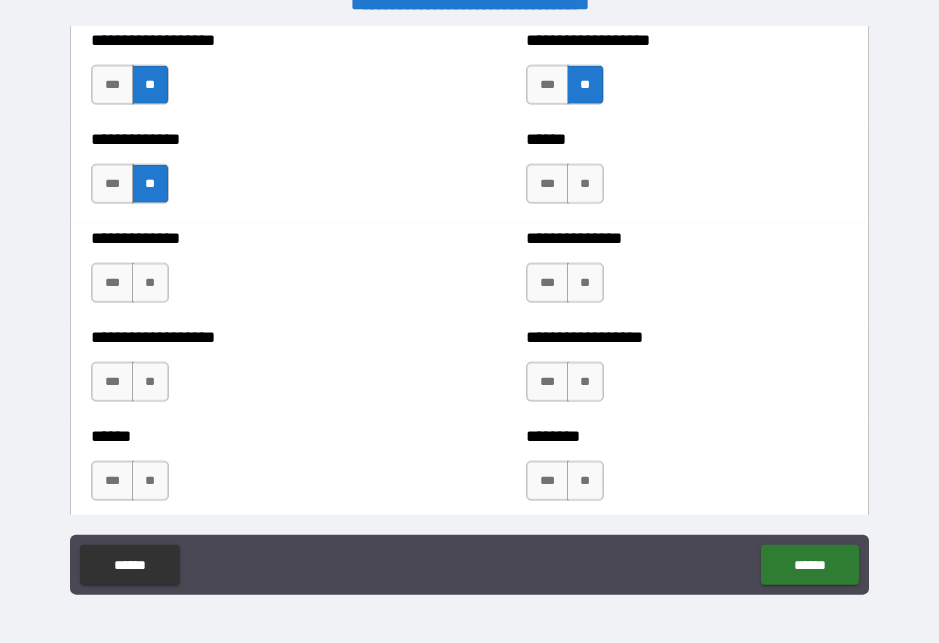 click on "**" at bounding box center [150, 283] 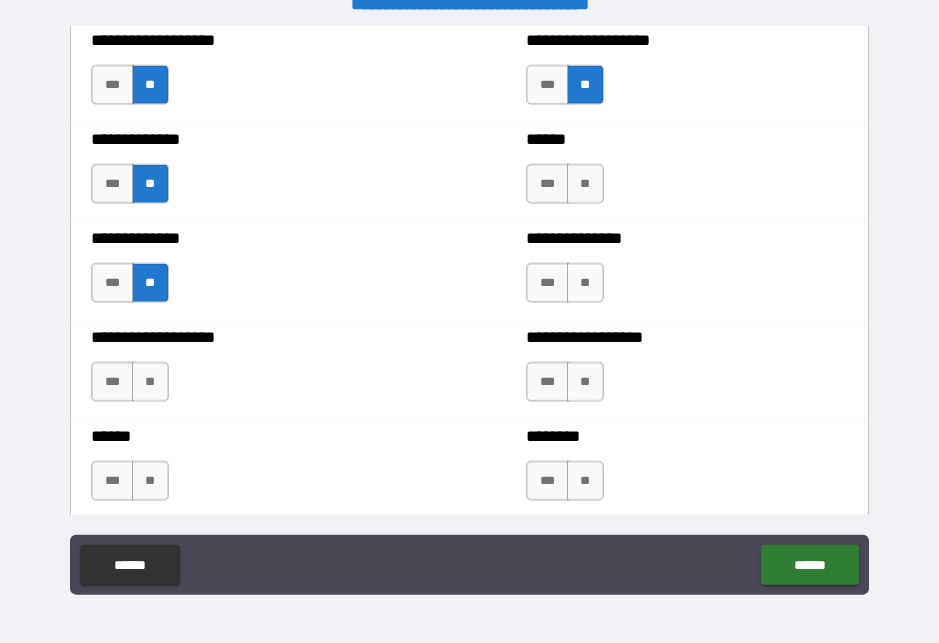 click on "**" at bounding box center (150, 382) 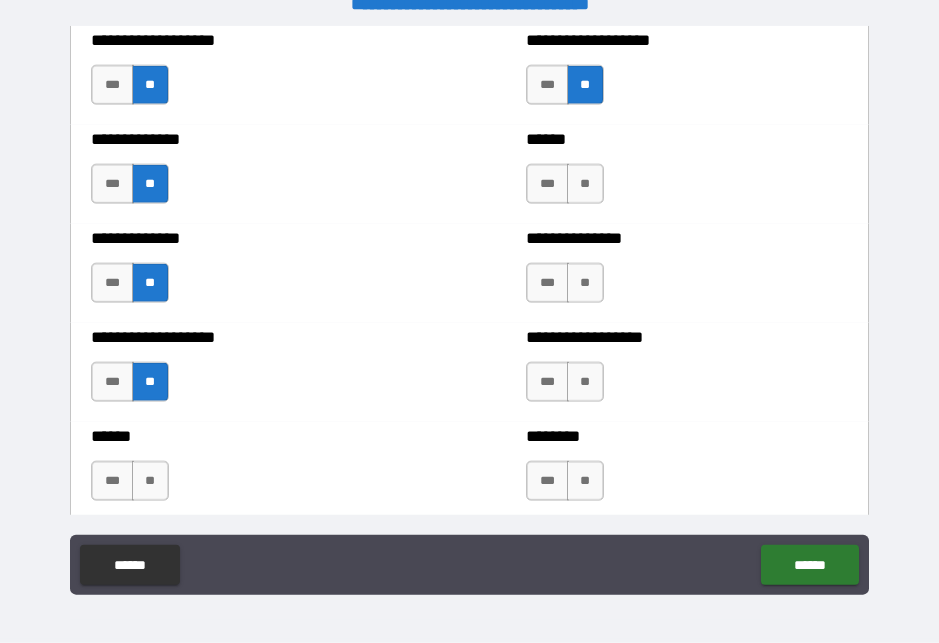 click on "**" at bounding box center [150, 481] 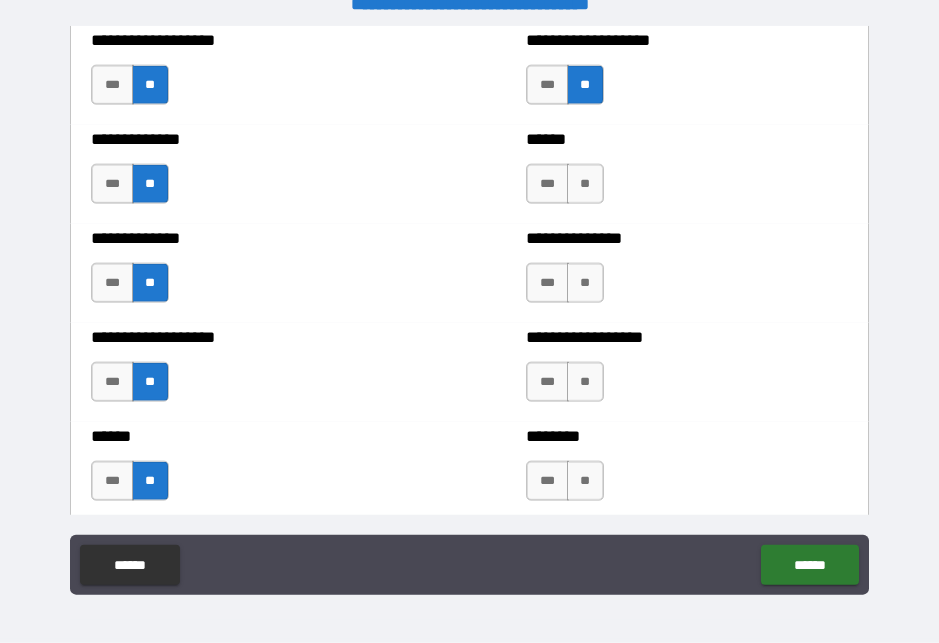 click on "**" at bounding box center [585, 184] 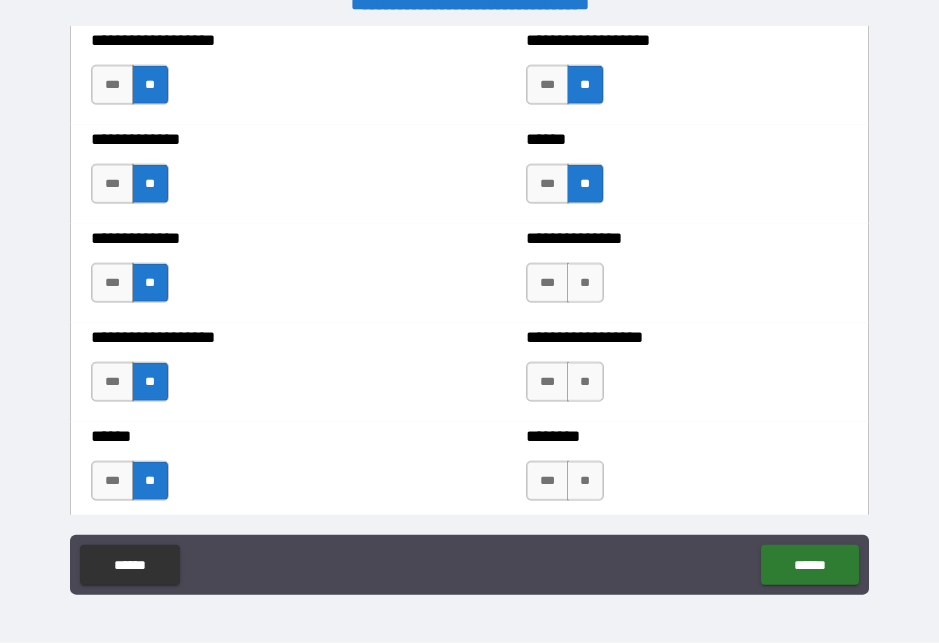 click on "**" at bounding box center (585, 283) 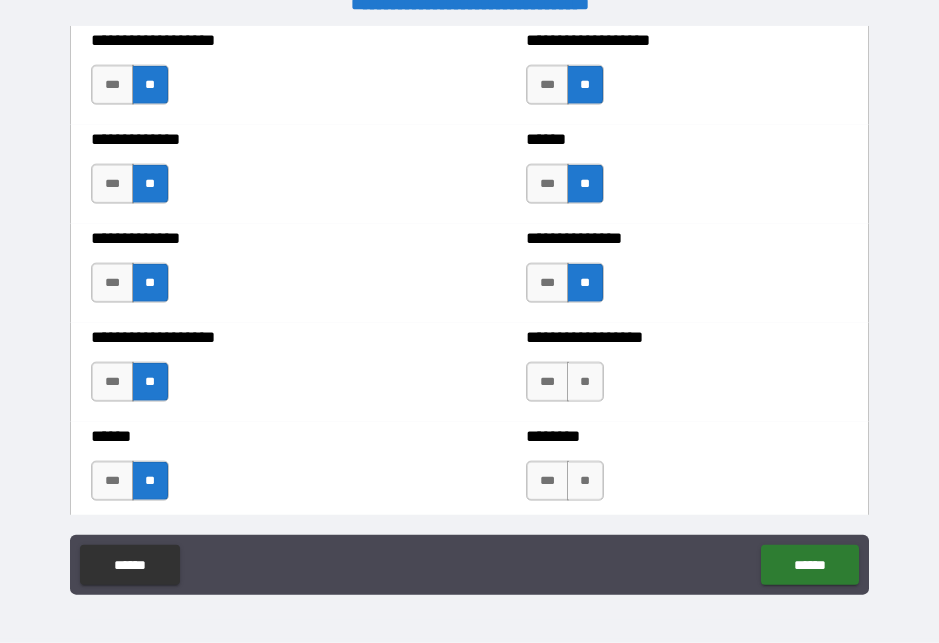 click on "**" at bounding box center (585, 382) 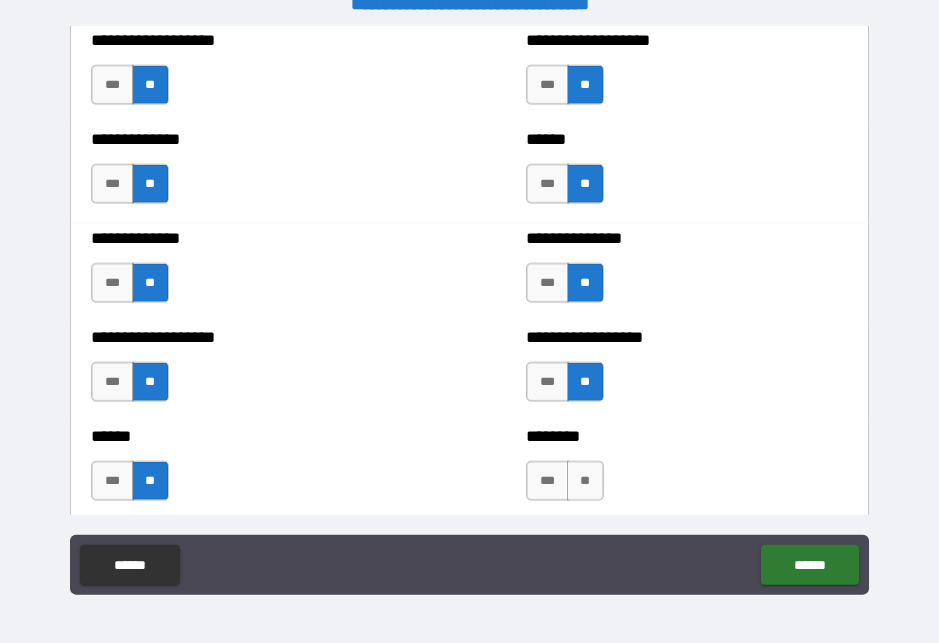 click on "**" at bounding box center (585, 481) 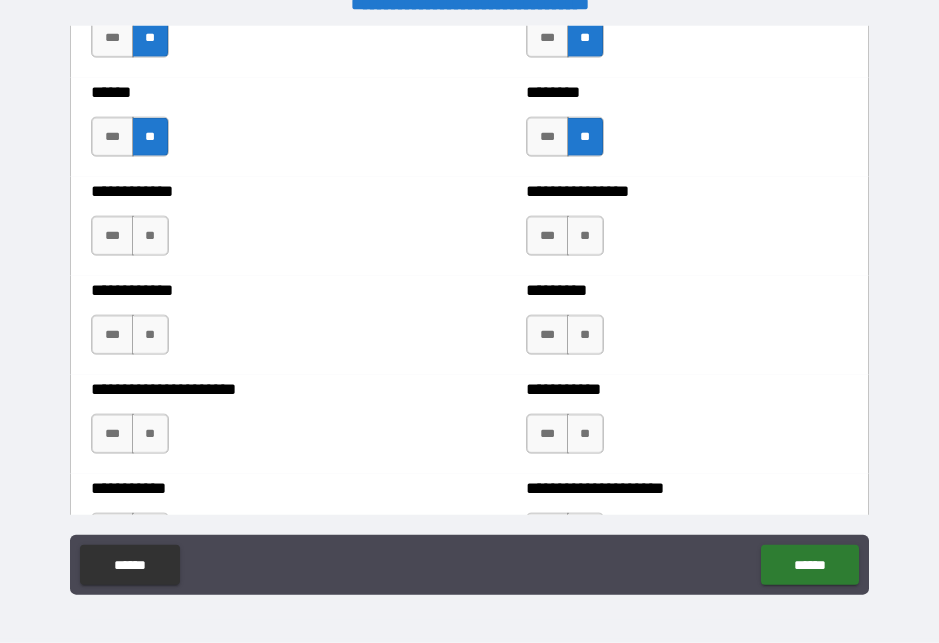 scroll, scrollTop: 4979, scrollLeft: 0, axis: vertical 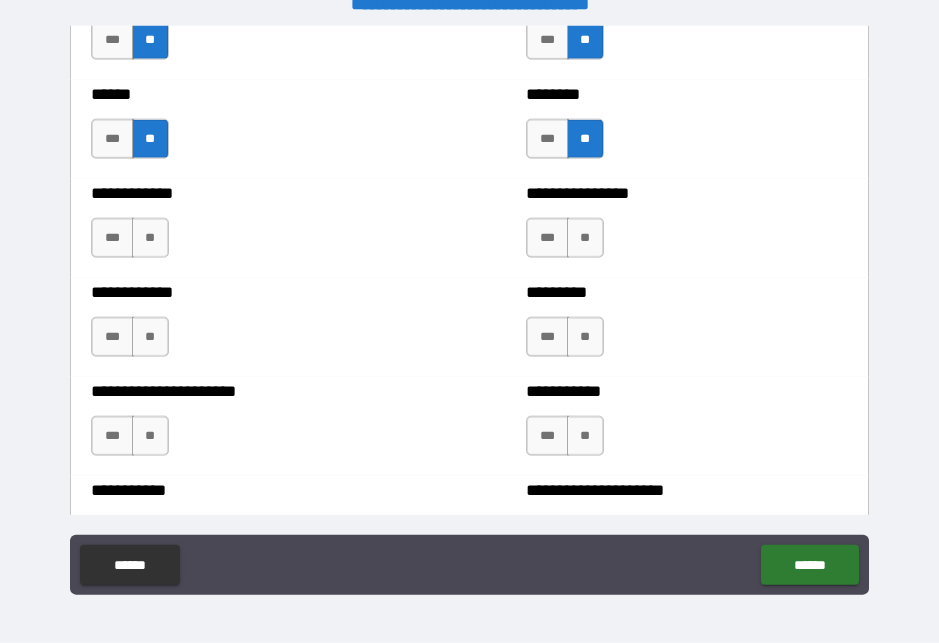 click on "**" at bounding box center (150, 238) 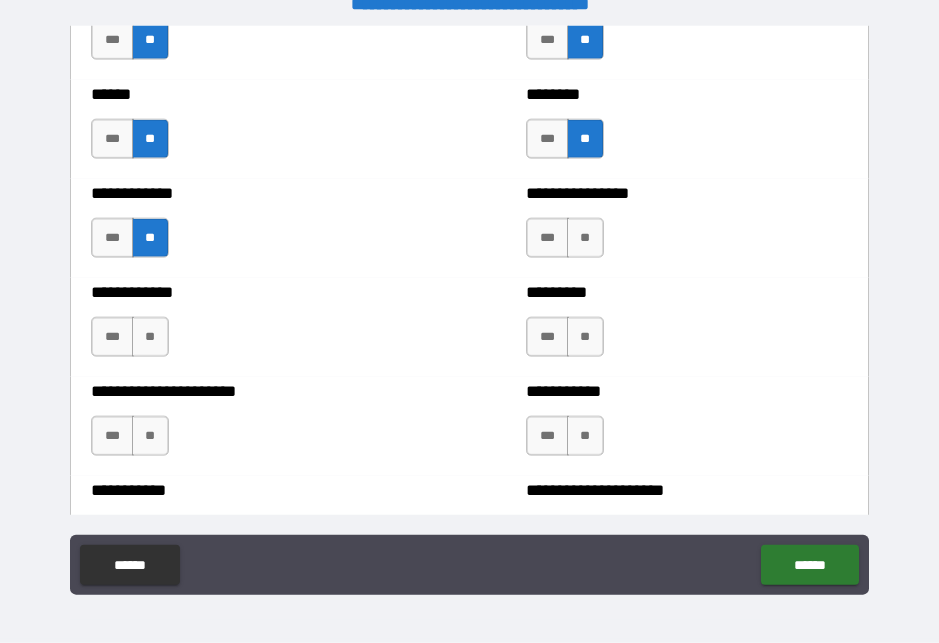 click on "**" at bounding box center [150, 337] 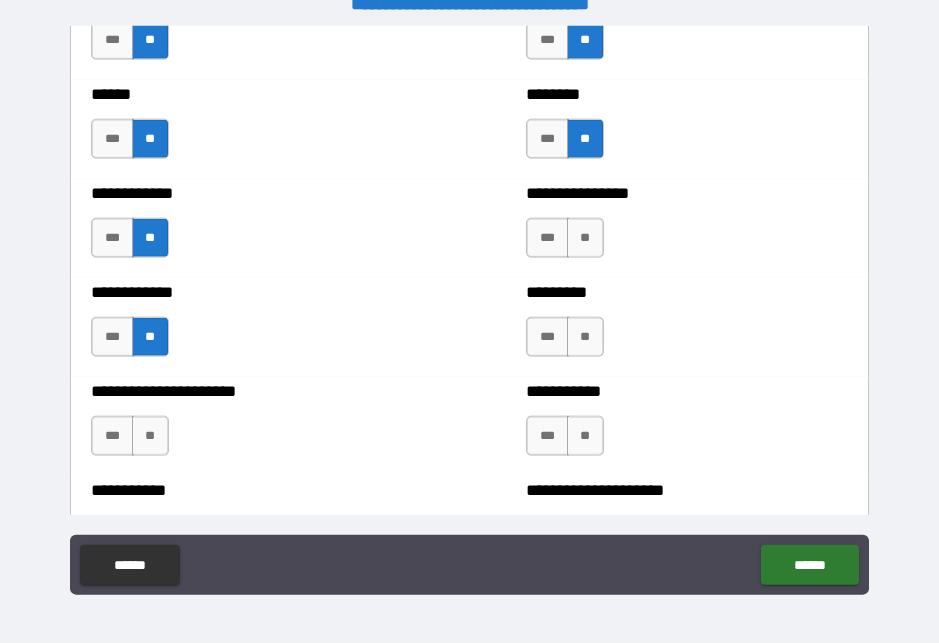 click on "**" at bounding box center [150, 436] 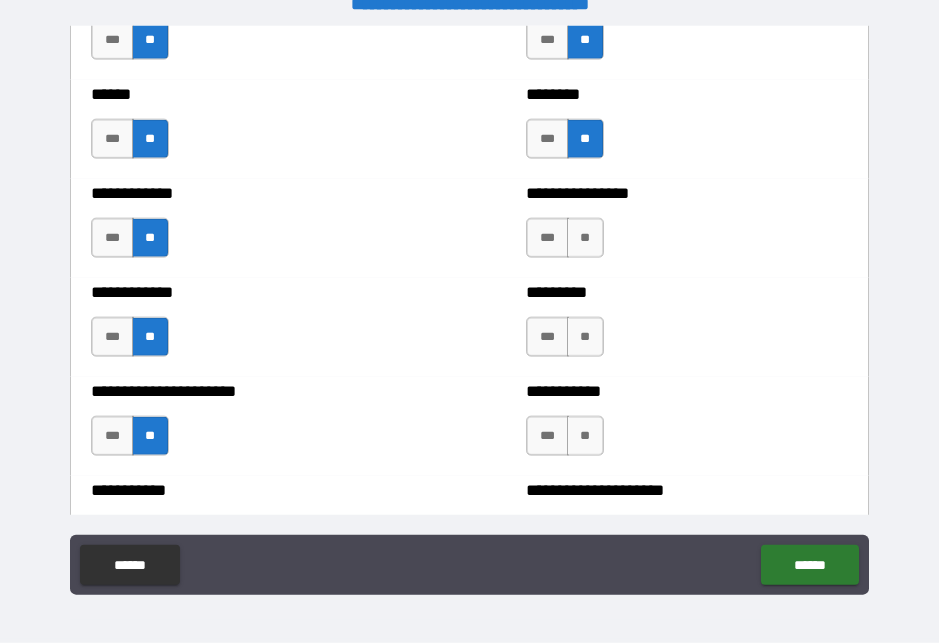 click on "**" at bounding box center (585, 238) 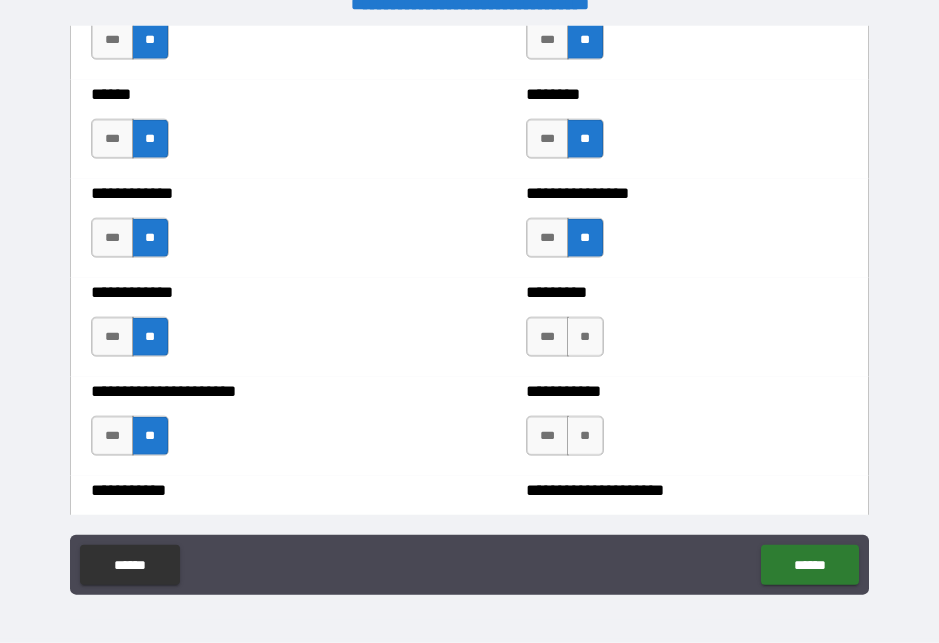 click on "**" at bounding box center (585, 337) 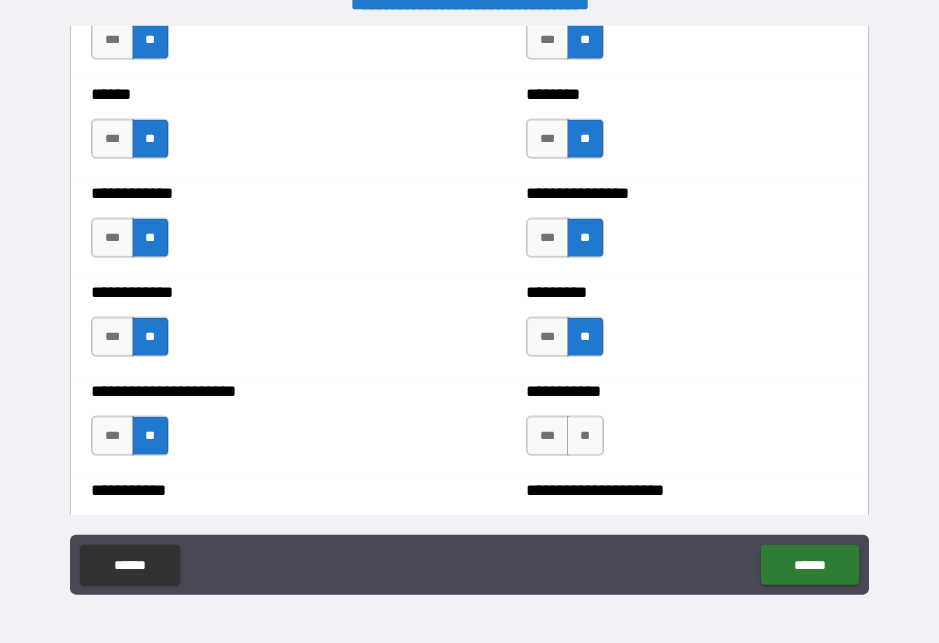 click on "**" at bounding box center (585, 436) 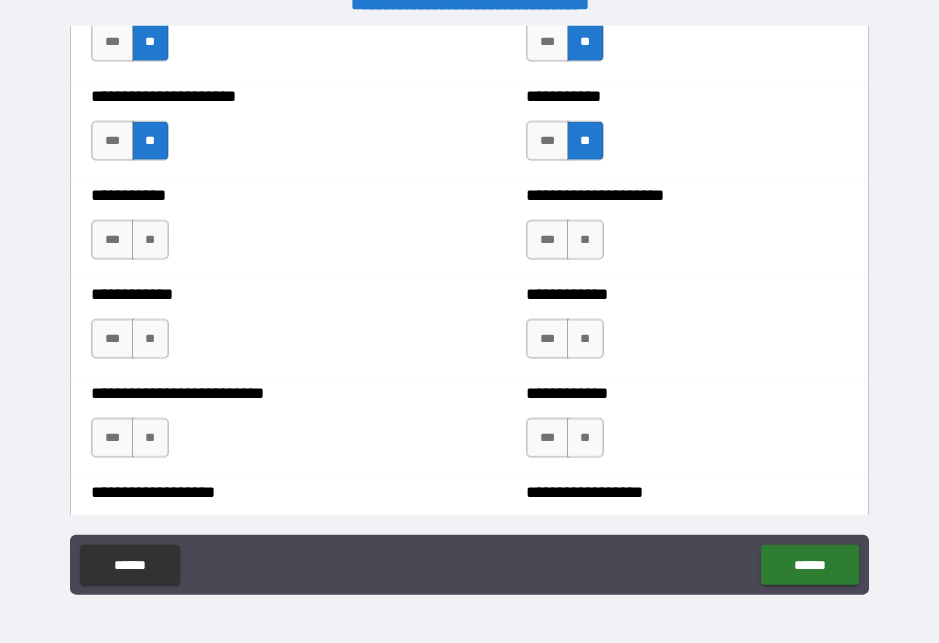 scroll, scrollTop: 5269, scrollLeft: 0, axis: vertical 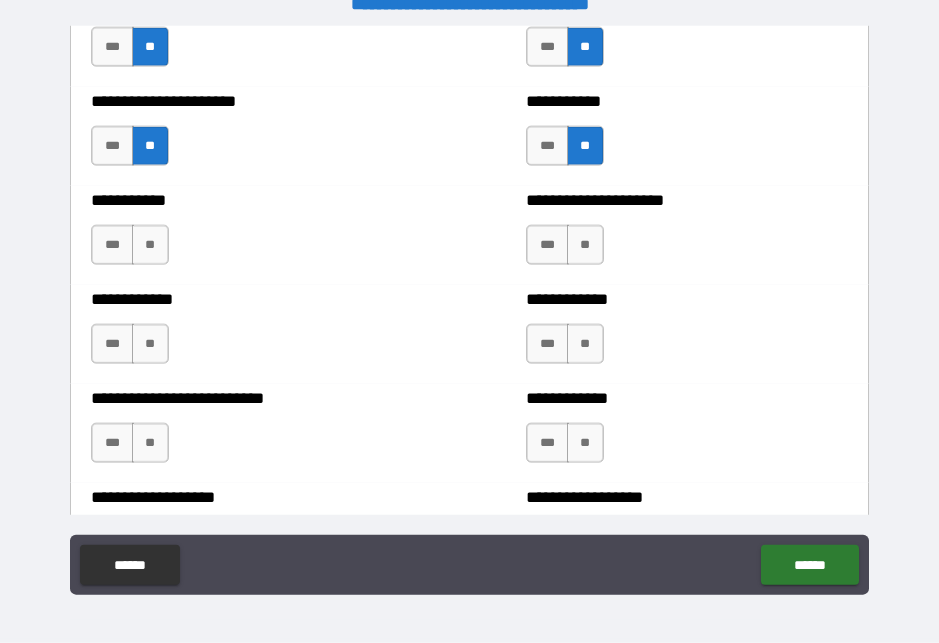 click on "**" at bounding box center (150, 245) 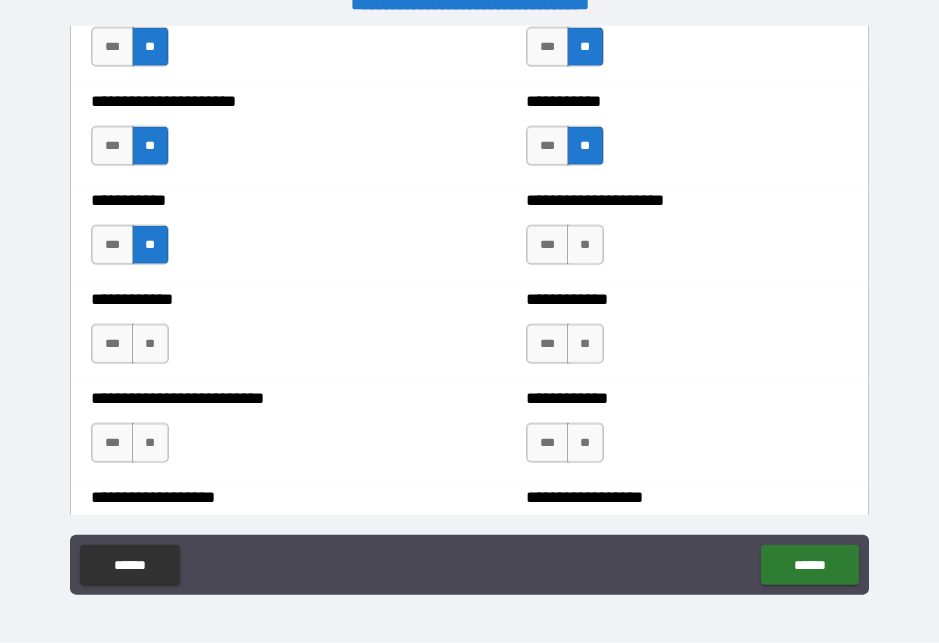 click on "**" at bounding box center [150, 344] 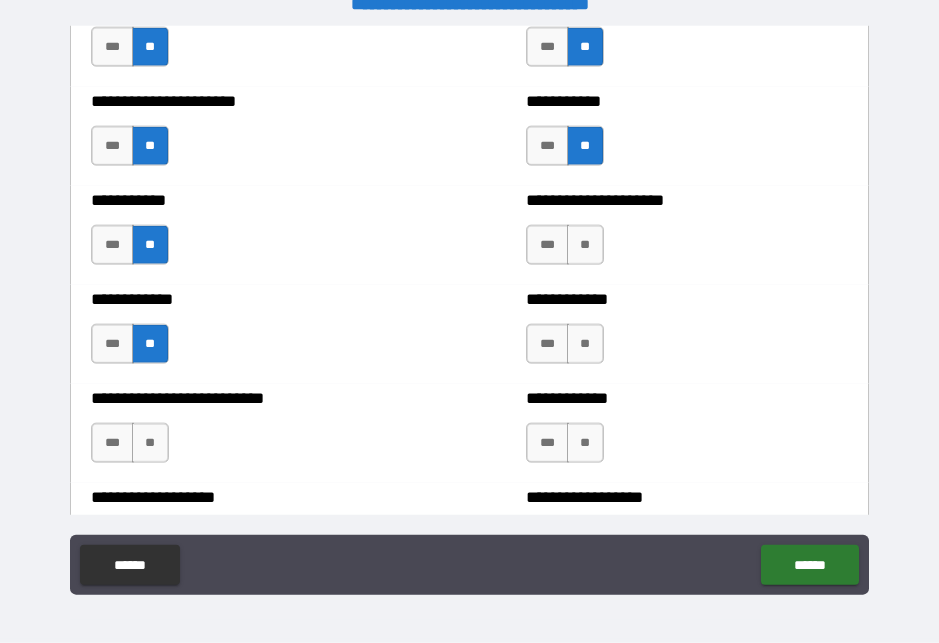 click on "**" at bounding box center [150, 443] 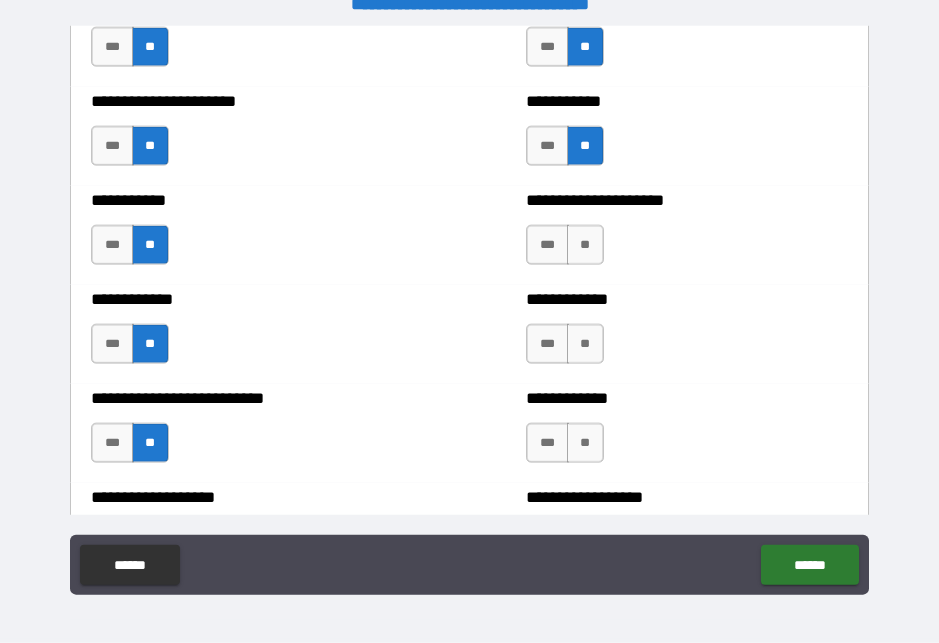 click on "**" at bounding box center (585, 245) 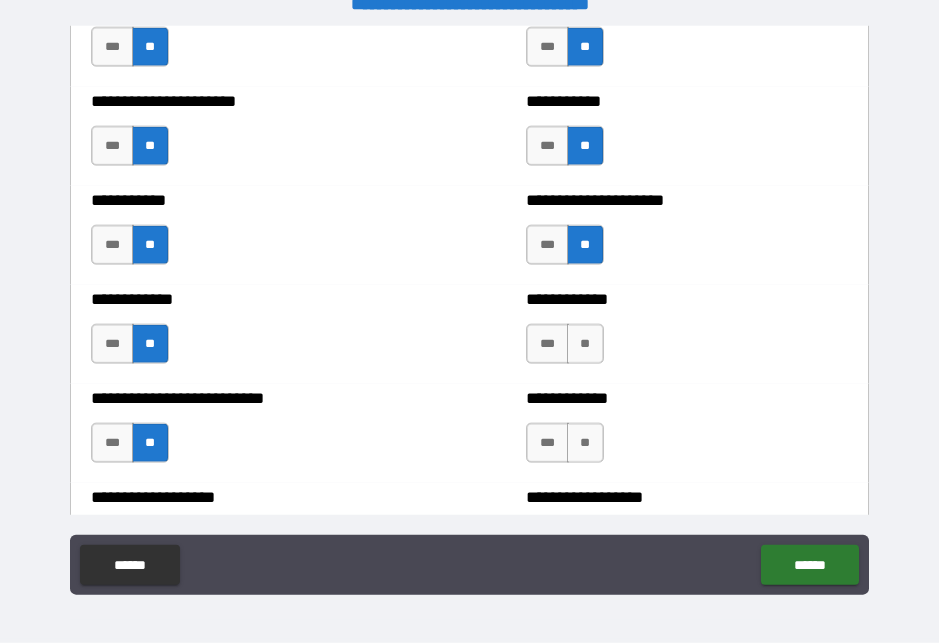 click on "**" at bounding box center [585, 344] 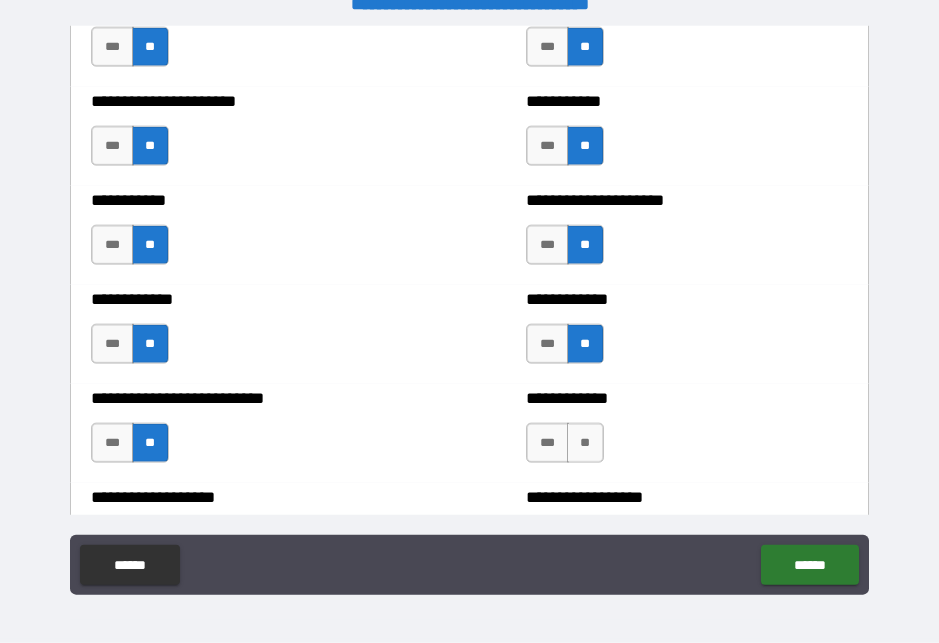 click on "**" at bounding box center (585, 443) 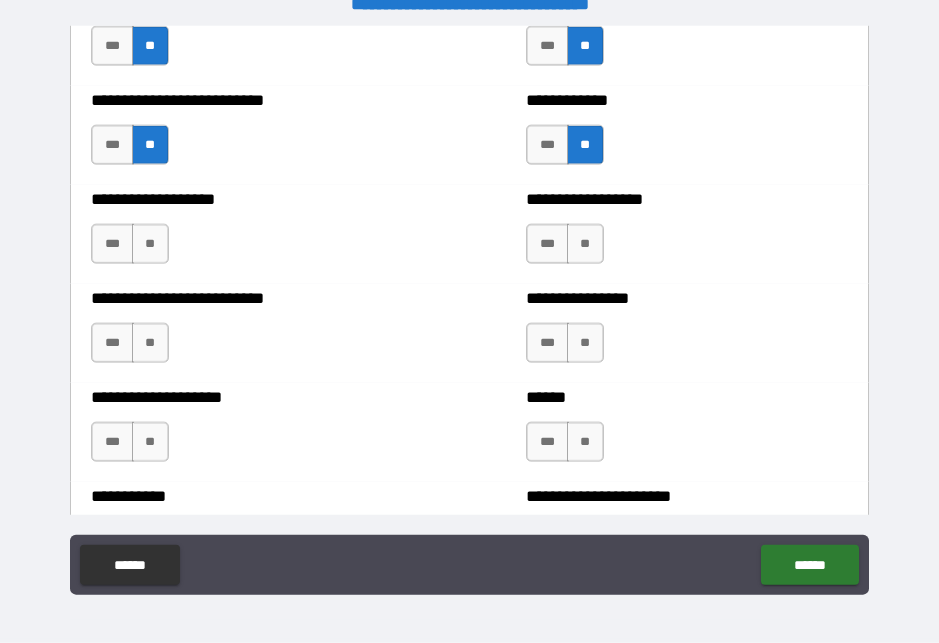 scroll, scrollTop: 5569, scrollLeft: 0, axis: vertical 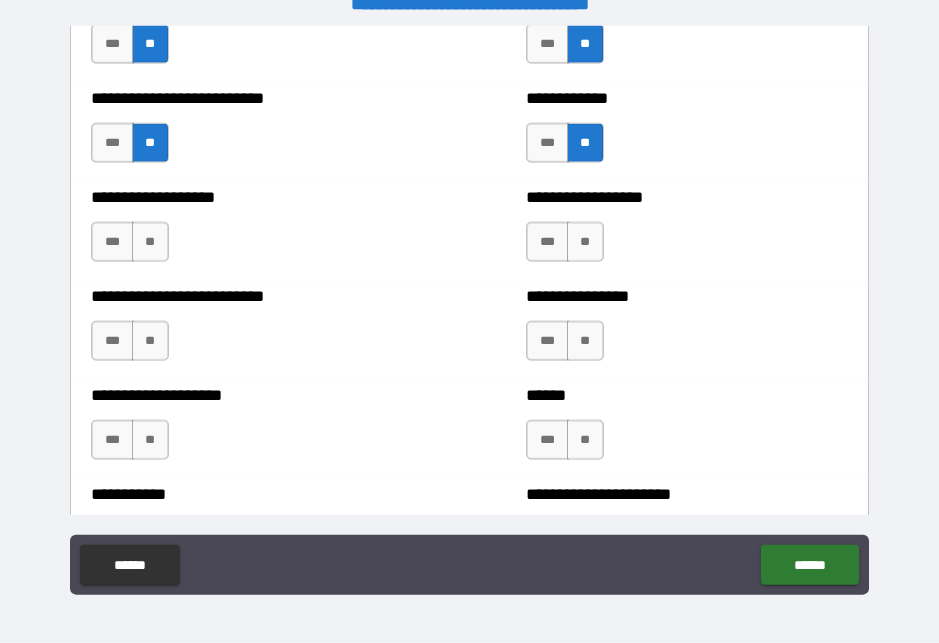 click on "**" at bounding box center (150, 242) 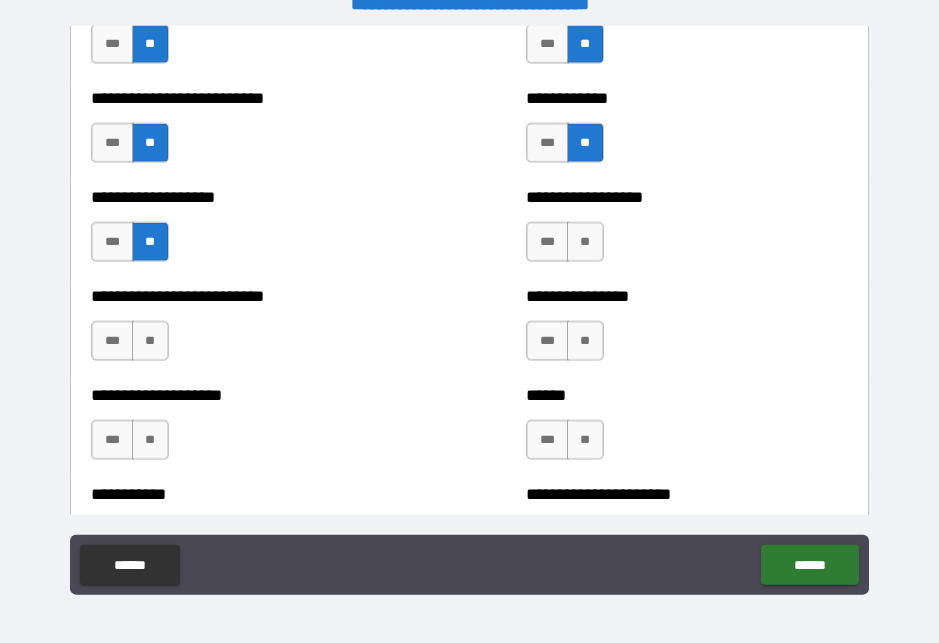 click on "**" at bounding box center [150, 341] 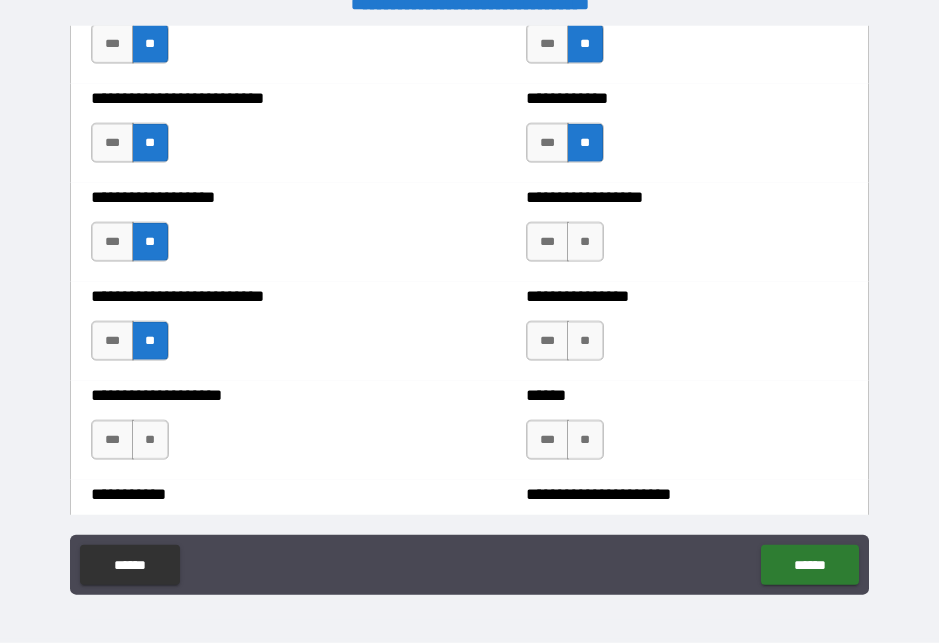 click on "**" at bounding box center (150, 440) 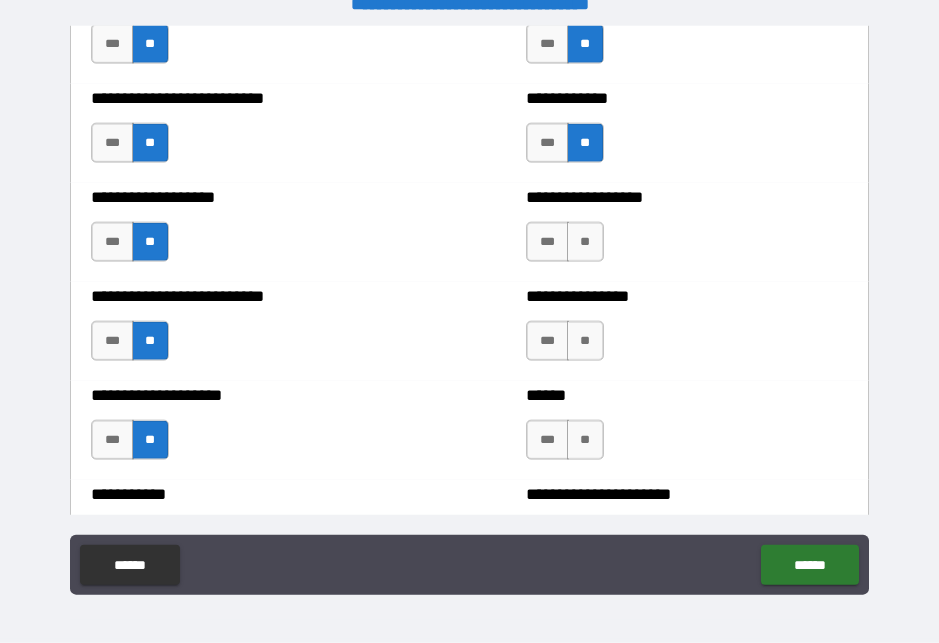 click on "**" at bounding box center [585, 242] 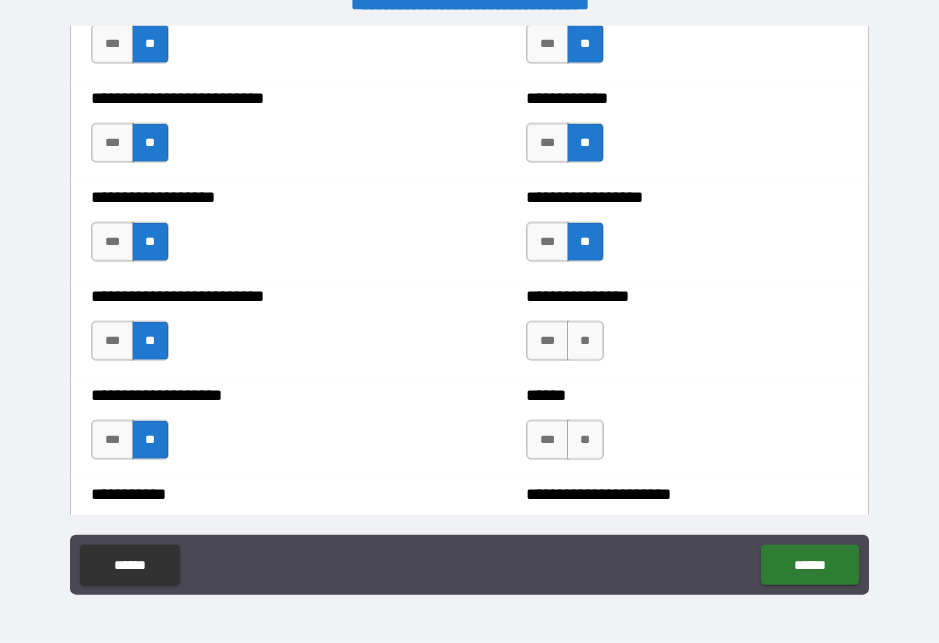 click on "**" at bounding box center (585, 341) 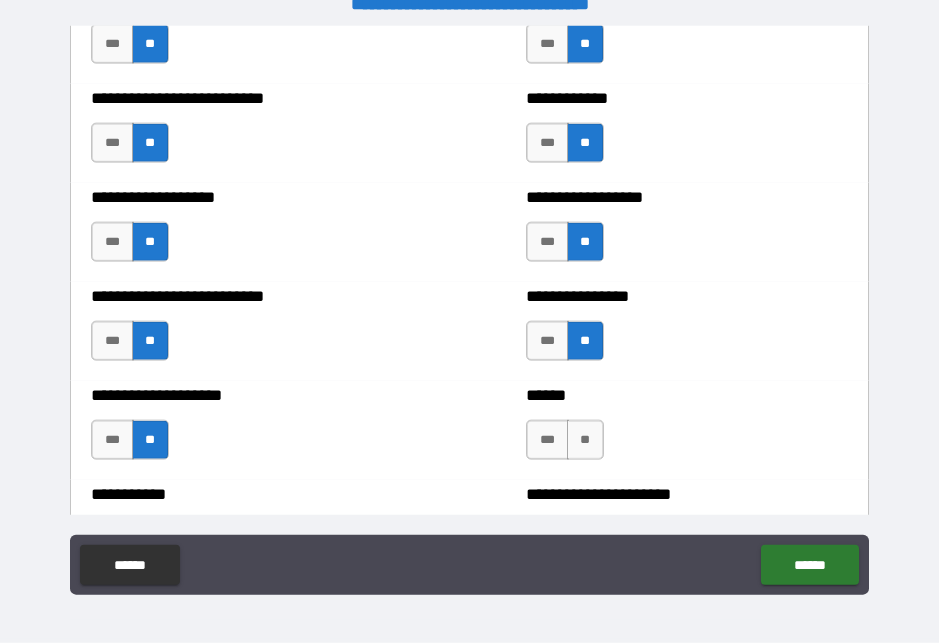 click on "**" at bounding box center [585, 440] 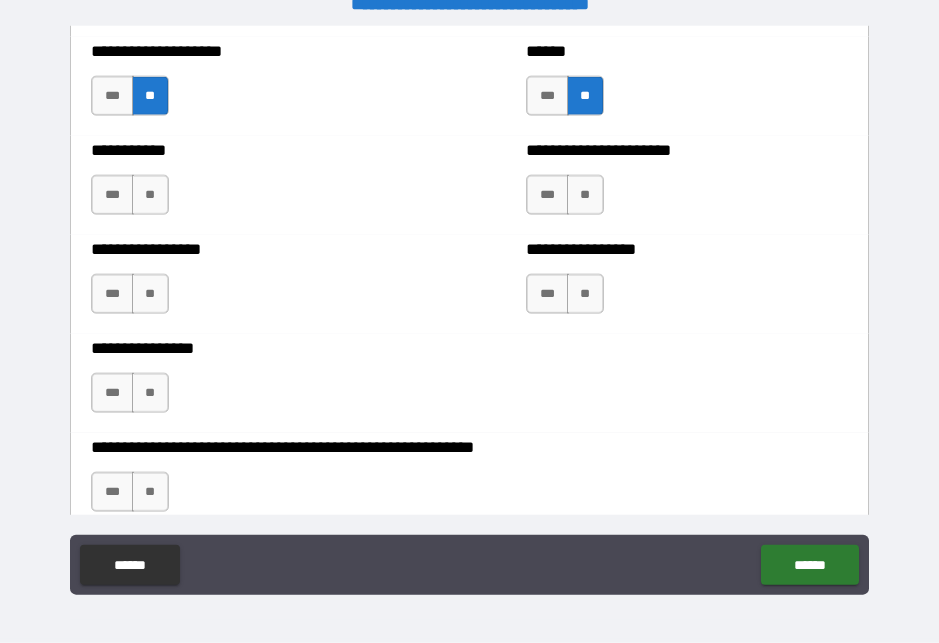scroll, scrollTop: 5912, scrollLeft: 0, axis: vertical 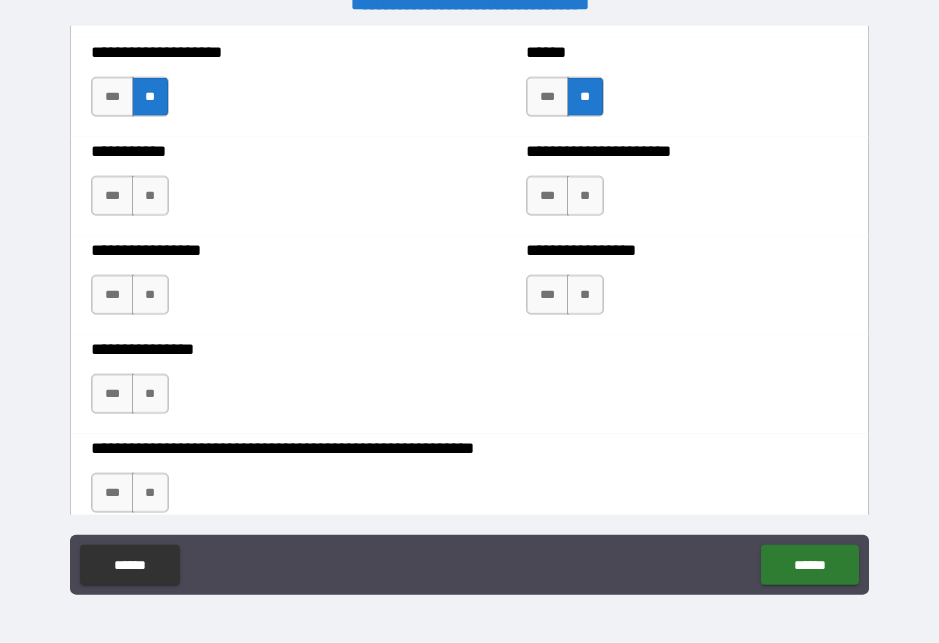 click on "**" at bounding box center (150, 196) 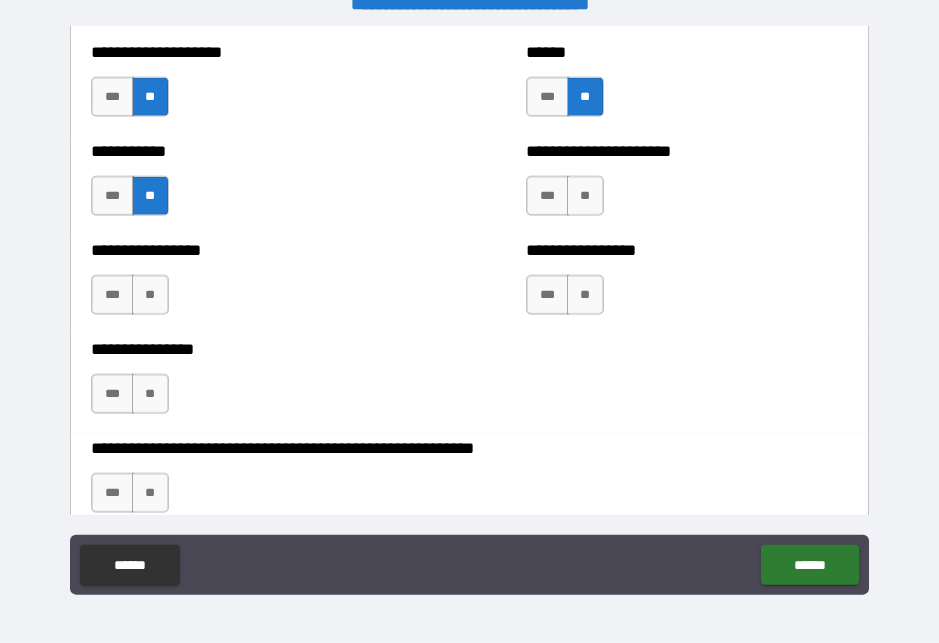 click on "**" at bounding box center [150, 295] 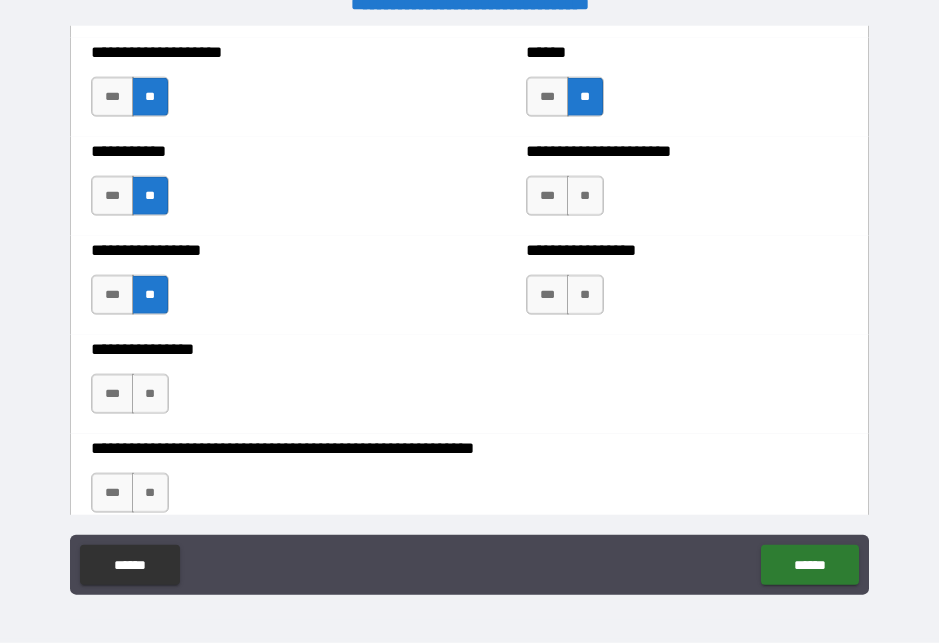 click on "**" at bounding box center [150, 394] 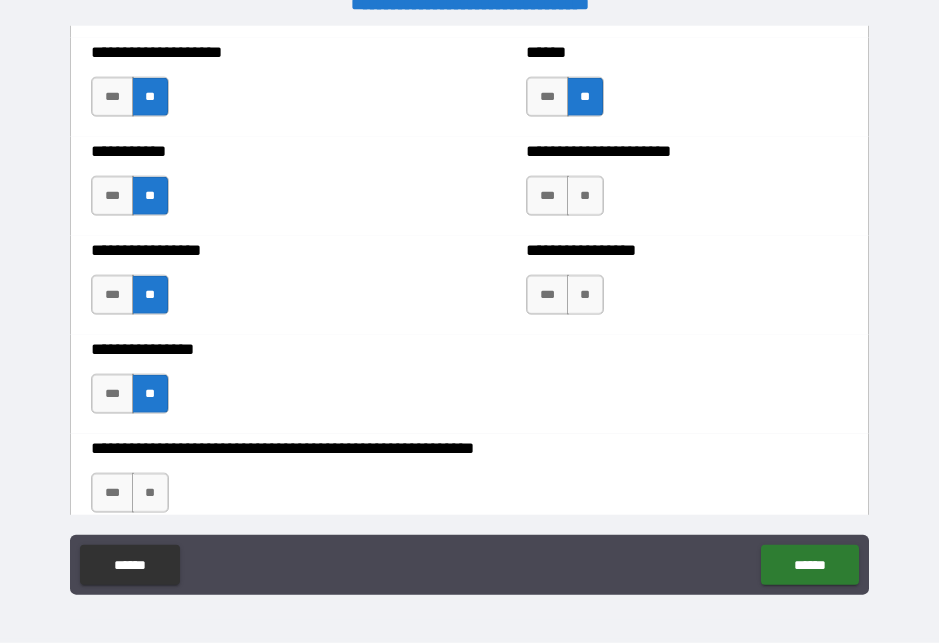 click on "**" at bounding box center [150, 493] 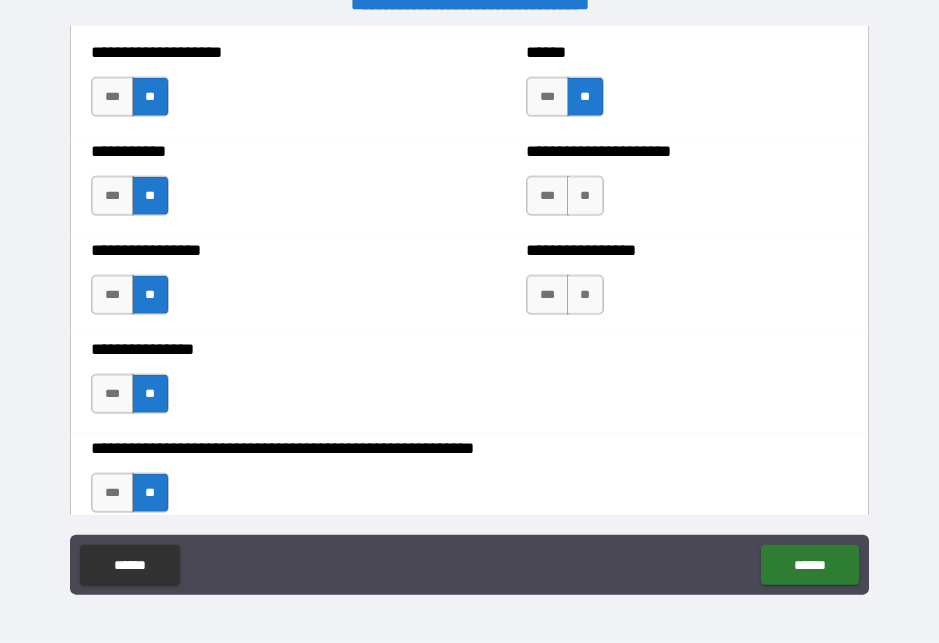 click on "**" at bounding box center [585, 196] 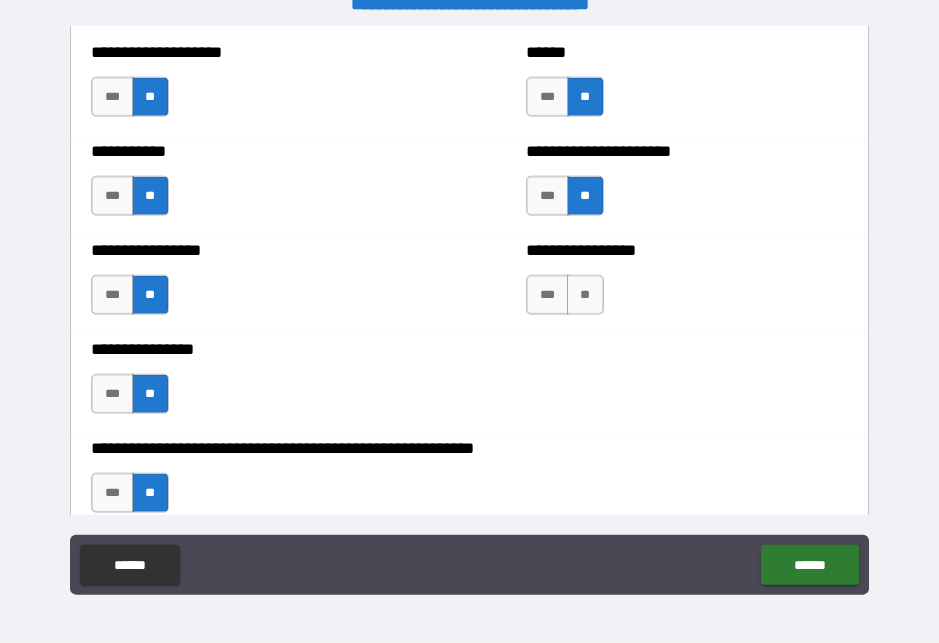 click on "**" at bounding box center (585, 295) 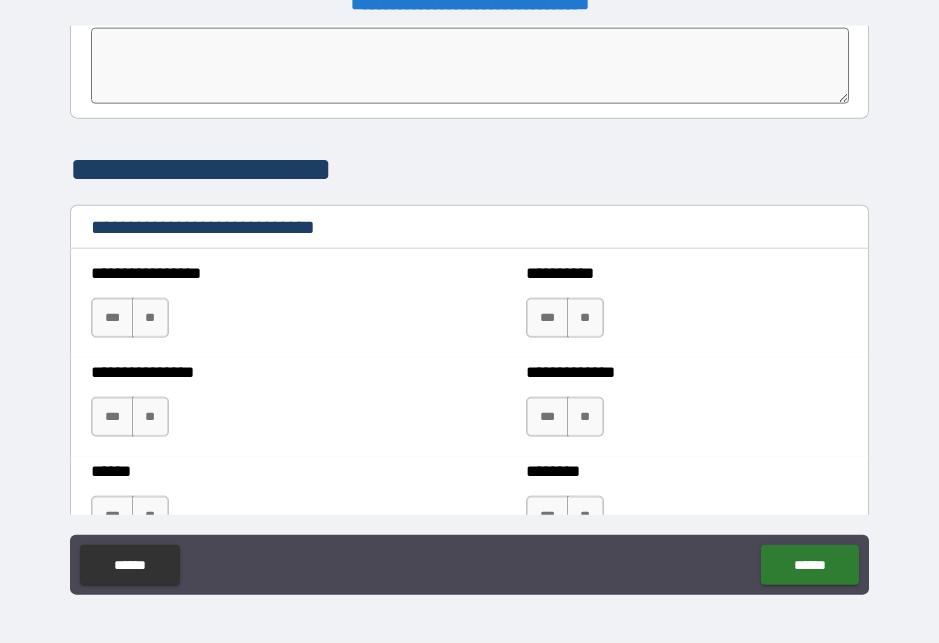 scroll, scrollTop: 6559, scrollLeft: 0, axis: vertical 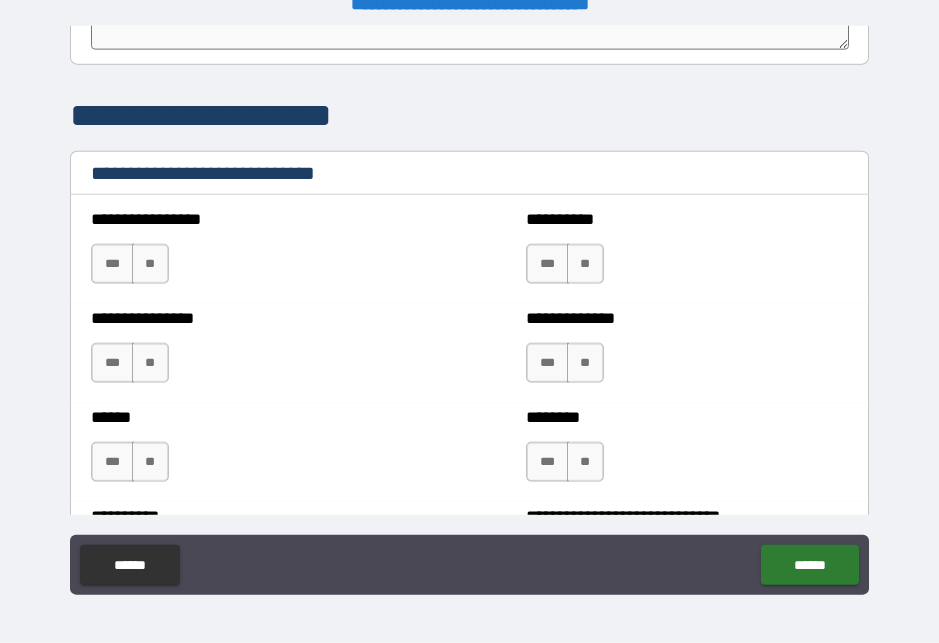 click on "**" at bounding box center (585, 264) 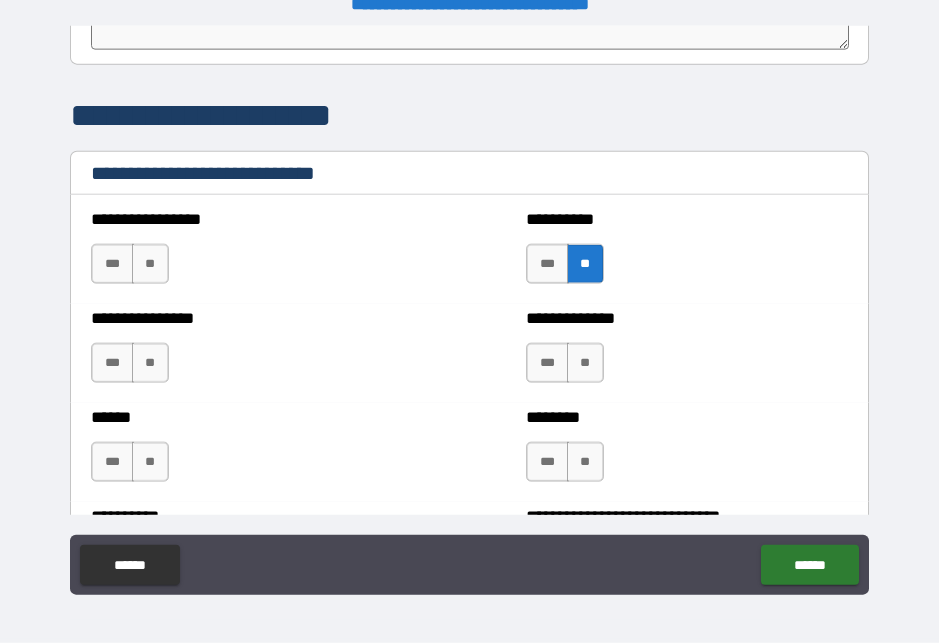 click on "***" at bounding box center (547, 363) 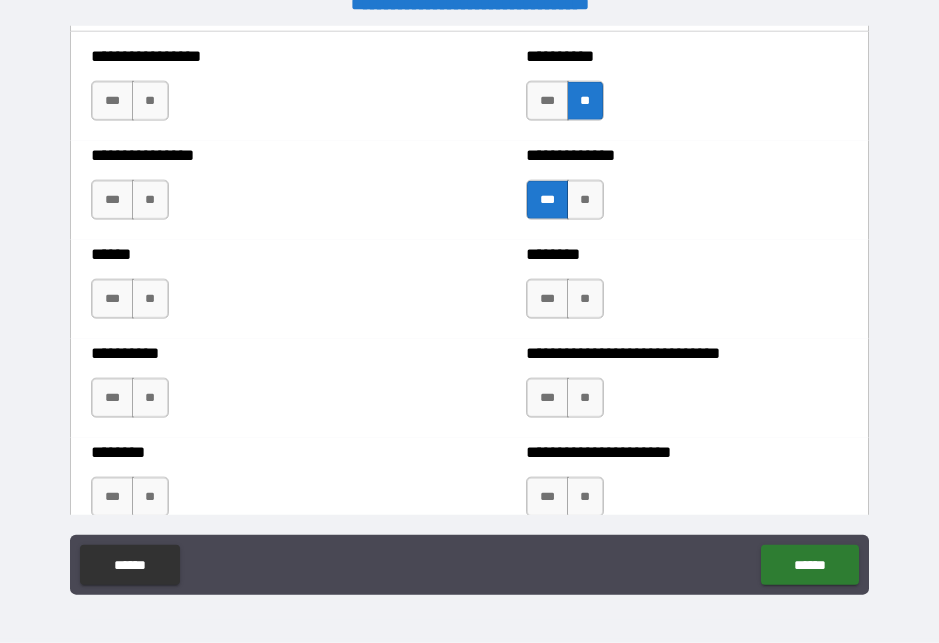 scroll, scrollTop: 6771, scrollLeft: 0, axis: vertical 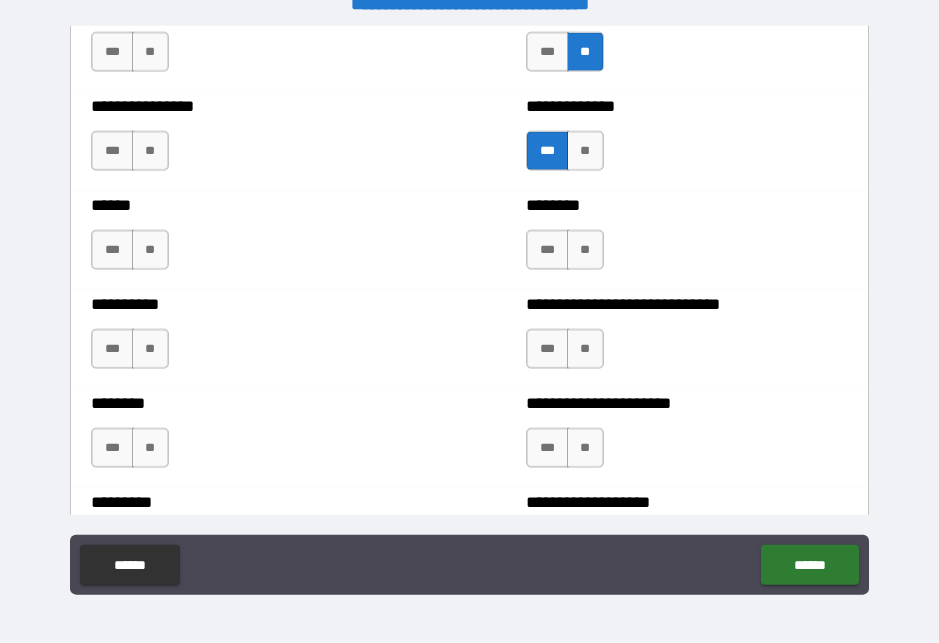 click on "***" at bounding box center (547, 448) 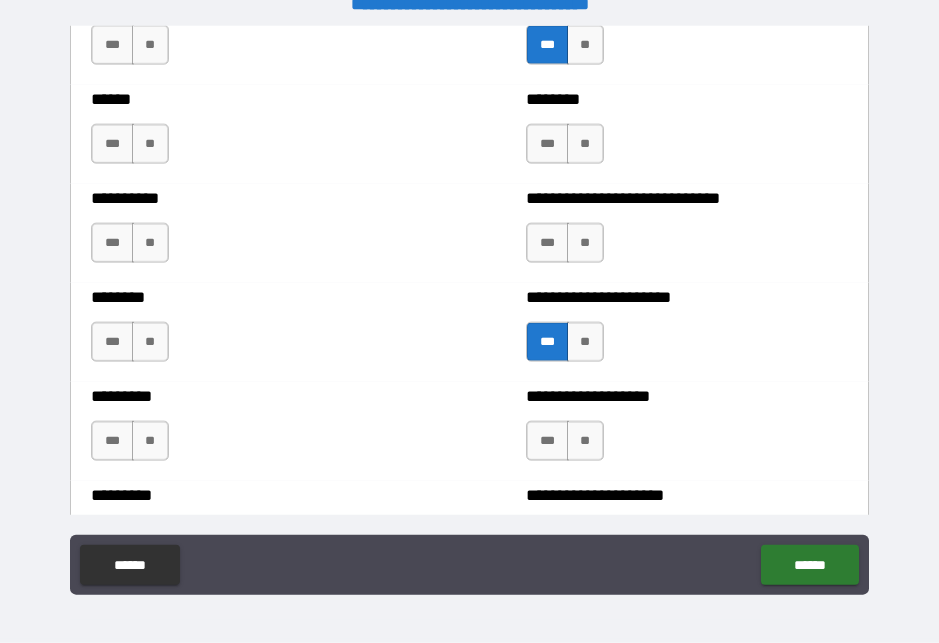 scroll, scrollTop: 6886, scrollLeft: 0, axis: vertical 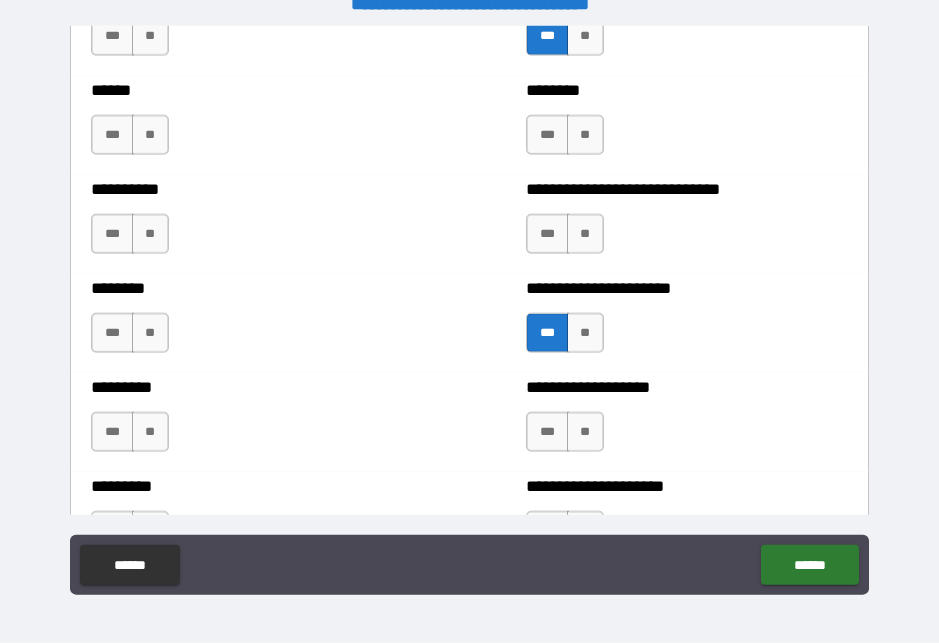 click on "**" at bounding box center [150, 333] 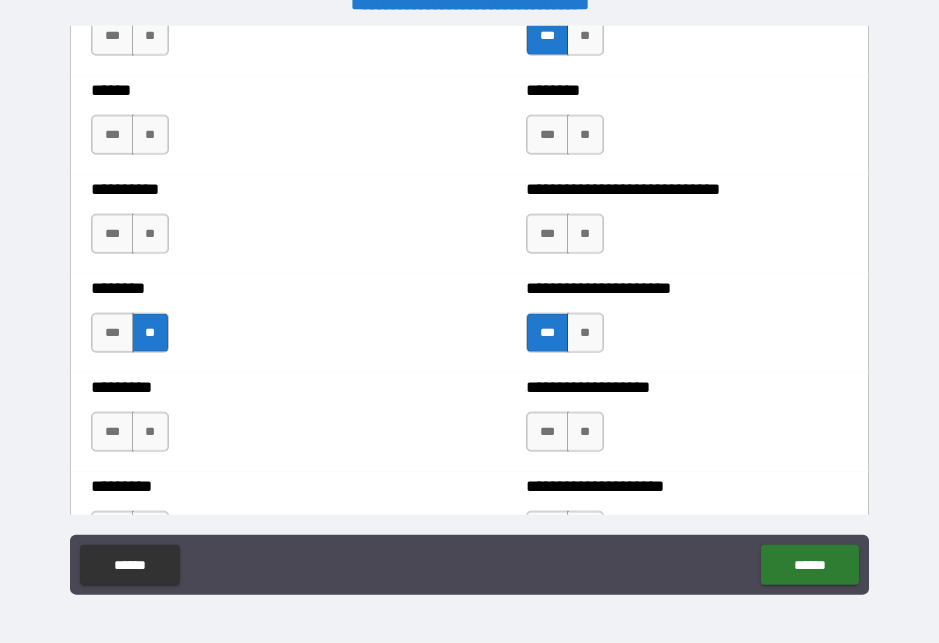 click on "**" at bounding box center [150, 432] 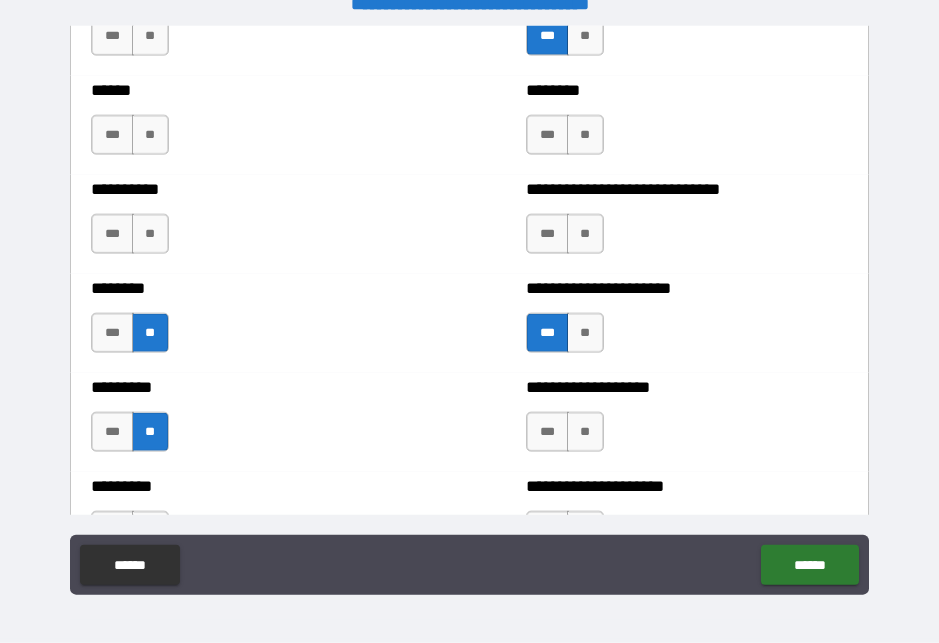 click on "**" at bounding box center (150, 234) 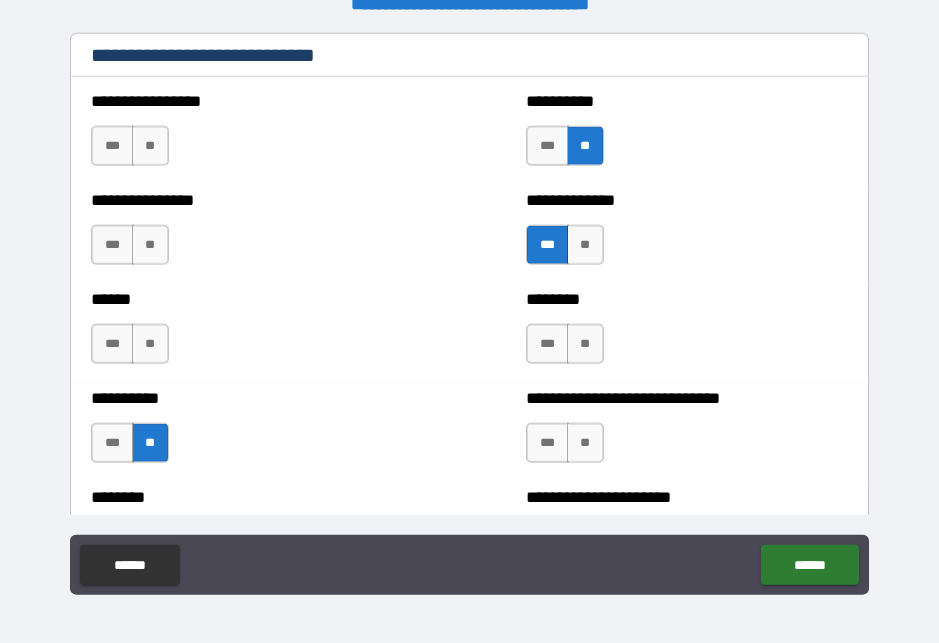 scroll, scrollTop: 6678, scrollLeft: 0, axis: vertical 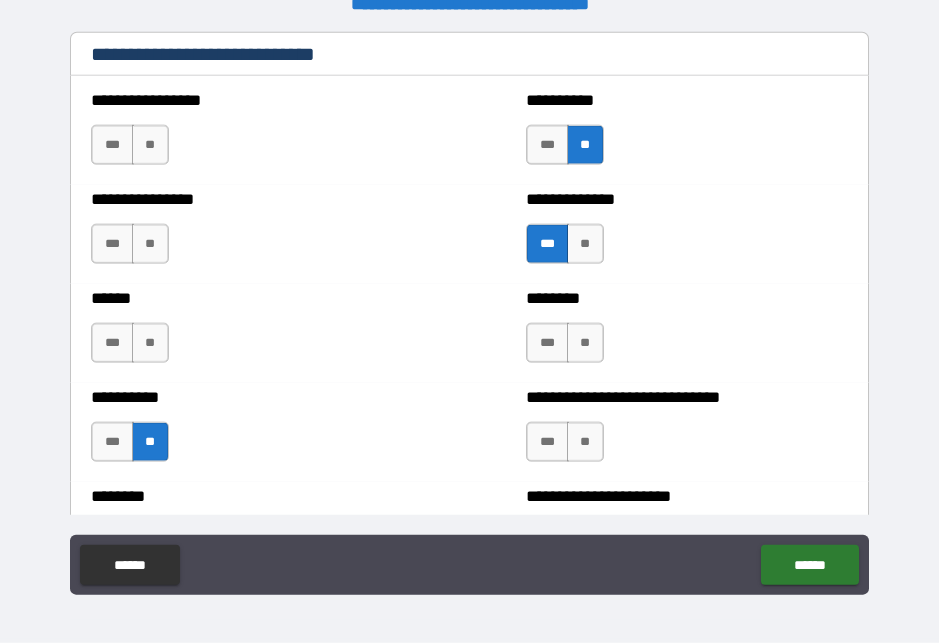 click on "**" at bounding box center [150, 343] 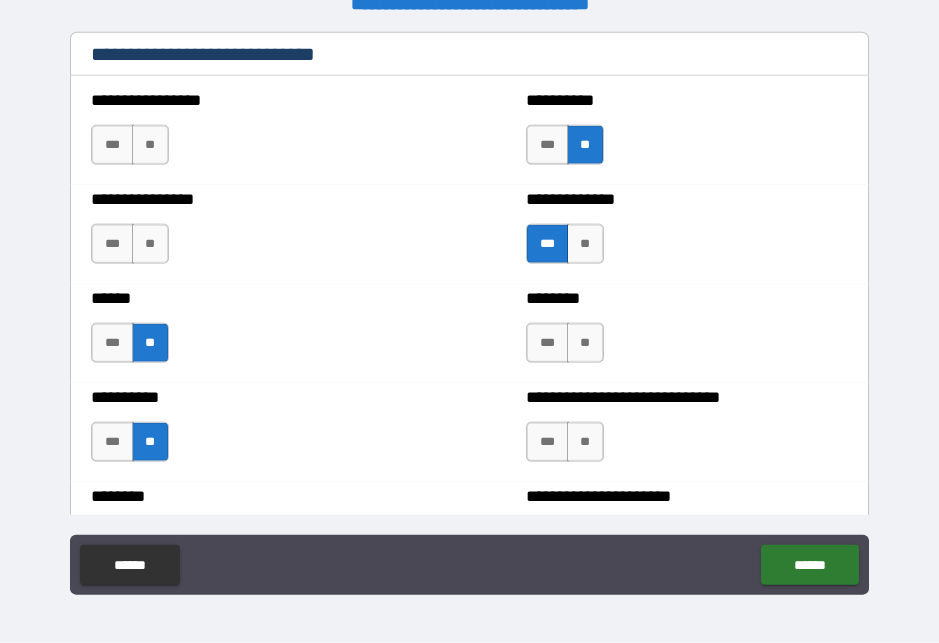 click on "**" at bounding box center (150, 145) 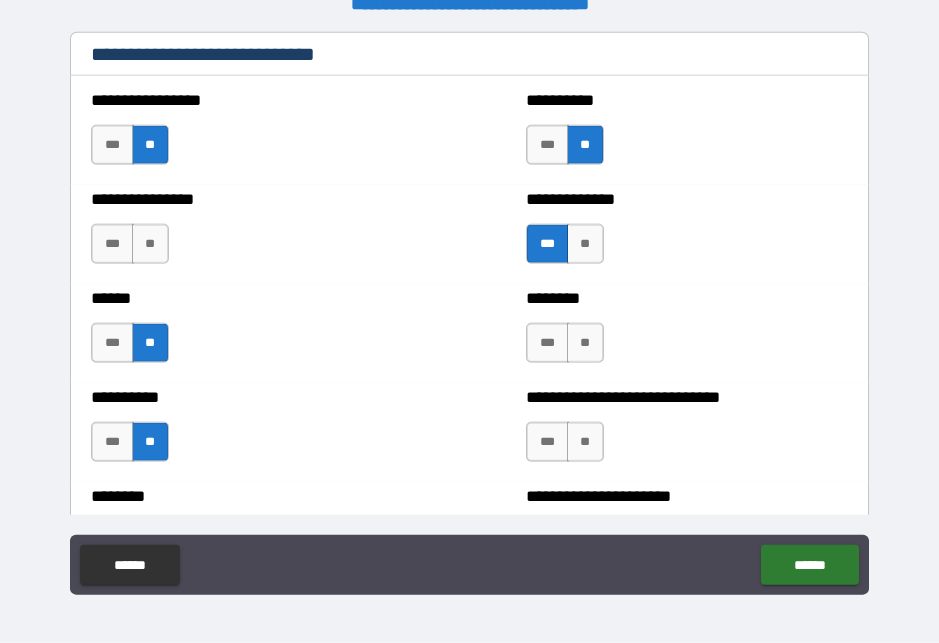 click on "**" at bounding box center (150, 244) 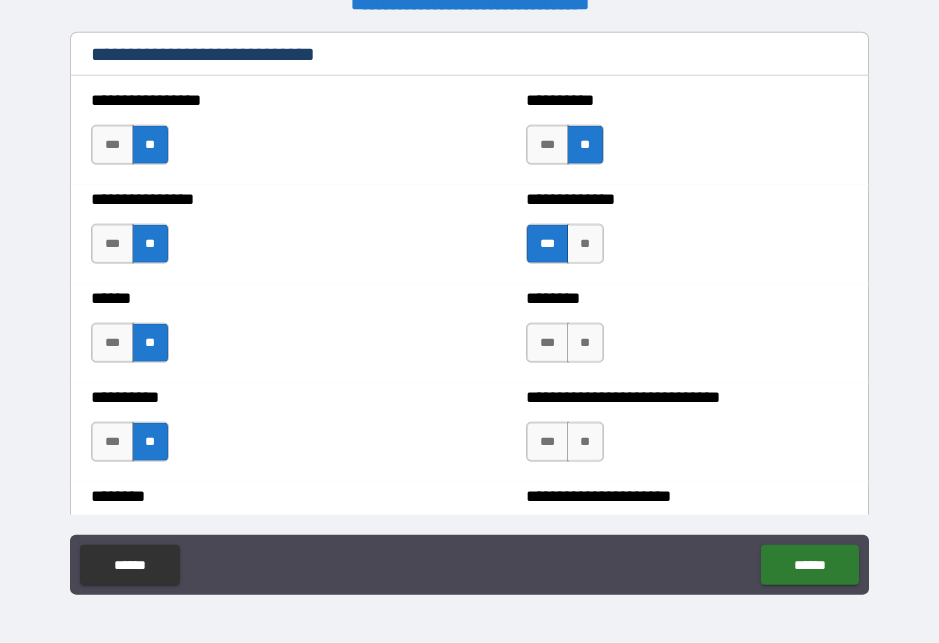 click on "**" at bounding box center (585, 343) 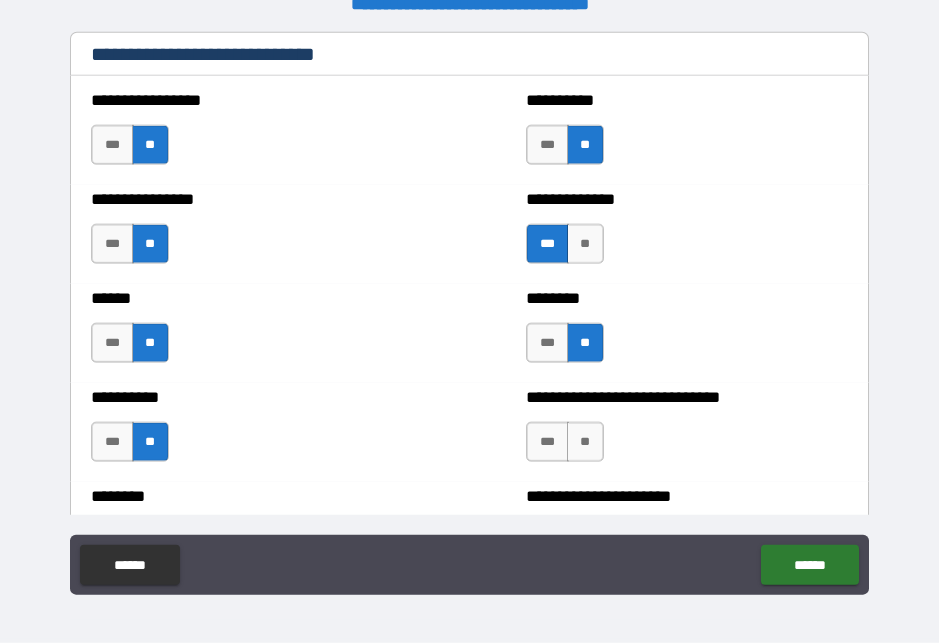 click on "**" at bounding box center [585, 442] 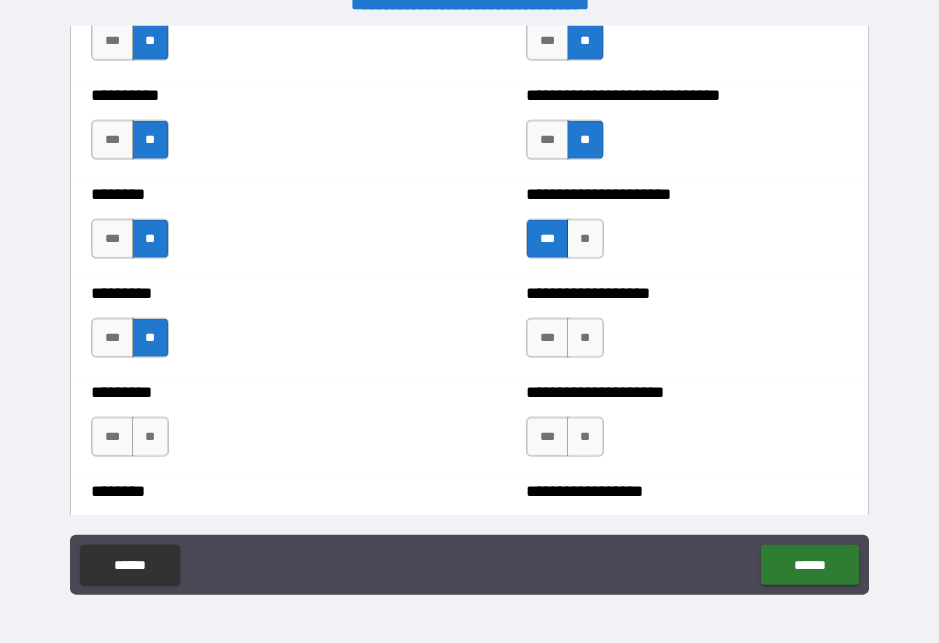 scroll, scrollTop: 6985, scrollLeft: 0, axis: vertical 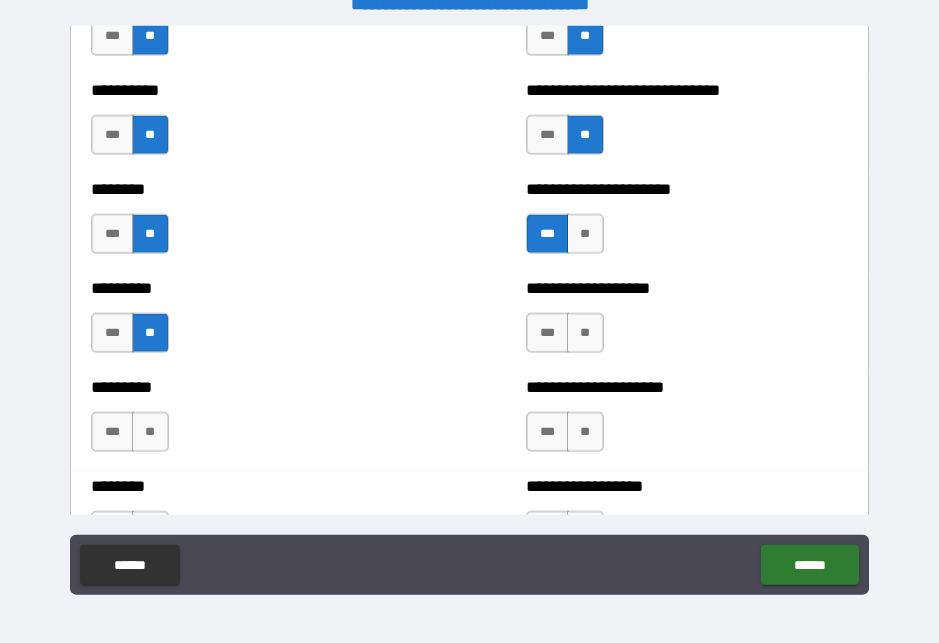 click on "**" at bounding box center (585, 333) 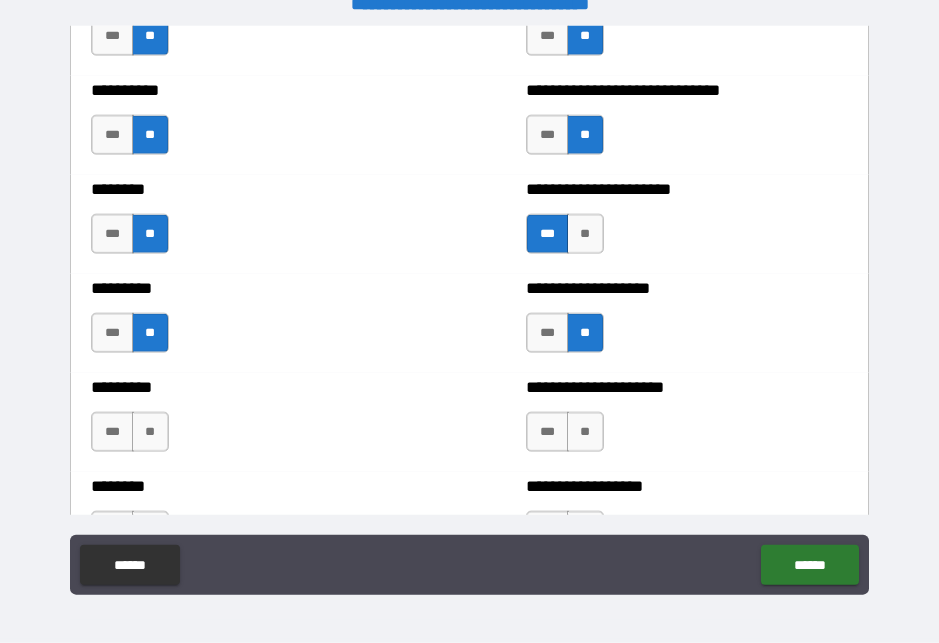 click on "***" at bounding box center (547, 333) 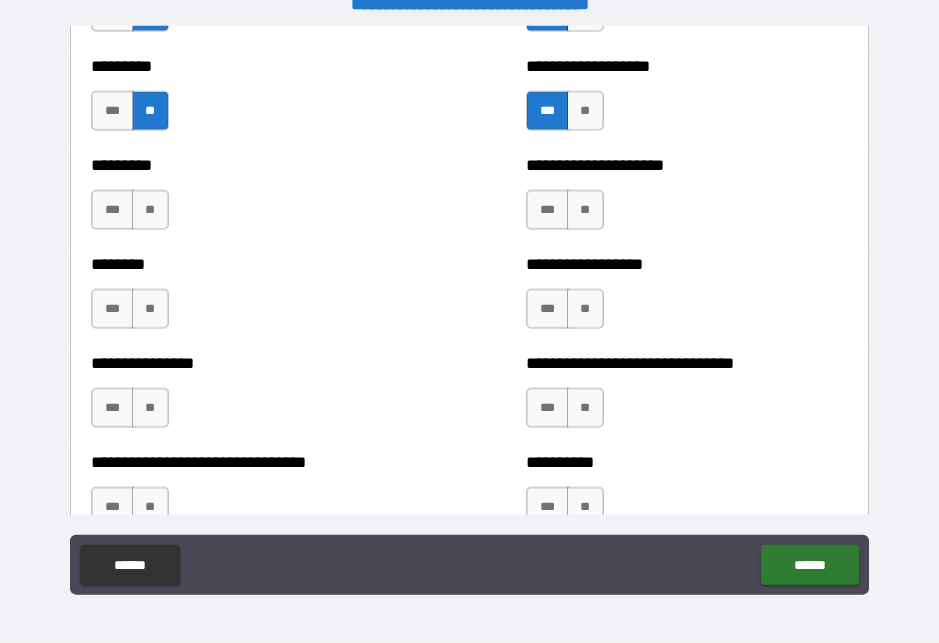 scroll, scrollTop: 7209, scrollLeft: 0, axis: vertical 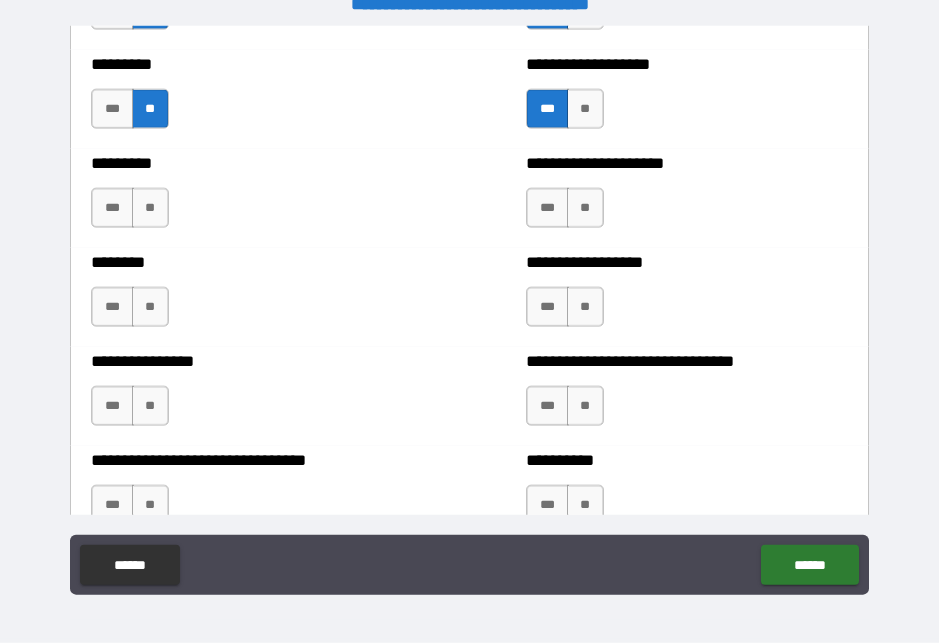 click on "**" at bounding box center [585, 208] 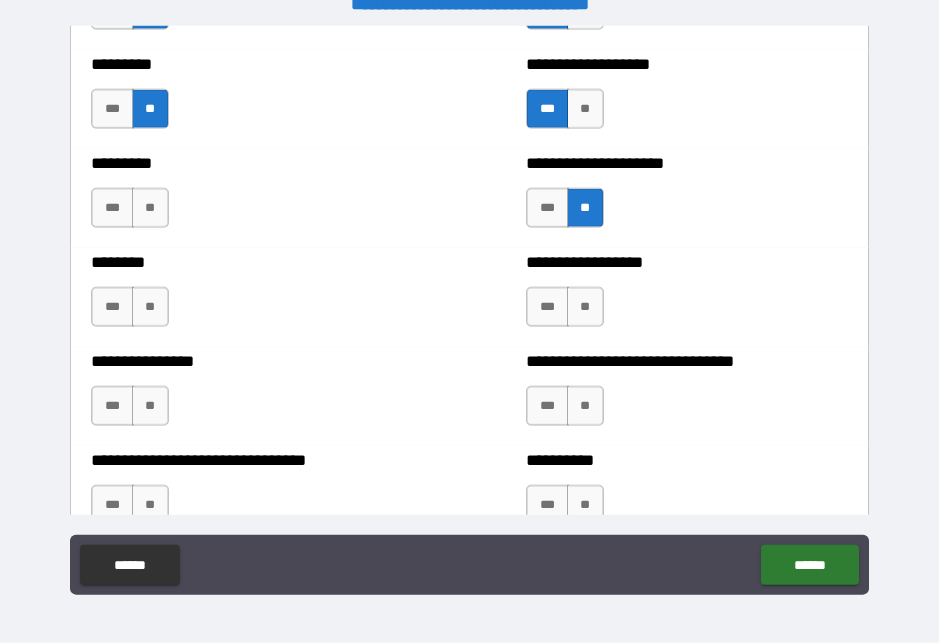 click on "**" at bounding box center [585, 307] 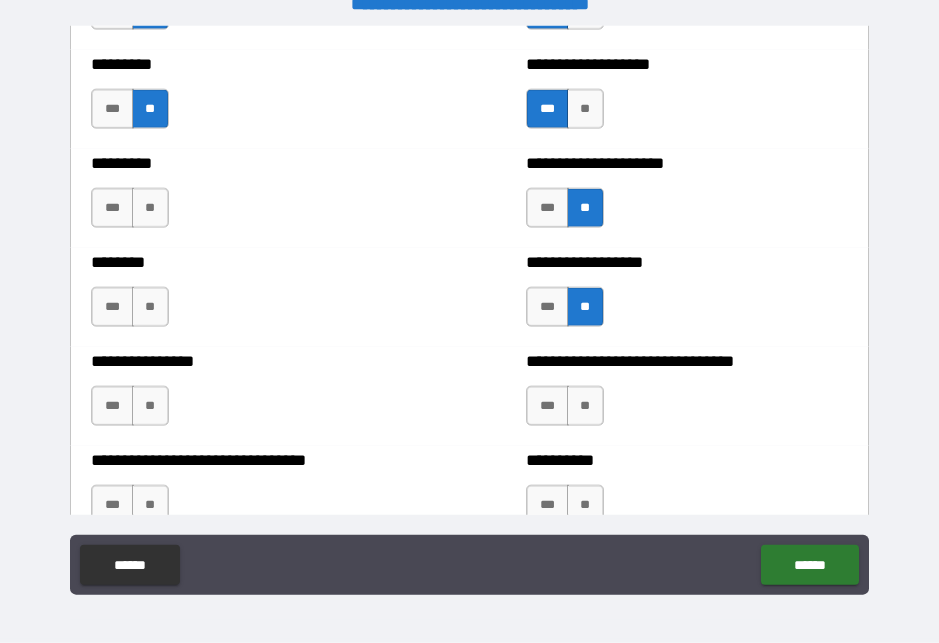 click on "**" at bounding box center (150, 208) 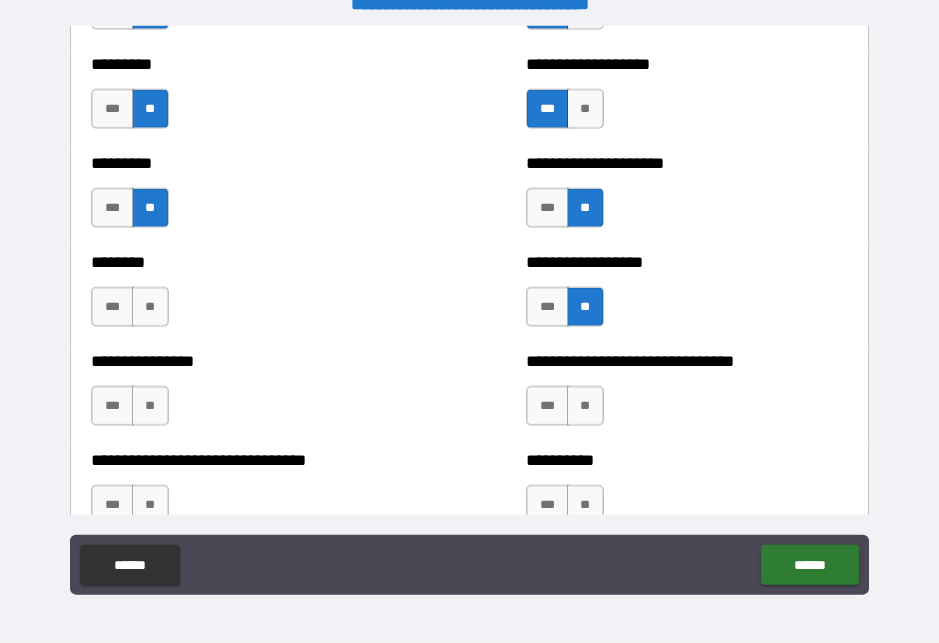 click on "**" at bounding box center [150, 307] 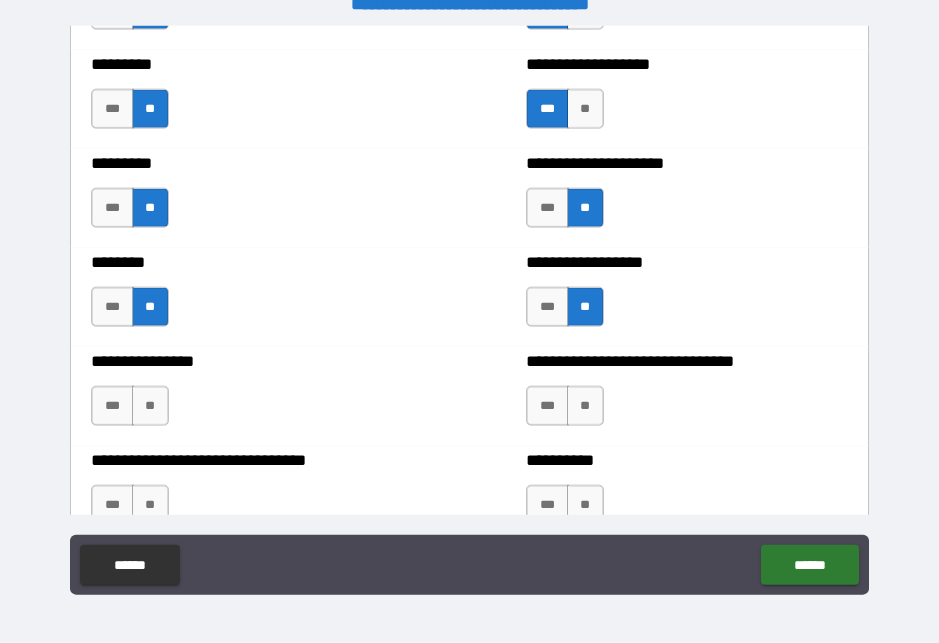 click on "**" at bounding box center [150, 406] 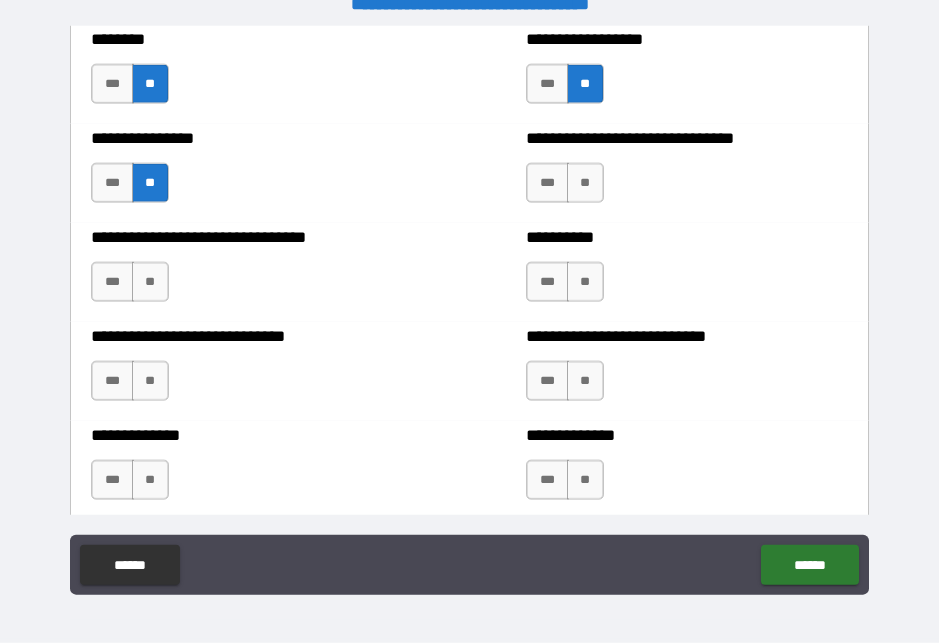 scroll, scrollTop: 7430, scrollLeft: 0, axis: vertical 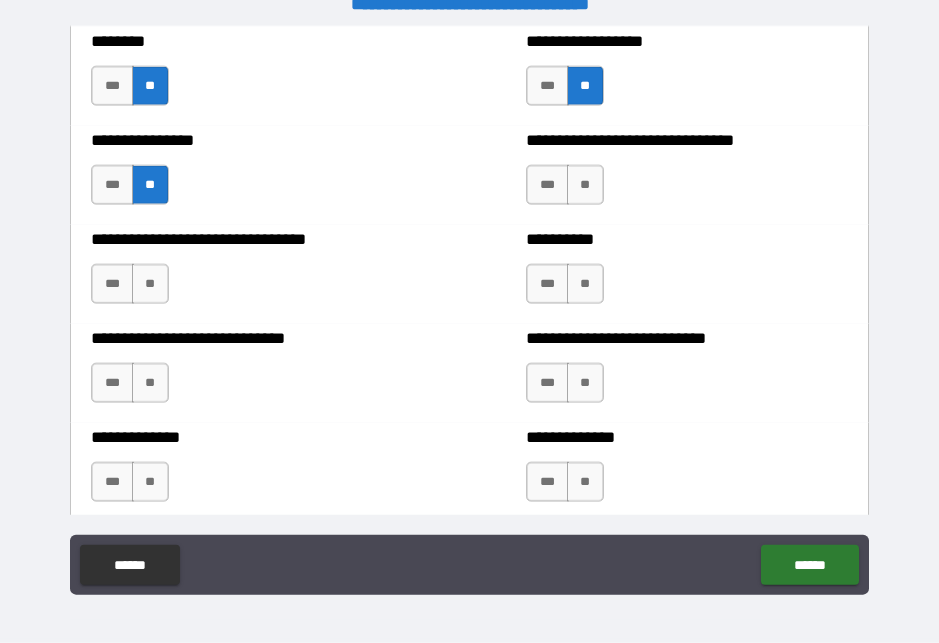 click on "**" at bounding box center [150, 284] 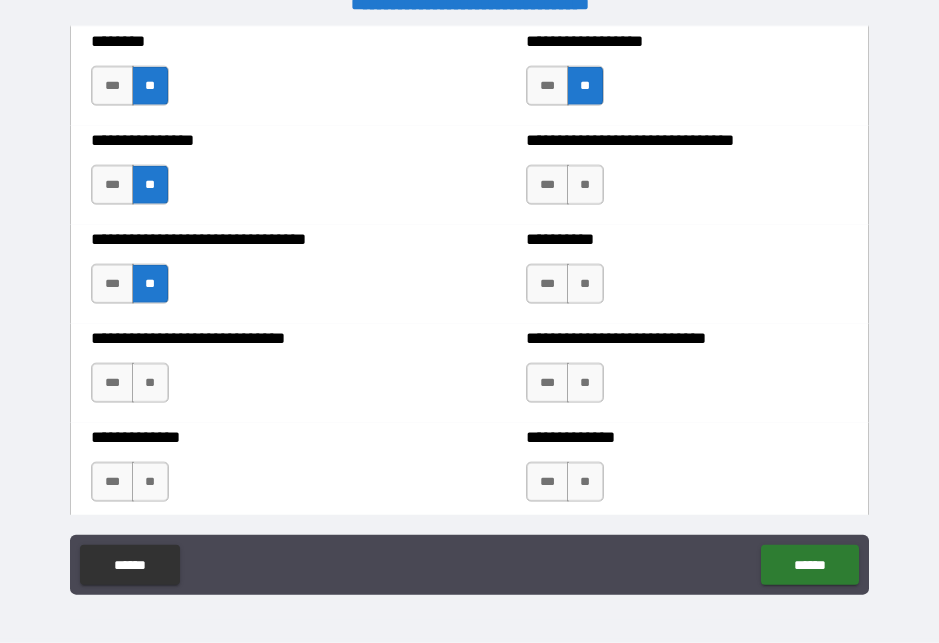 click on "**" at bounding box center (150, 383) 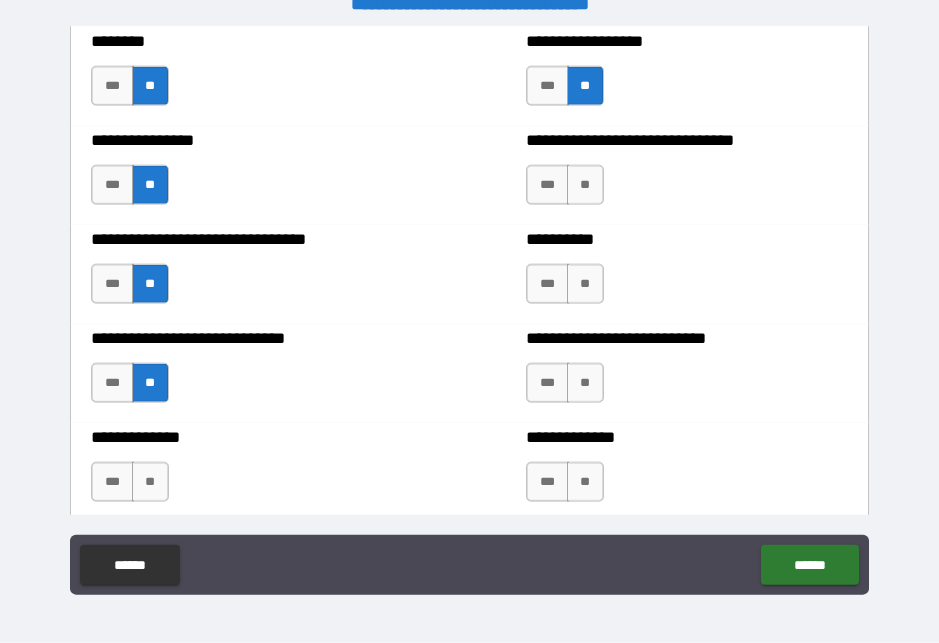 click on "**" at bounding box center [150, 482] 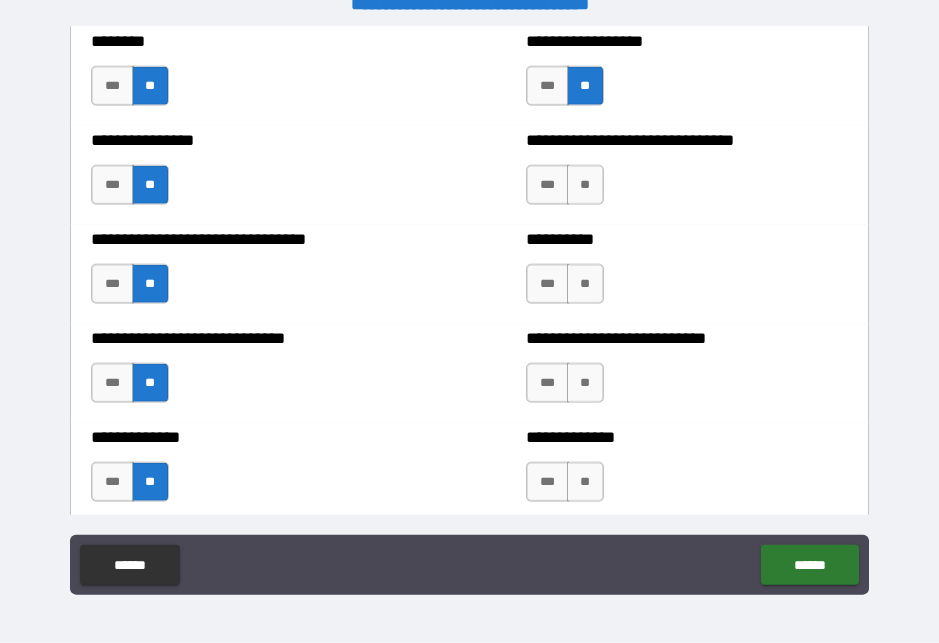 click on "**" at bounding box center (585, 185) 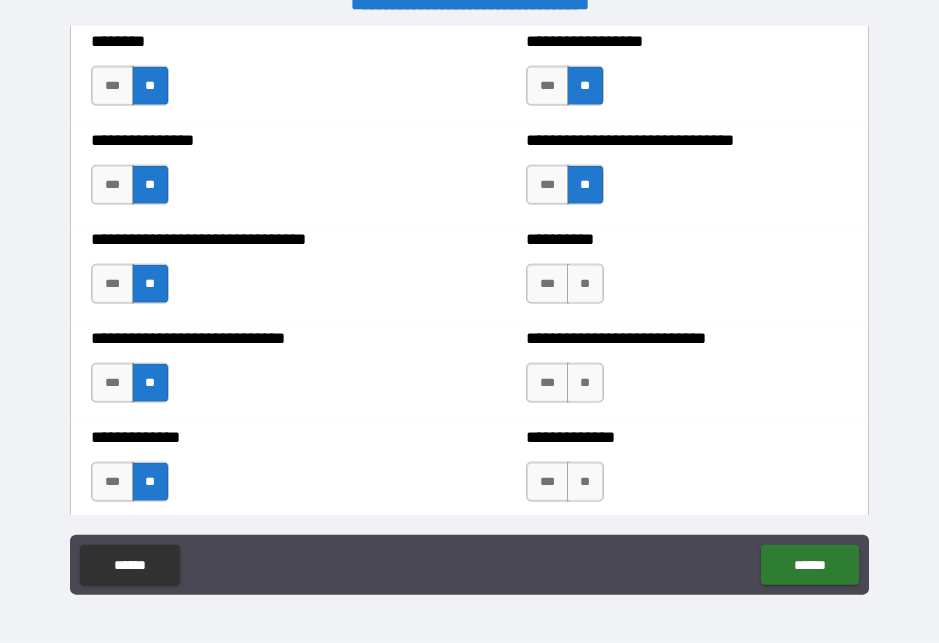 click on "**" at bounding box center [585, 284] 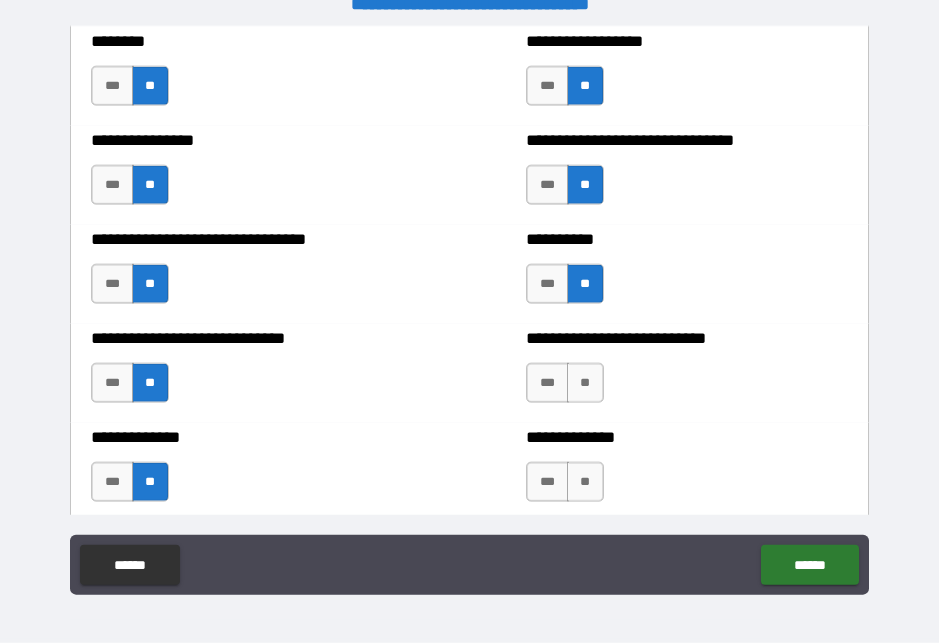 click on "**" at bounding box center (585, 383) 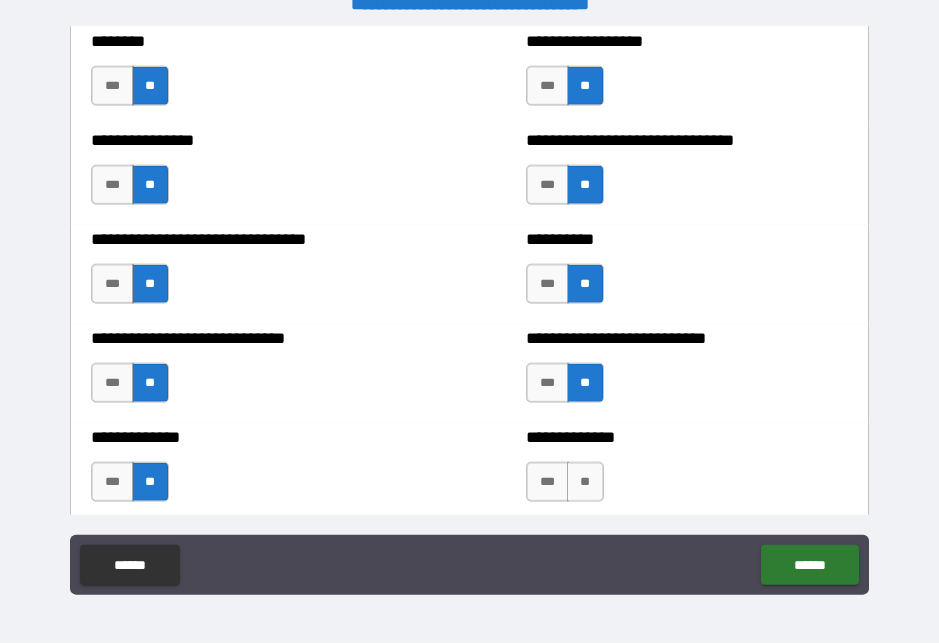 click on "**" at bounding box center (585, 482) 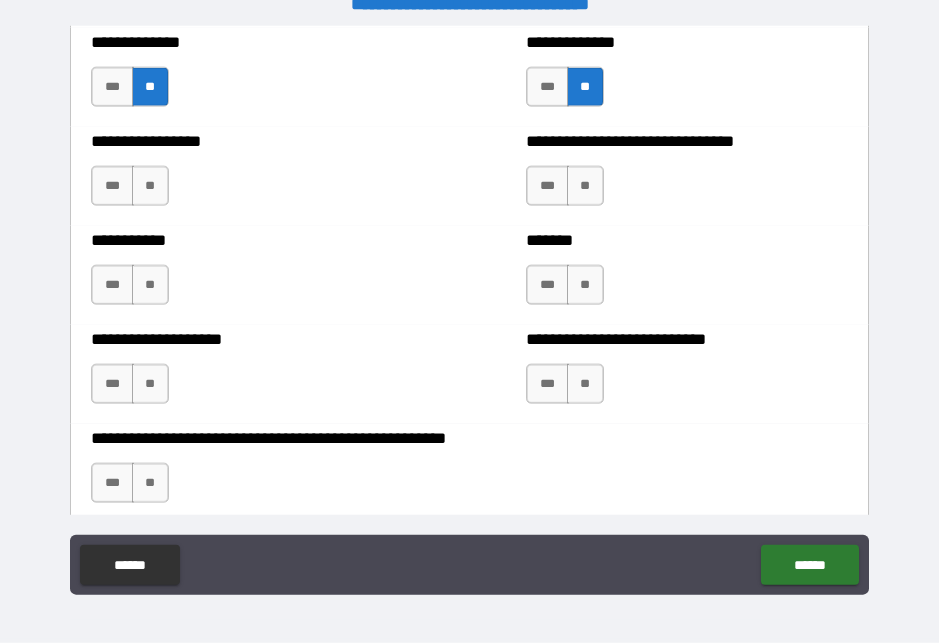 scroll, scrollTop: 7824, scrollLeft: 0, axis: vertical 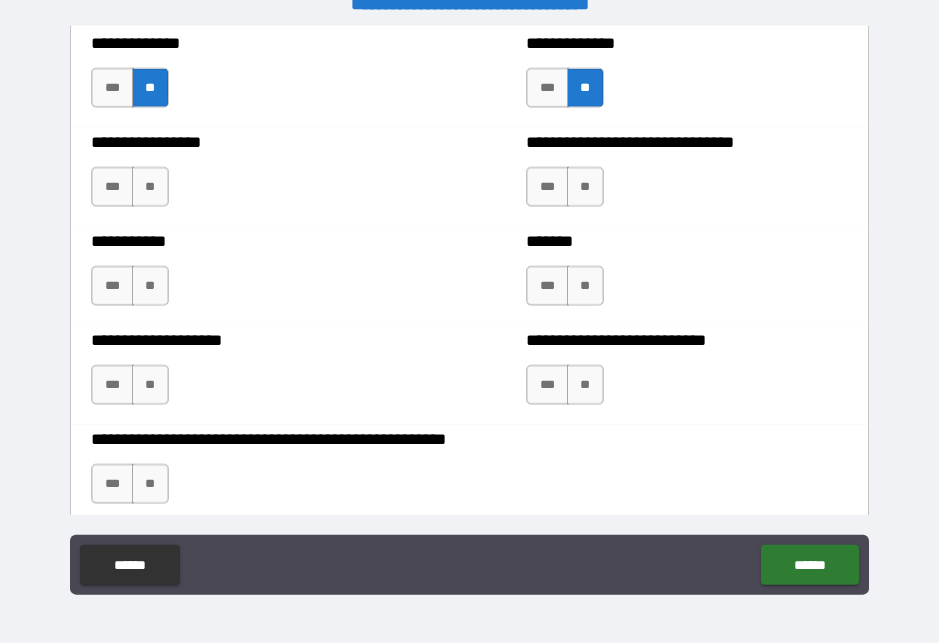 click on "**" at bounding box center (585, 187) 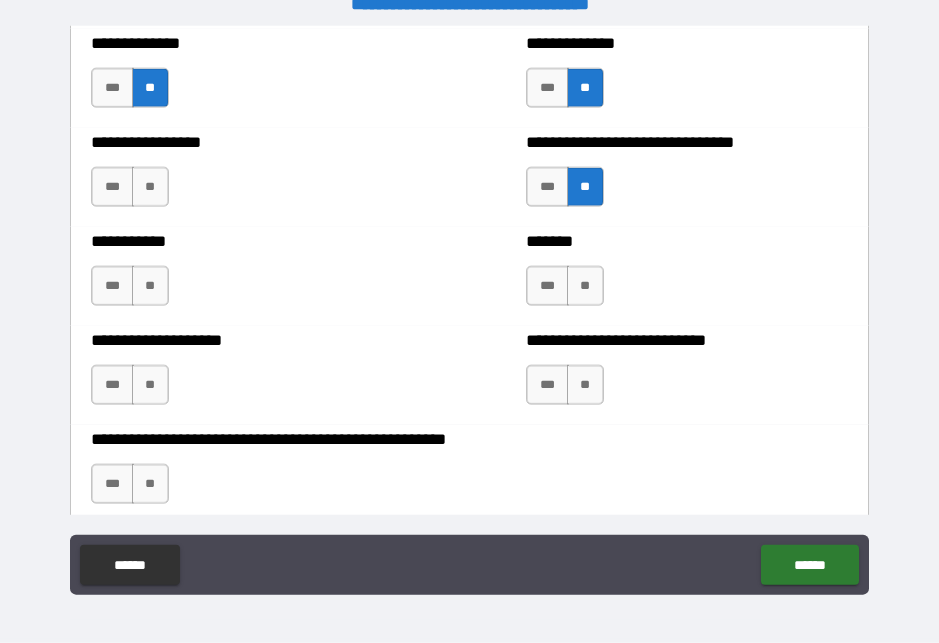 click on "**" at bounding box center (585, 286) 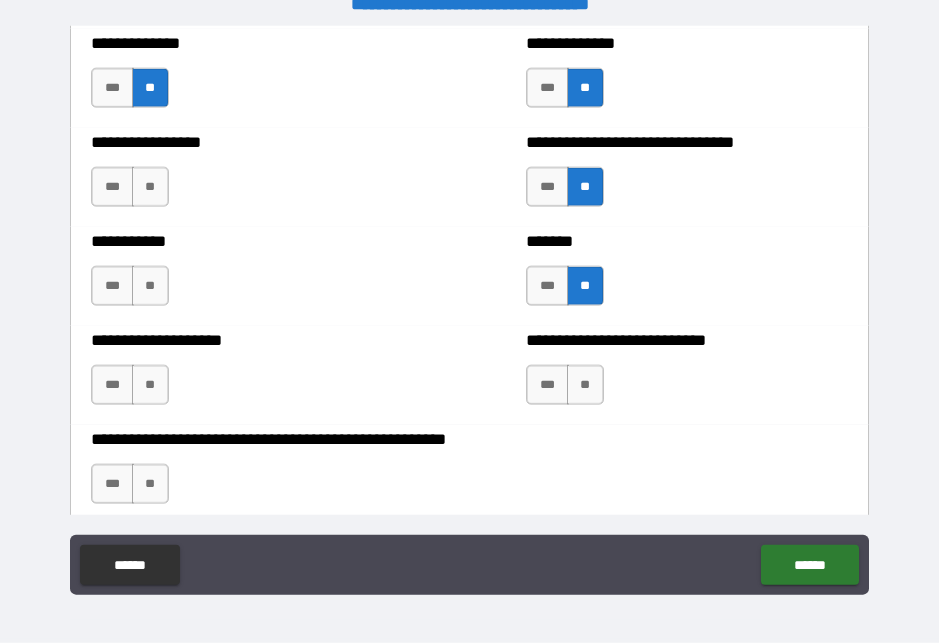 click on "**" at bounding box center [585, 385] 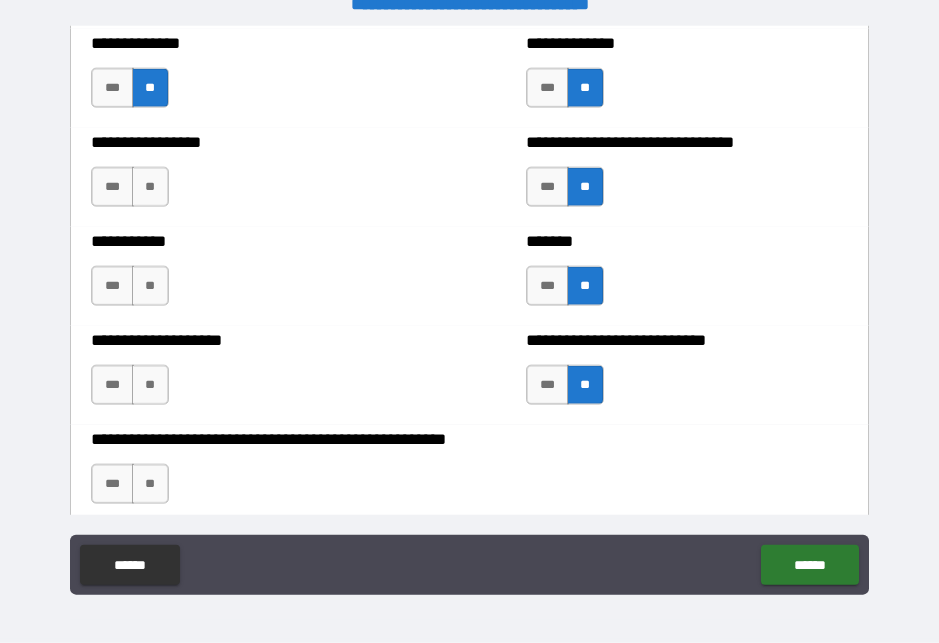 click on "**" at bounding box center [150, 187] 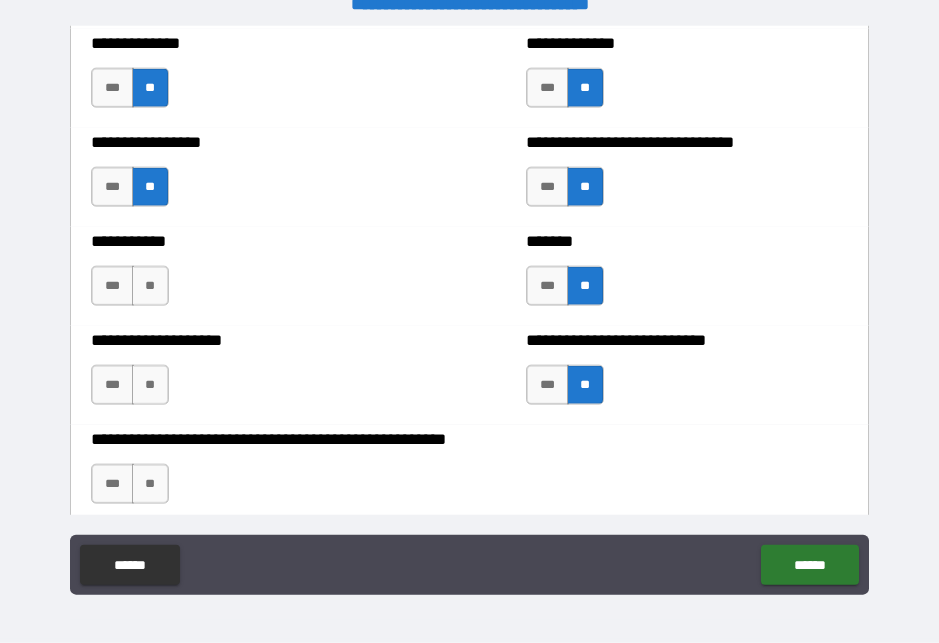 click on "**" at bounding box center [150, 286] 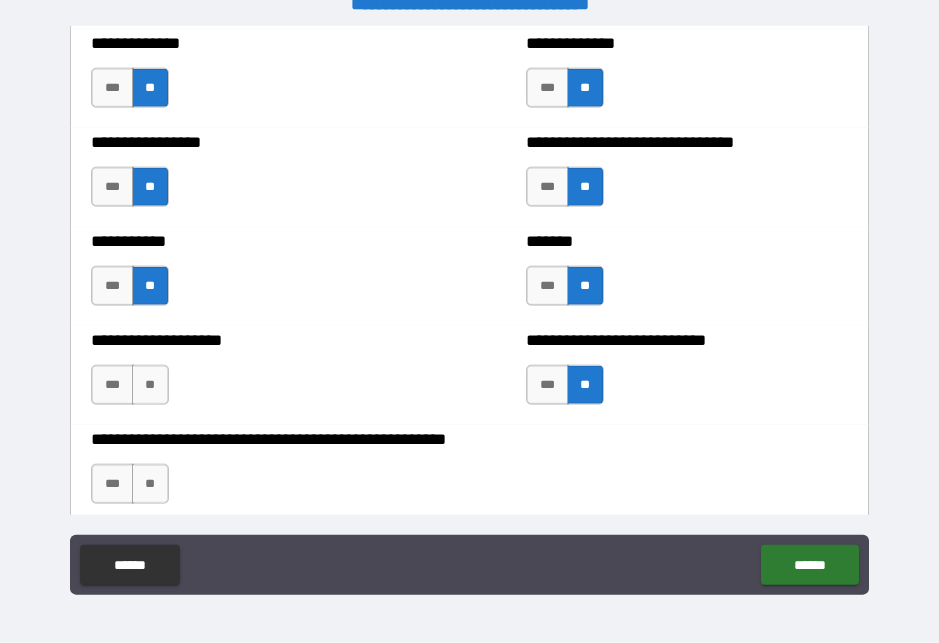 click on "**" at bounding box center (150, 385) 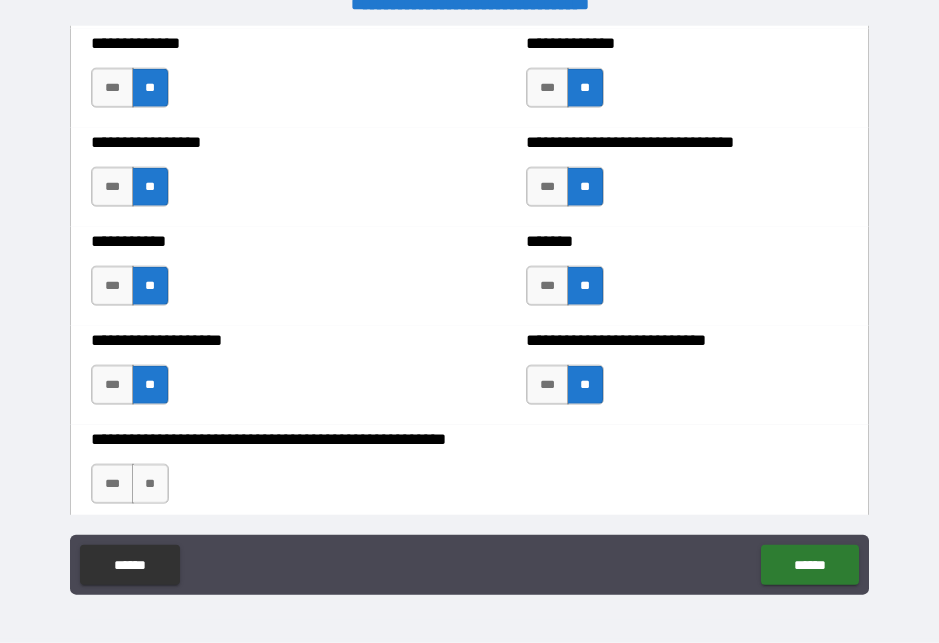 click on "**" at bounding box center [150, 484] 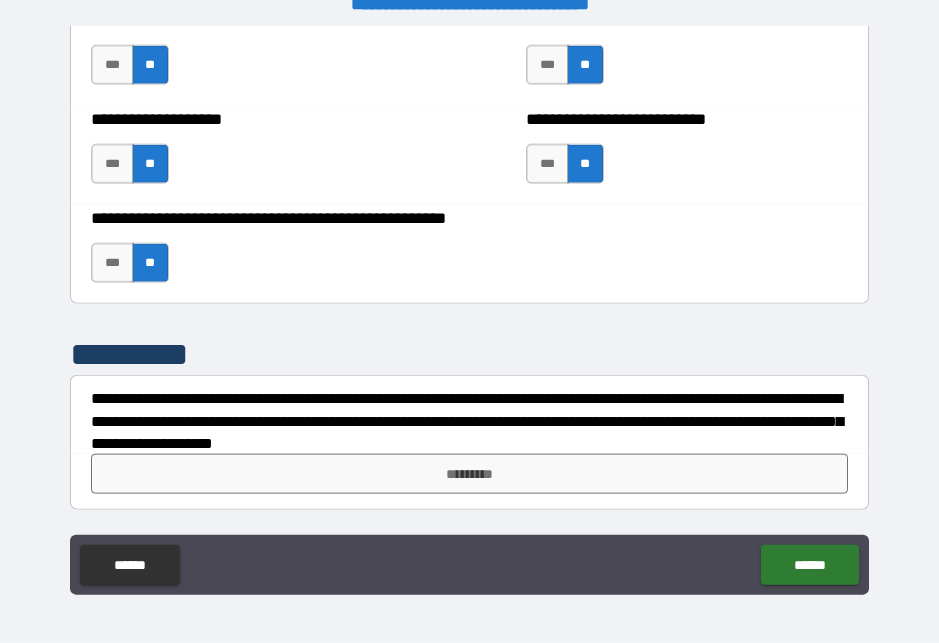 scroll, scrollTop: 8045, scrollLeft: 0, axis: vertical 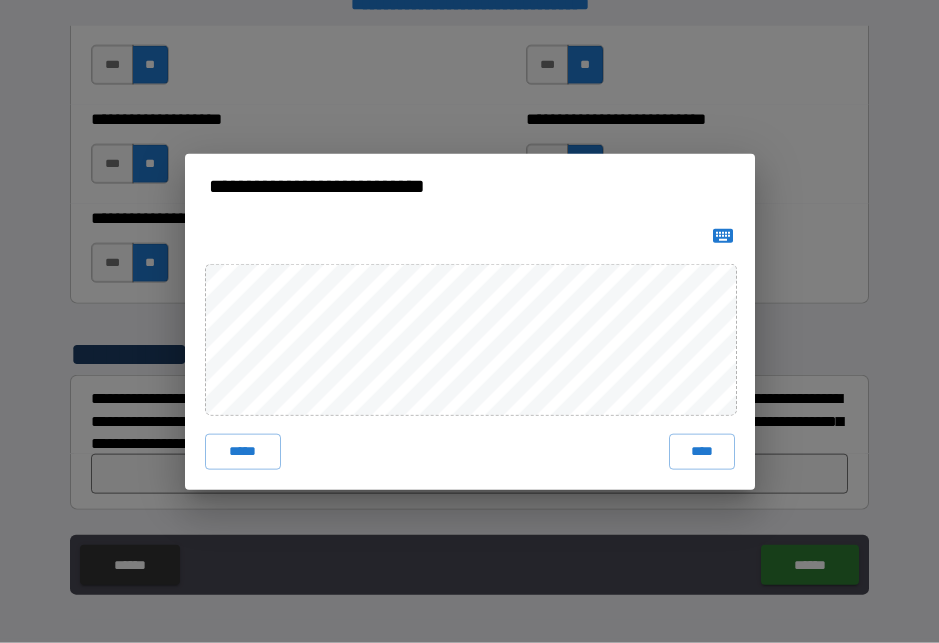 click on "****" at bounding box center (702, 452) 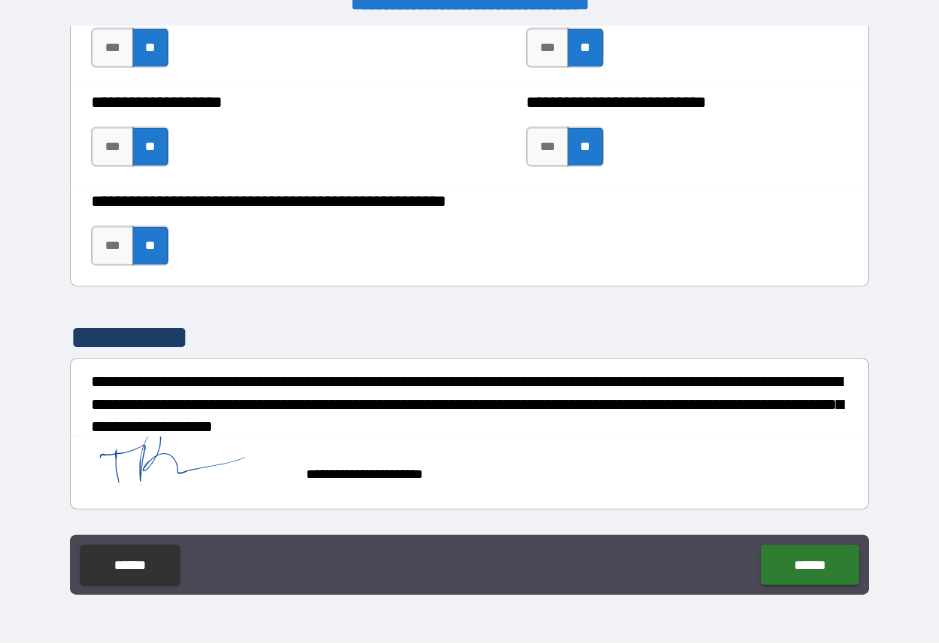 scroll, scrollTop: 8062, scrollLeft: 0, axis: vertical 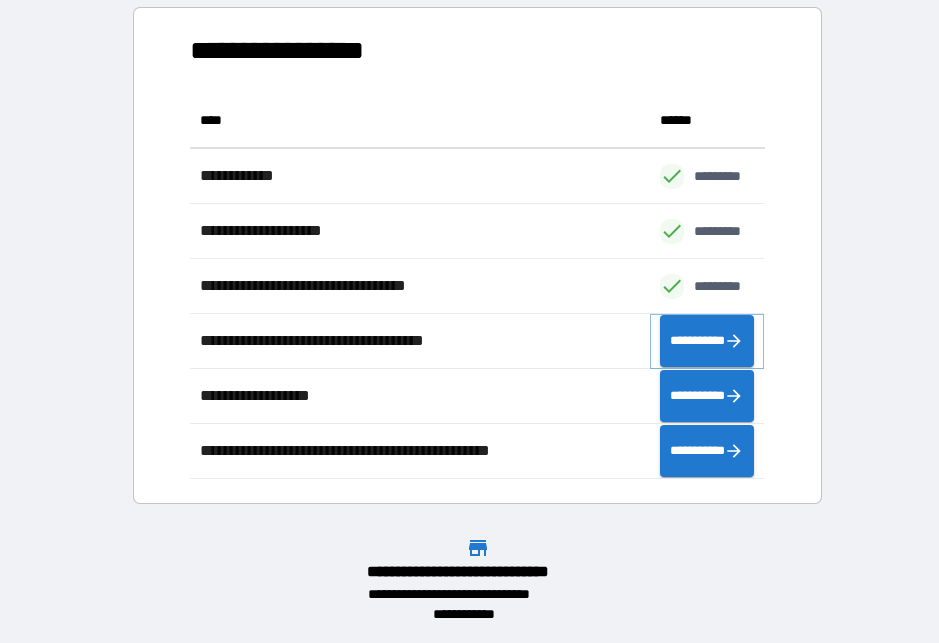 click on "**********" at bounding box center (707, 341) 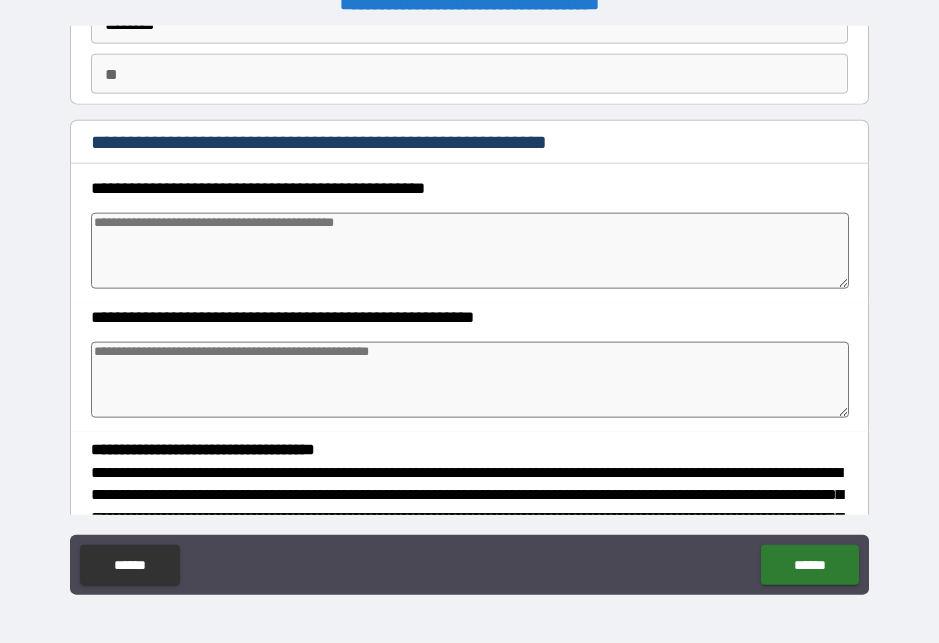 scroll, scrollTop: 161, scrollLeft: 0, axis: vertical 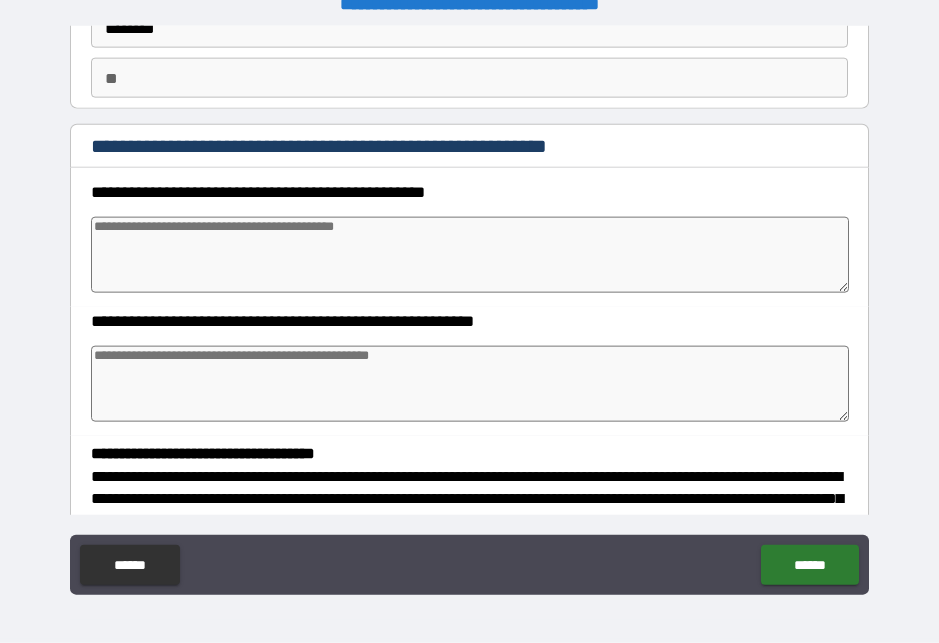 click at bounding box center (469, 255) 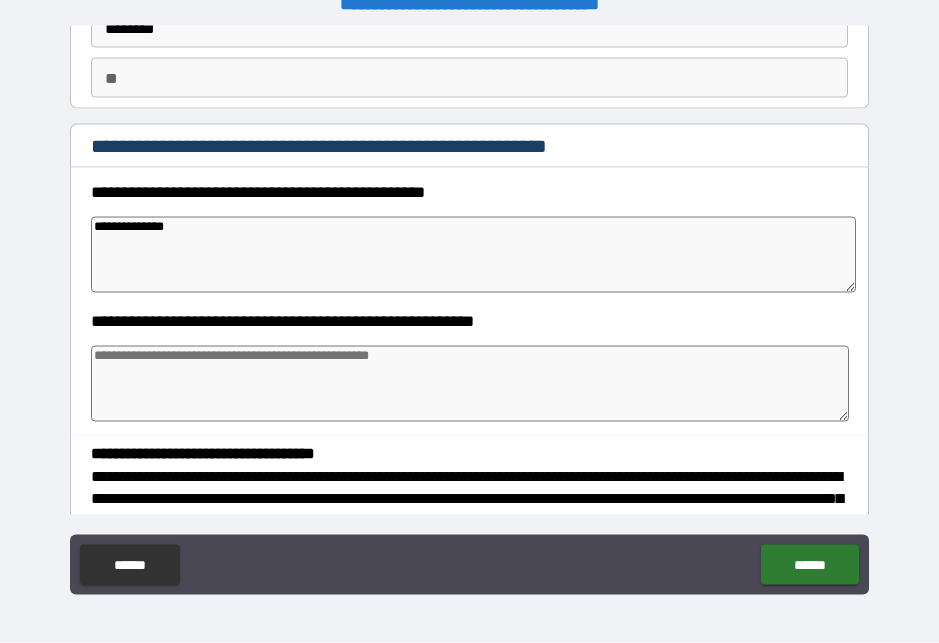 click on "**********" at bounding box center [473, 255] 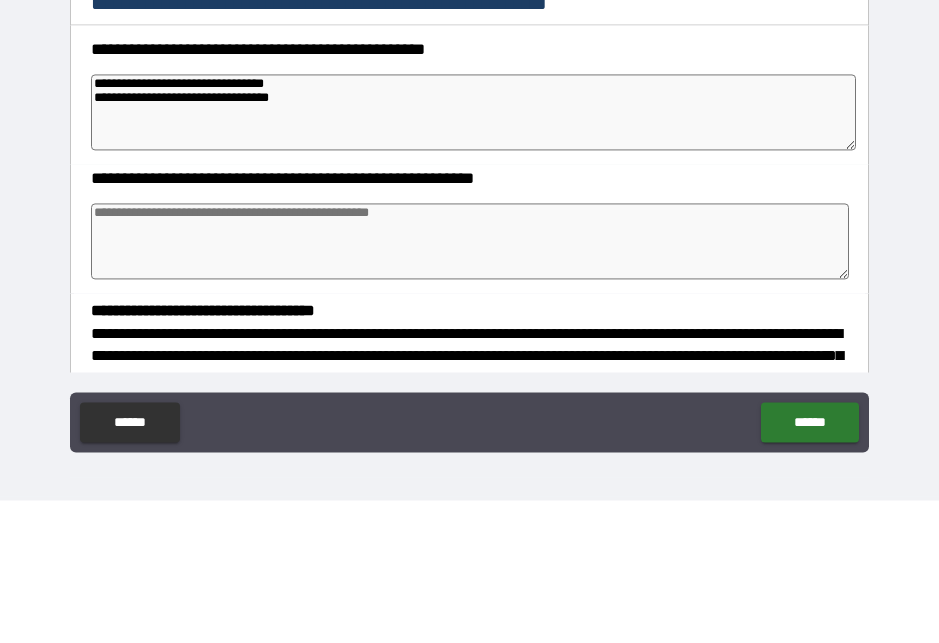 click at bounding box center (469, 384) 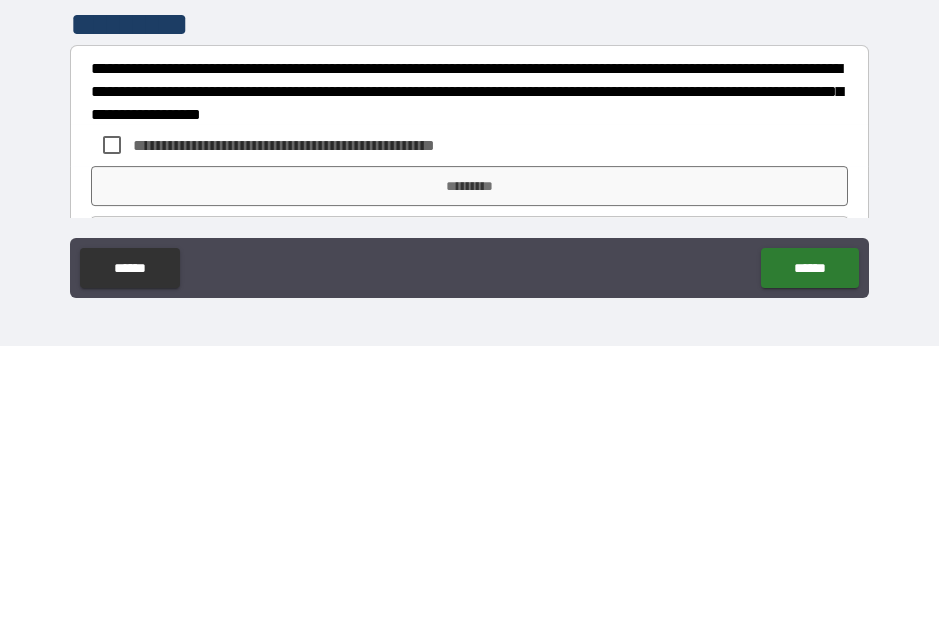 scroll, scrollTop: 540, scrollLeft: 0, axis: vertical 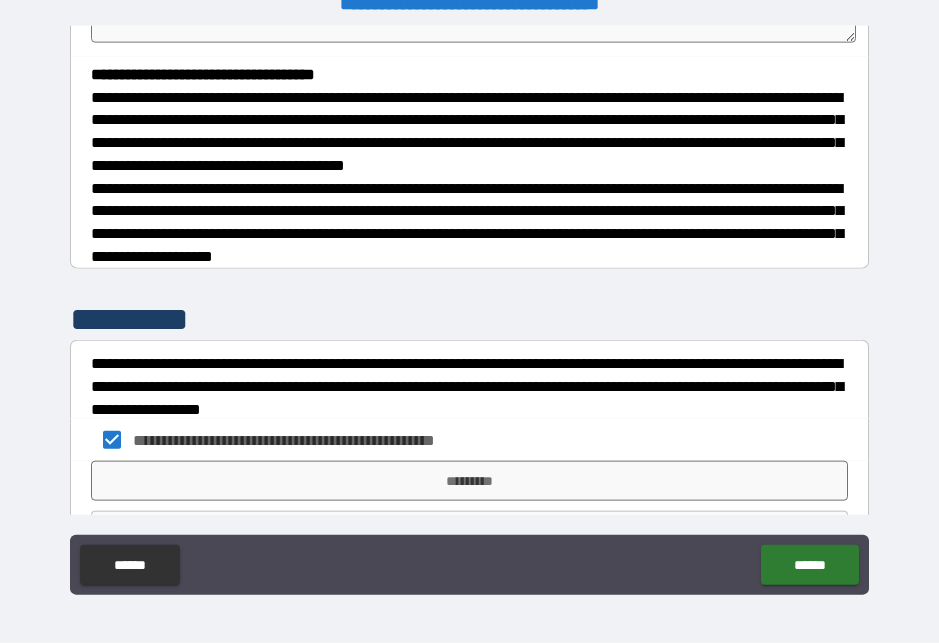 click on "*********" at bounding box center (469, 481) 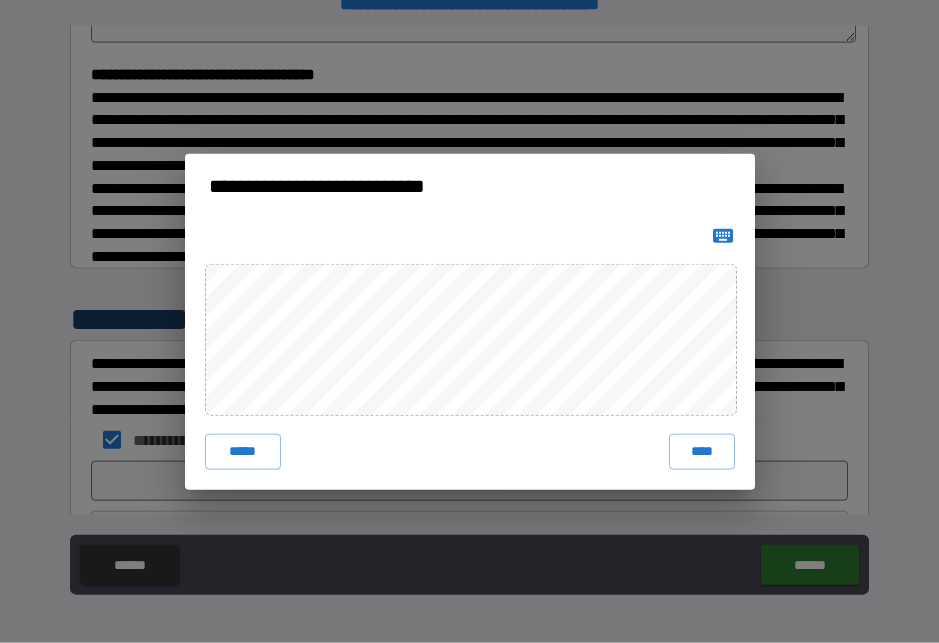 click on "****" at bounding box center (702, 452) 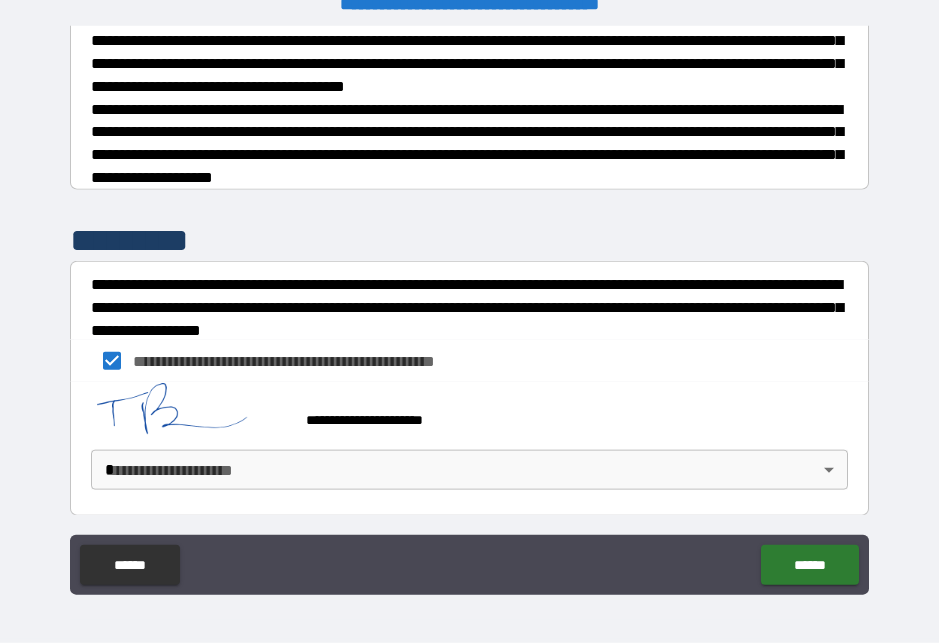 scroll, scrollTop: 618, scrollLeft: 0, axis: vertical 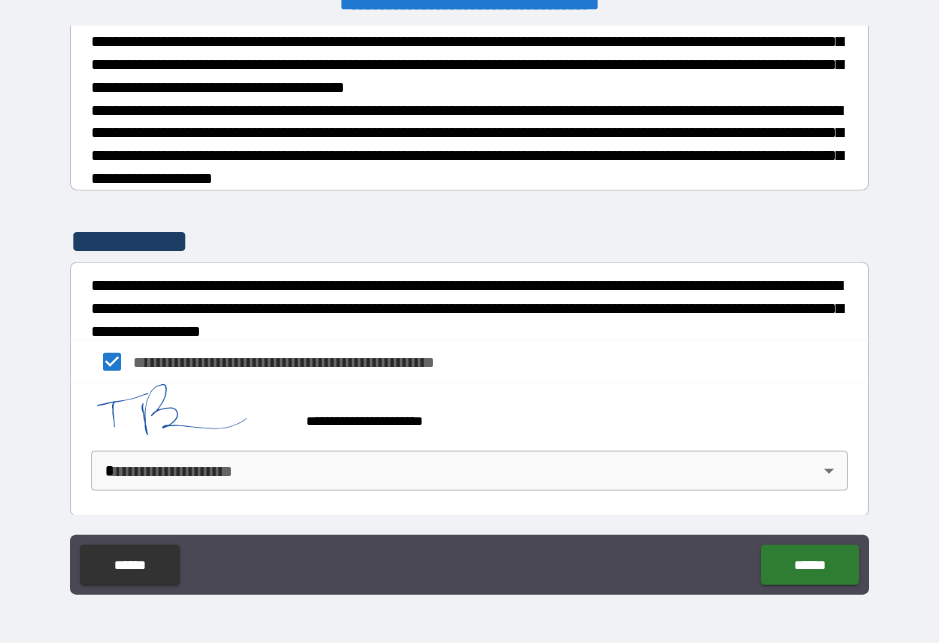 click on "**********" at bounding box center [469, 309] 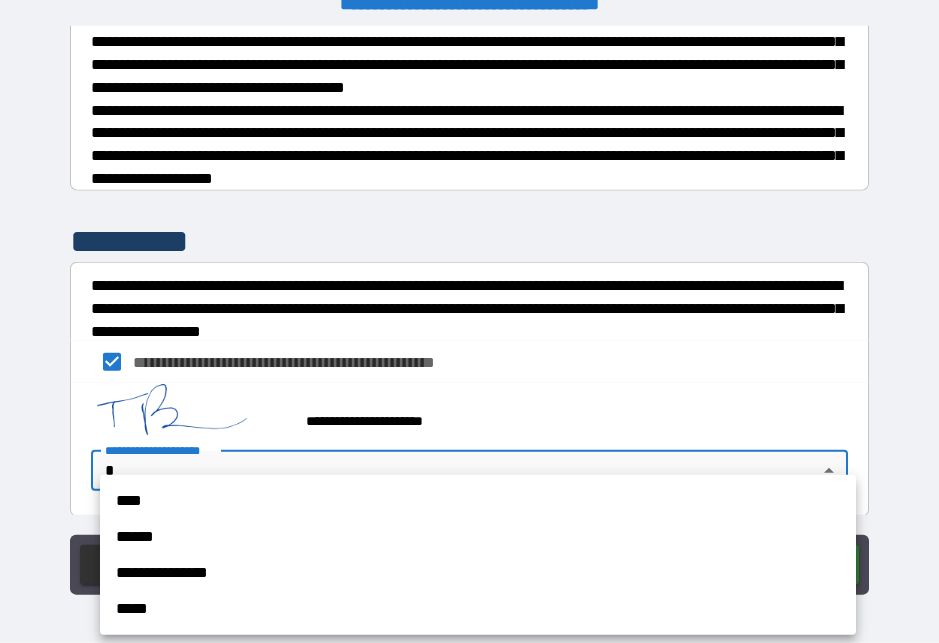 click on "**********" at bounding box center (478, 573) 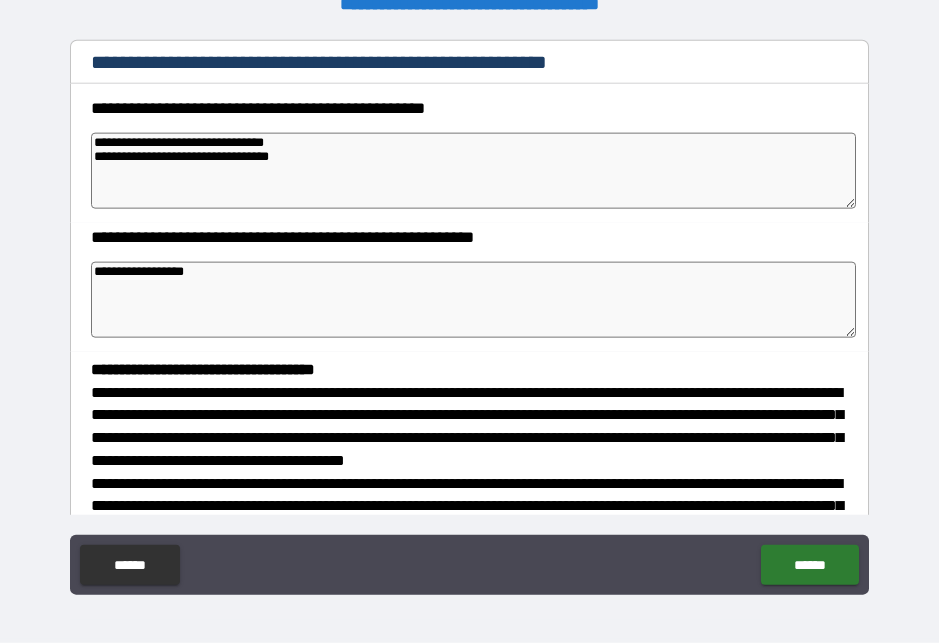 scroll, scrollTop: 247, scrollLeft: 0, axis: vertical 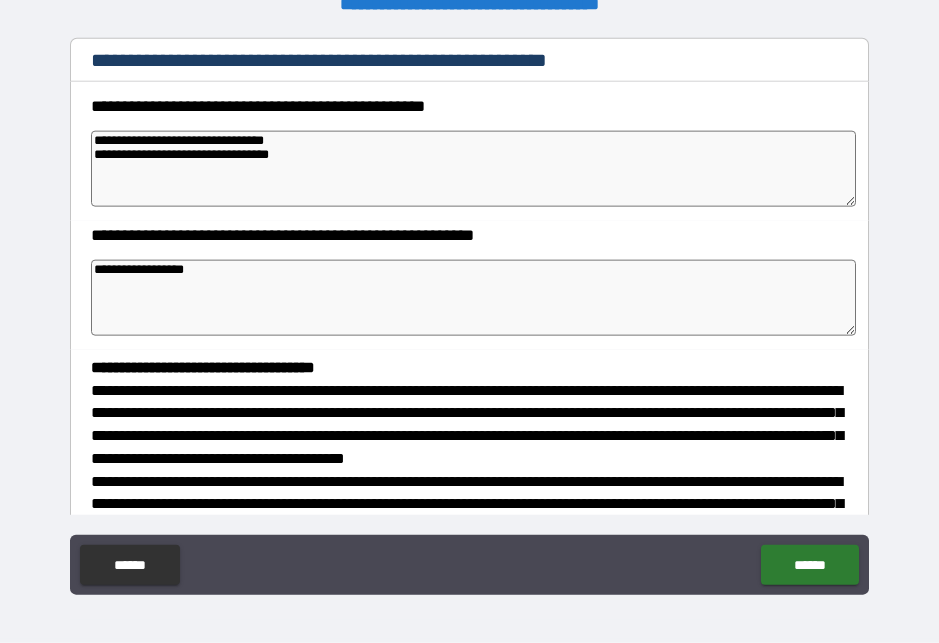 click on "**********" at bounding box center (473, 169) 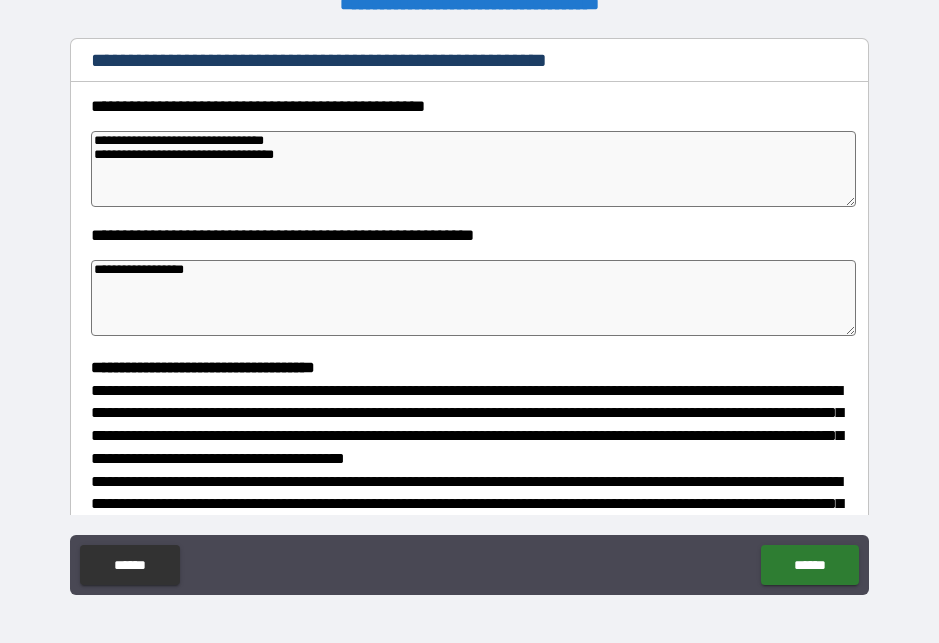 click on "**********" at bounding box center (473, 169) 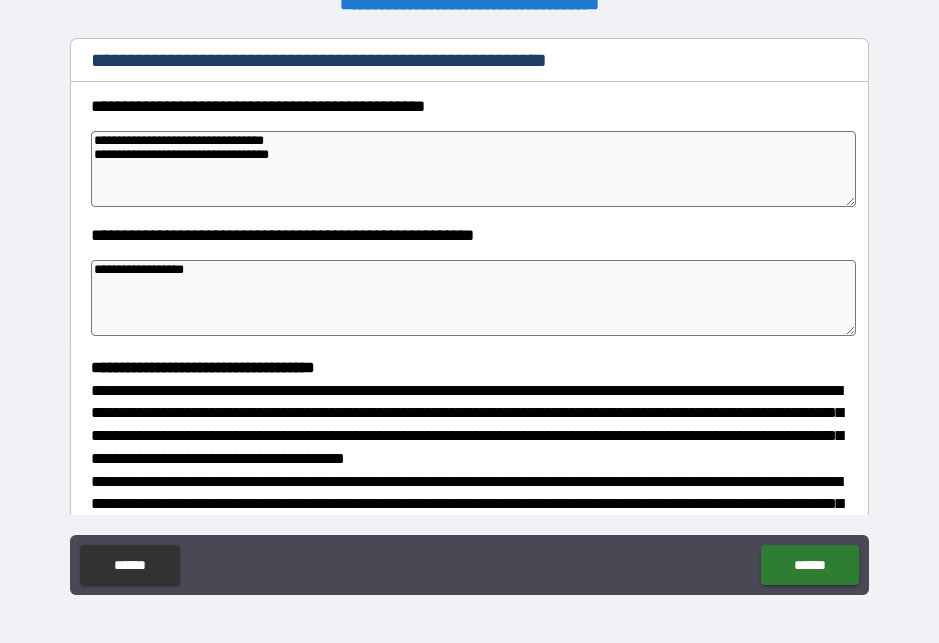 click on "**********" at bounding box center (473, 169) 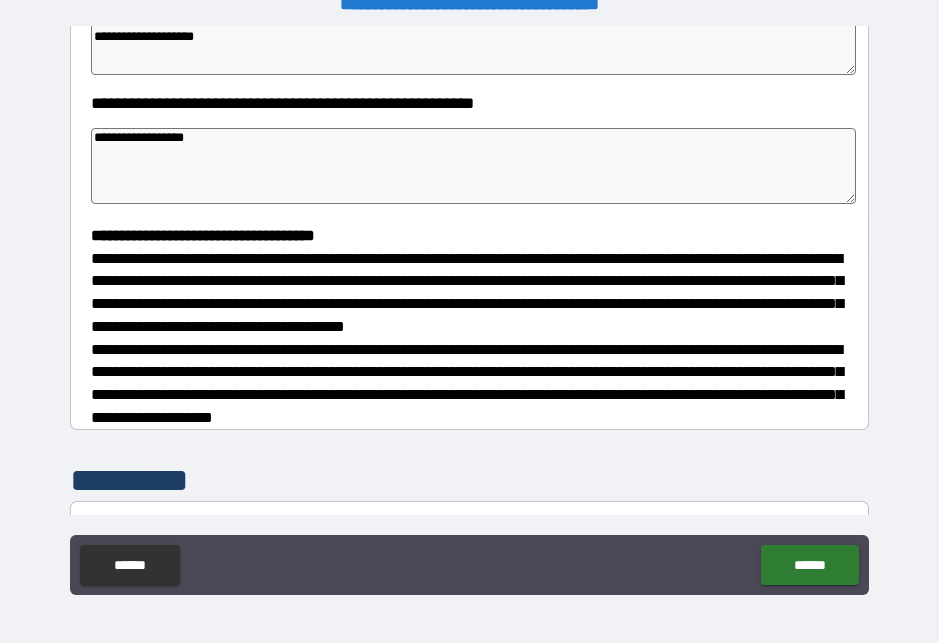 scroll, scrollTop: 382, scrollLeft: 0, axis: vertical 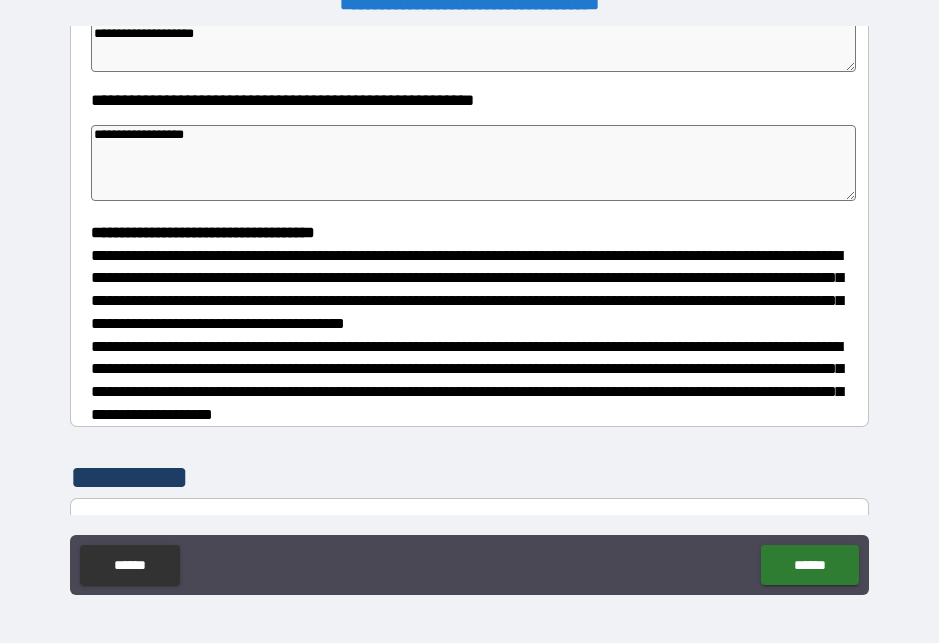 click on "**********" at bounding box center (473, 163) 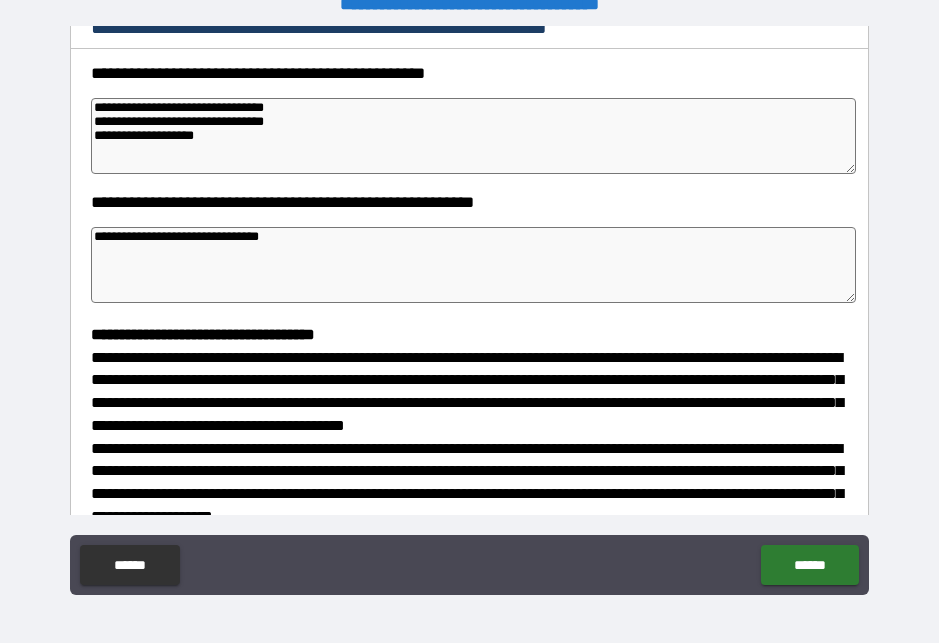 scroll, scrollTop: 279, scrollLeft: 0, axis: vertical 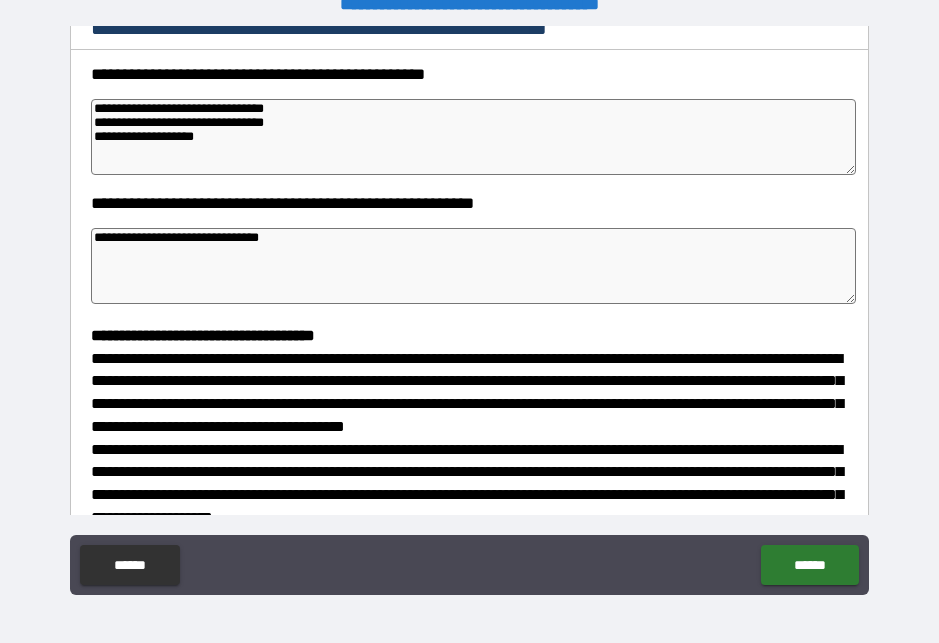 click on "**********" at bounding box center (473, 137) 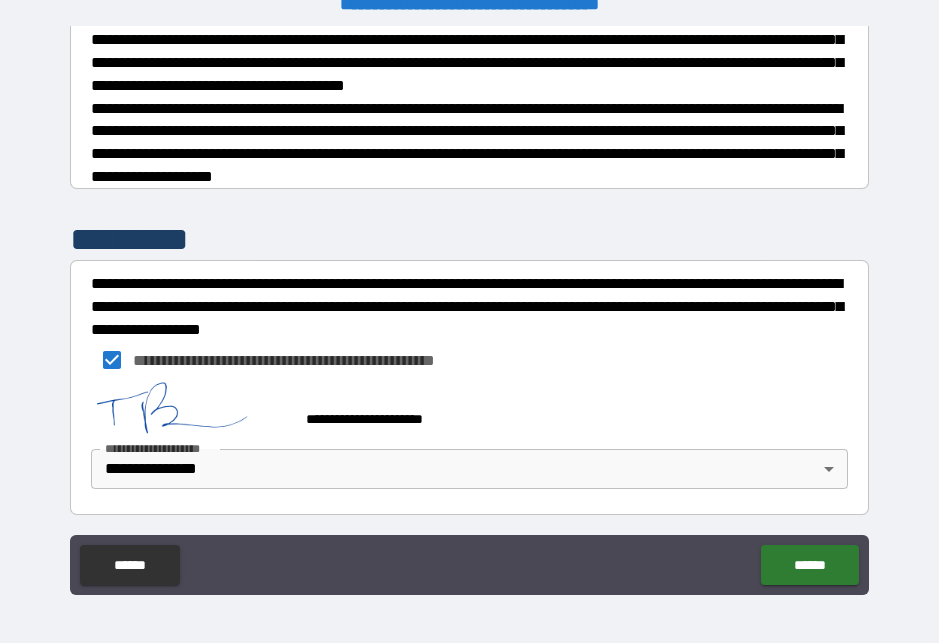 scroll, scrollTop: 618, scrollLeft: 0, axis: vertical 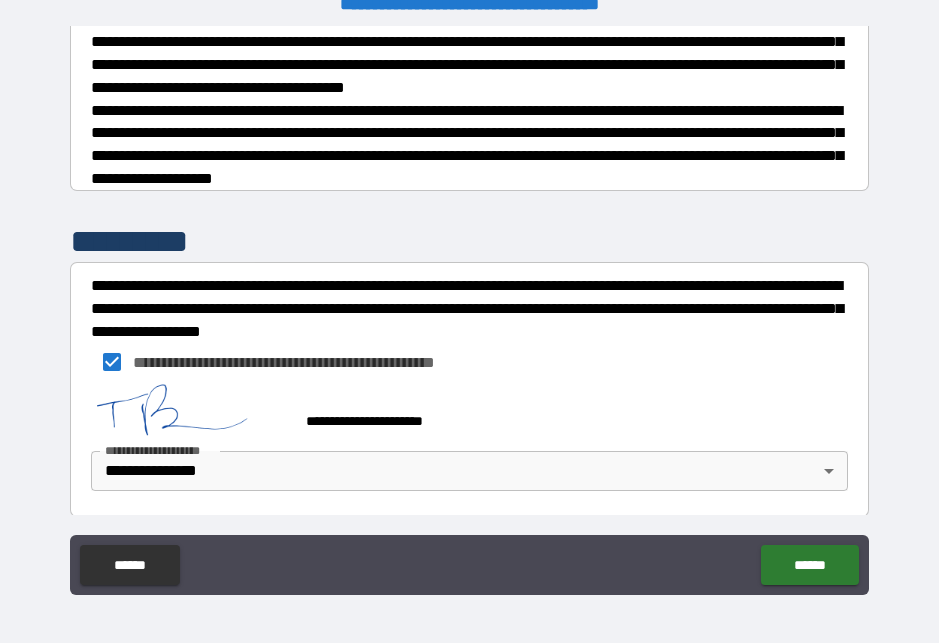 click on "*********" at bounding box center (469, 241) 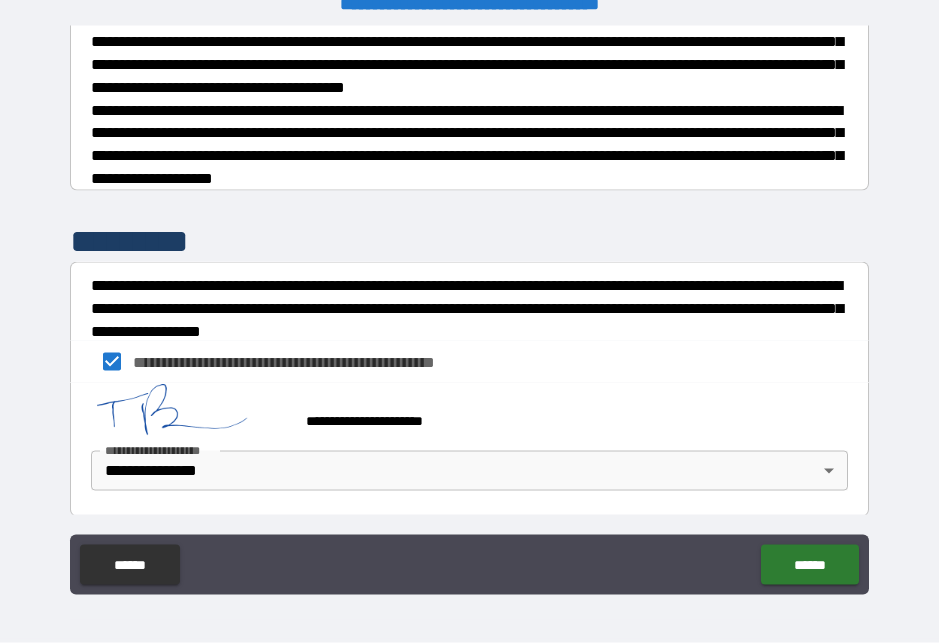 click on "******" at bounding box center [809, 565] 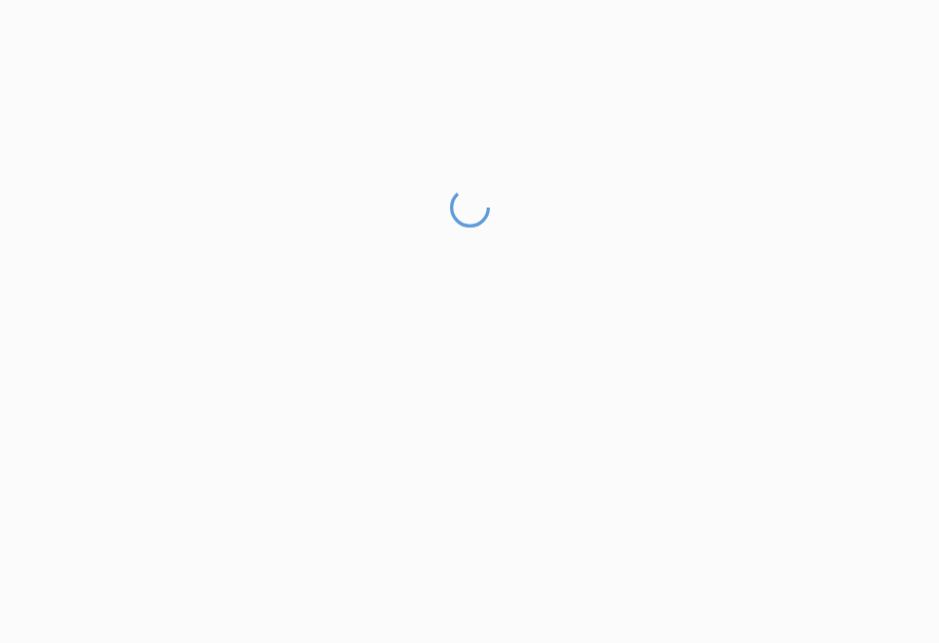 scroll, scrollTop: 26, scrollLeft: 0, axis: vertical 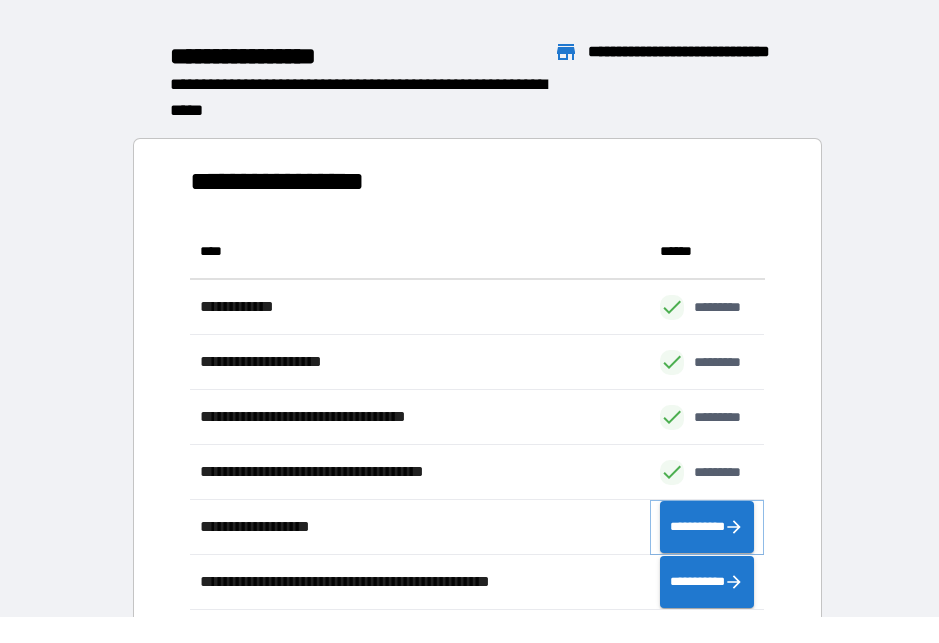 click on "**********" at bounding box center (707, 527) 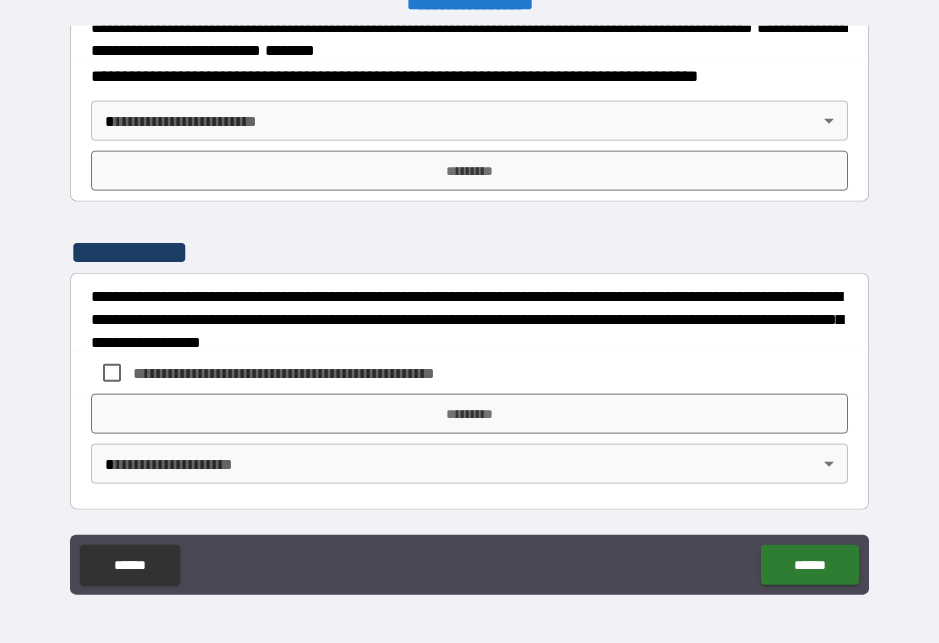 scroll, scrollTop: 2536, scrollLeft: 0, axis: vertical 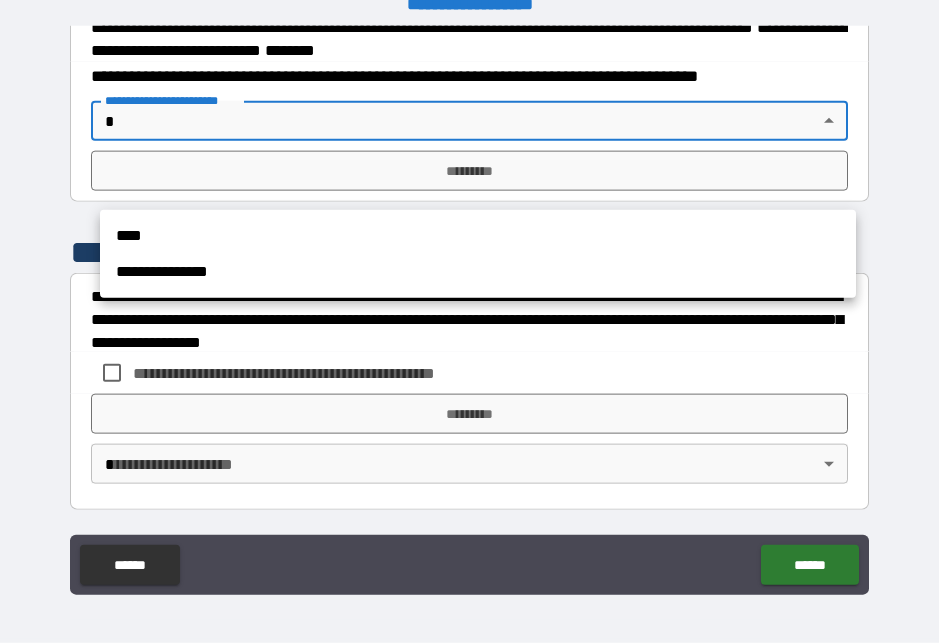 click on "**********" at bounding box center [478, 272] 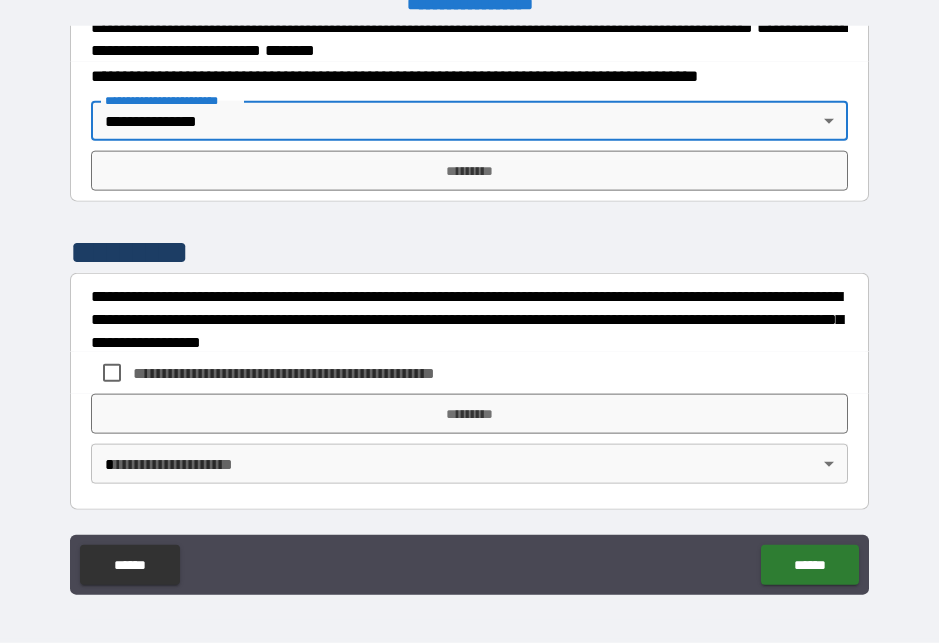 click on "*********" at bounding box center [469, 171] 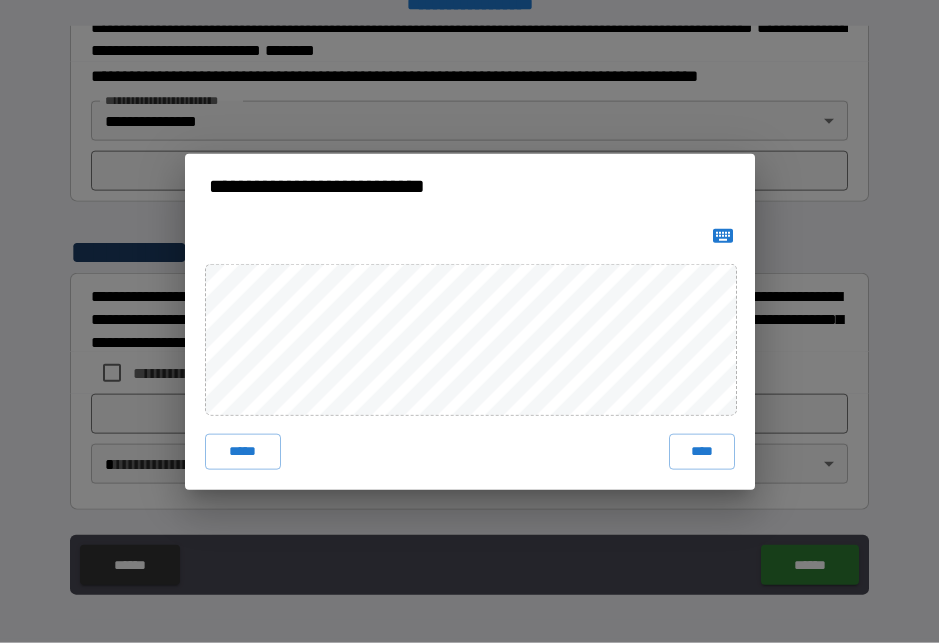 click on "****" at bounding box center (702, 452) 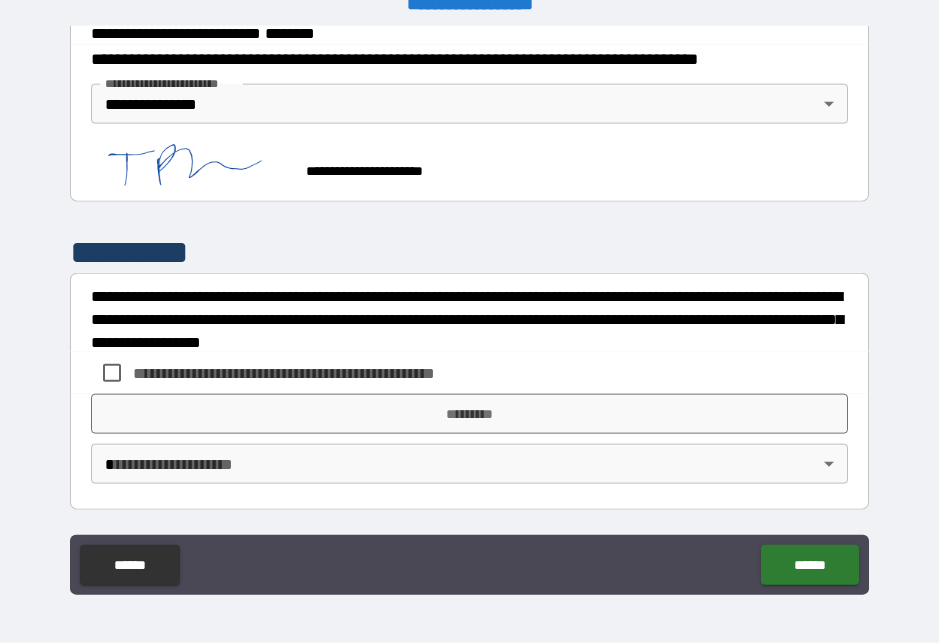 scroll, scrollTop: 2615, scrollLeft: 0, axis: vertical 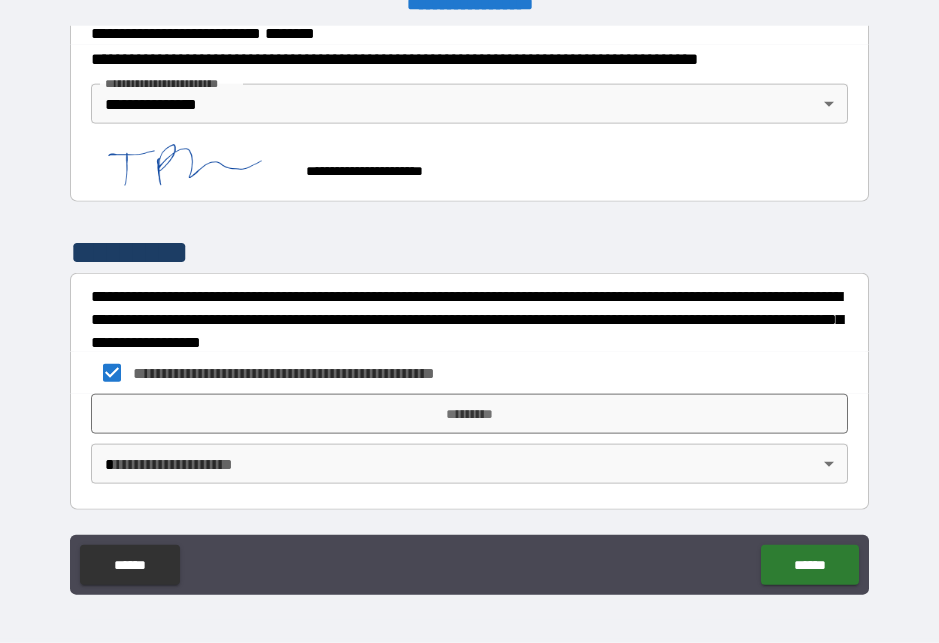 click on "*********" at bounding box center [469, 414] 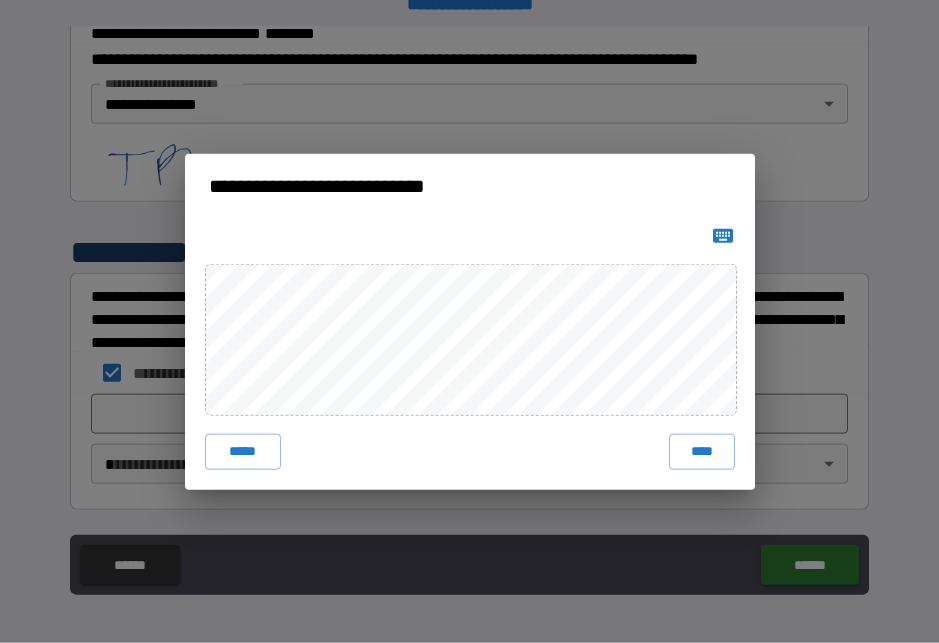 click on "****" at bounding box center [702, 452] 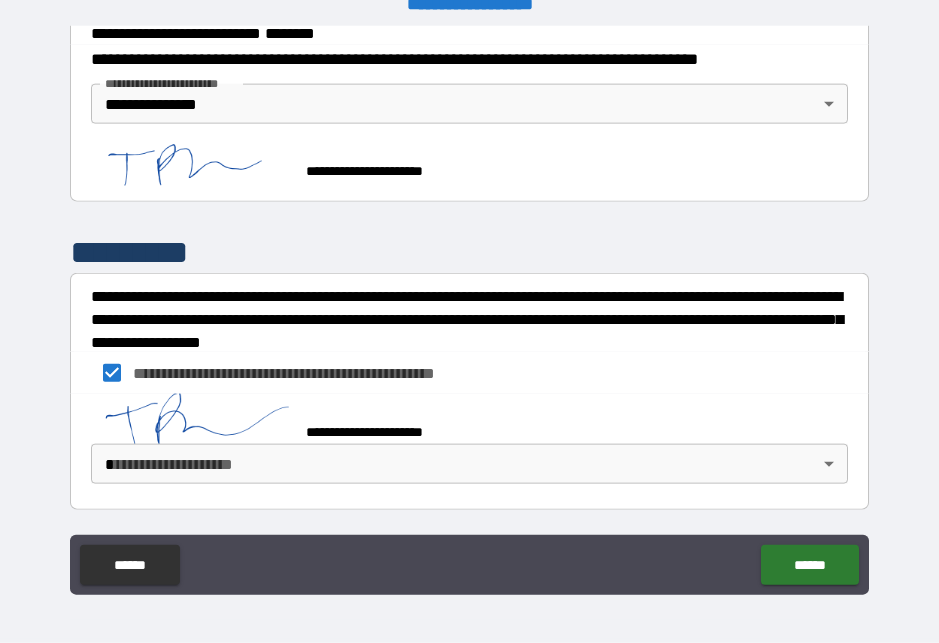 scroll, scrollTop: 2605, scrollLeft: 0, axis: vertical 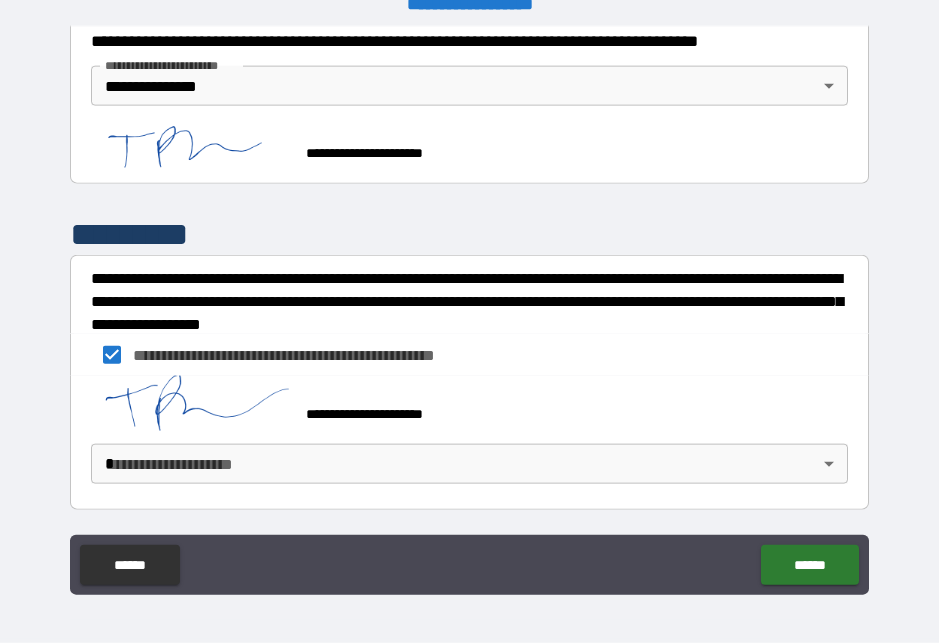 click on "**********" at bounding box center (469, 309) 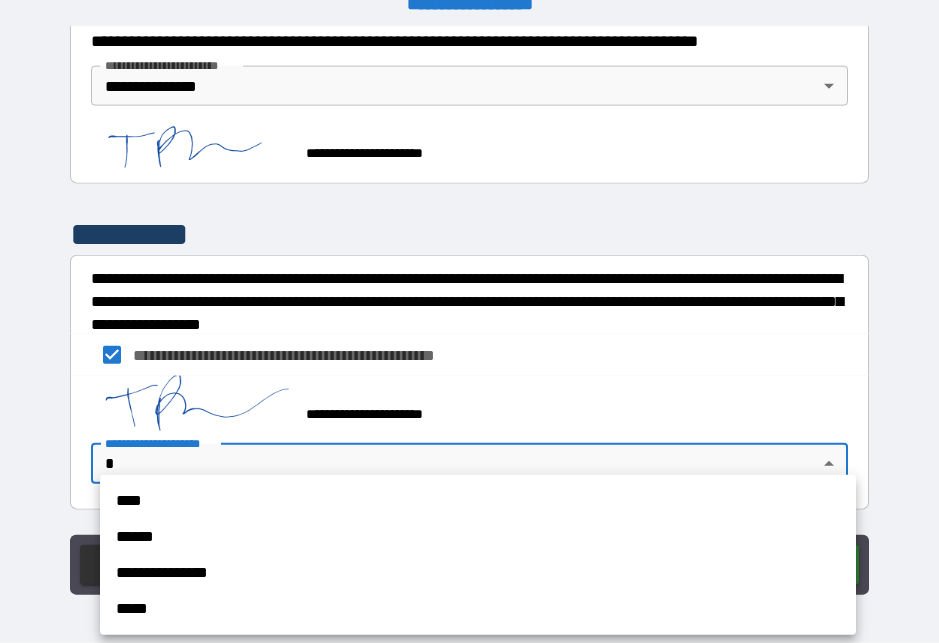 click on "**********" at bounding box center (478, 573) 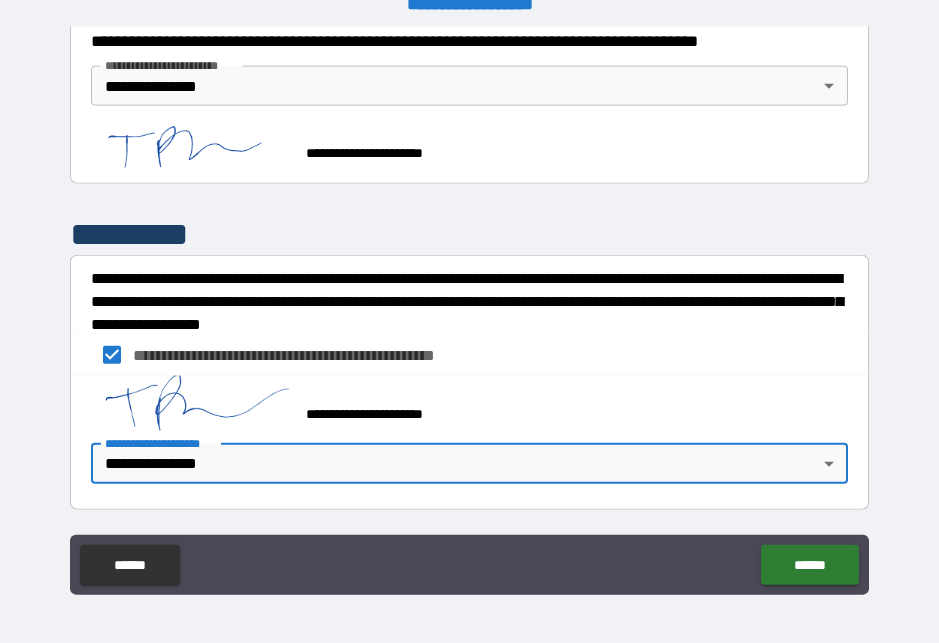 click on "******" at bounding box center [809, 565] 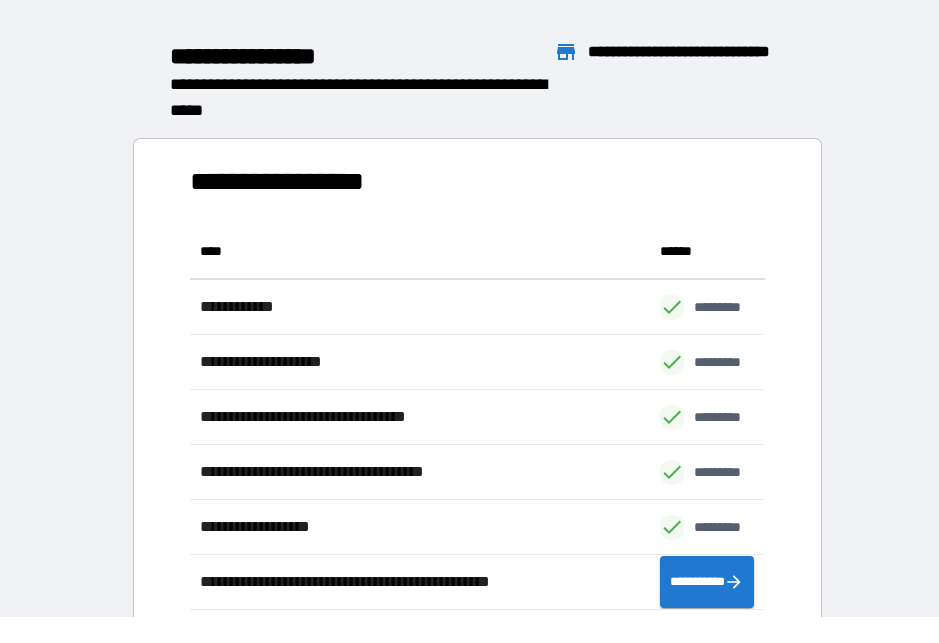 scroll, scrollTop: 386, scrollLeft: 575, axis: both 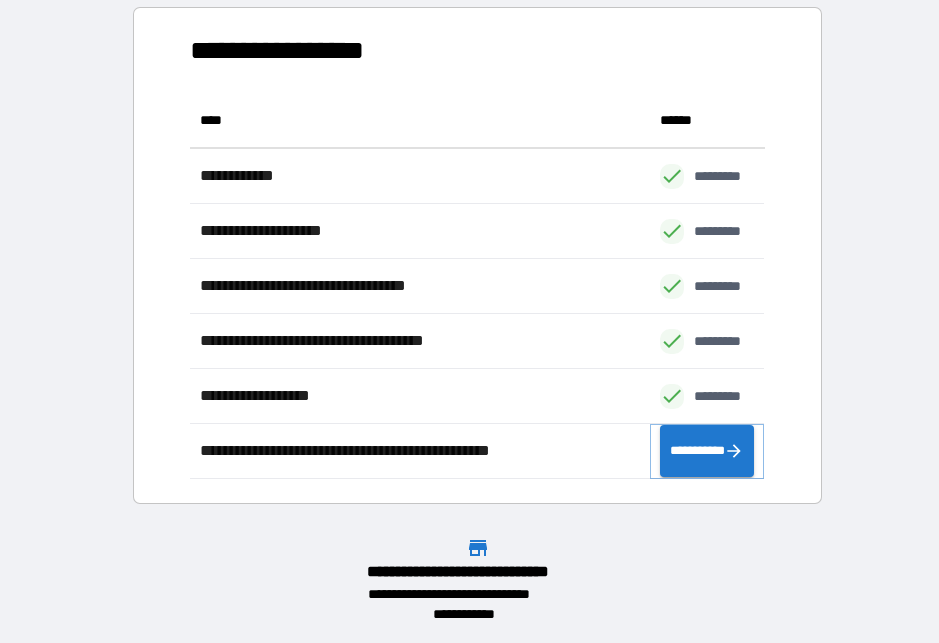 click on "**********" at bounding box center [707, 451] 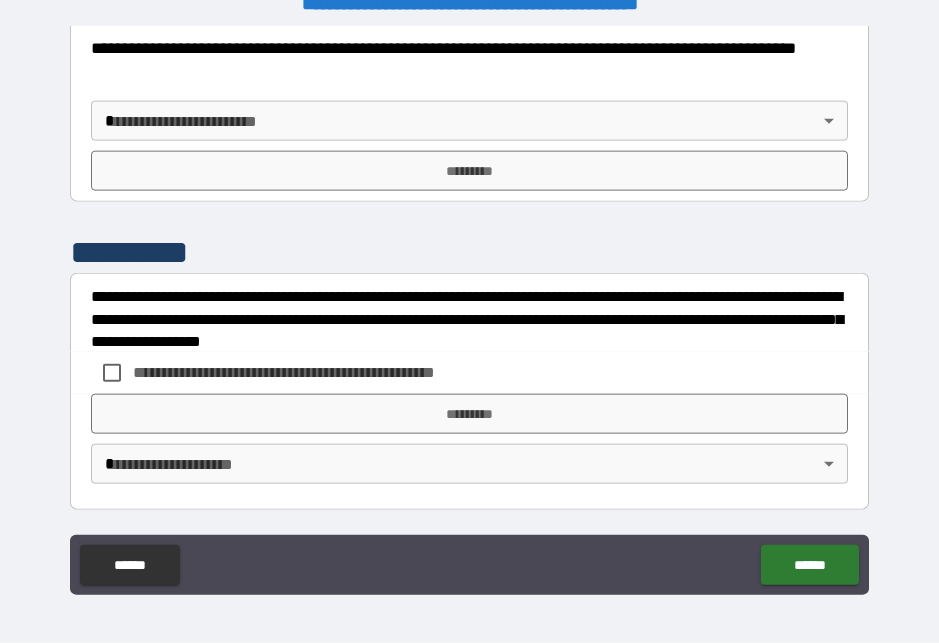 scroll, scrollTop: 817, scrollLeft: 0, axis: vertical 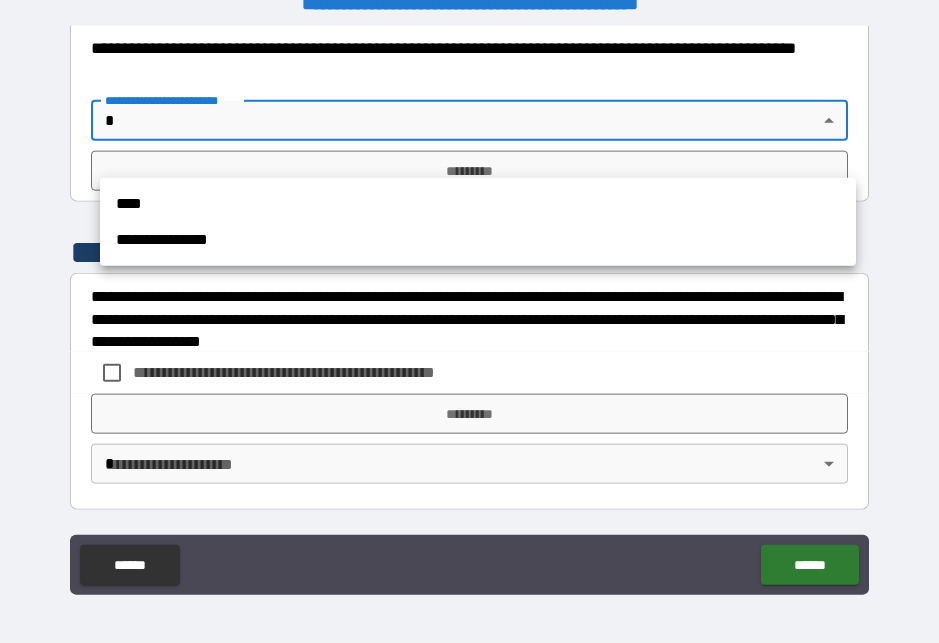 click on "**********" at bounding box center (478, 240) 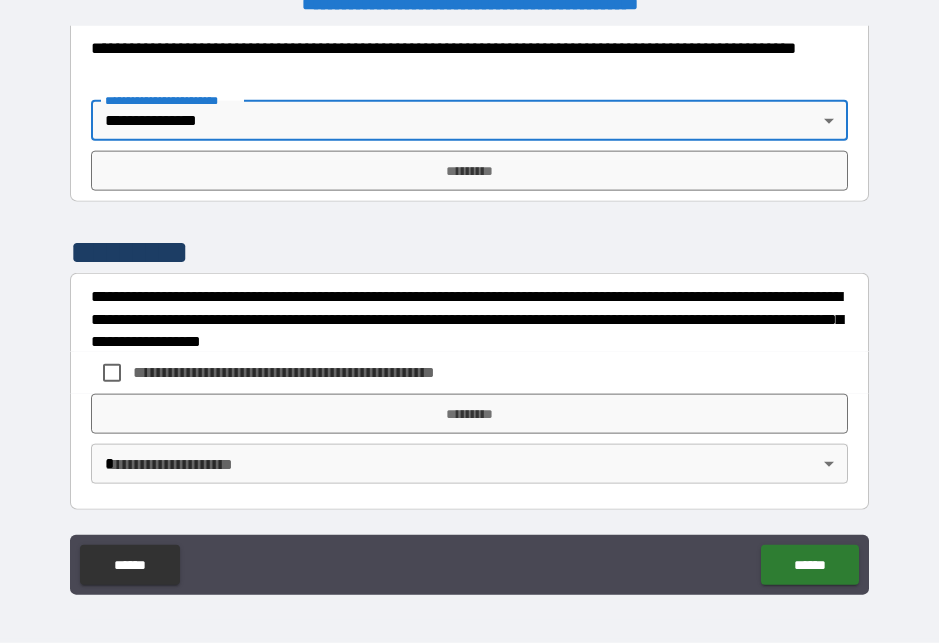 click on "*********" at bounding box center (469, 171) 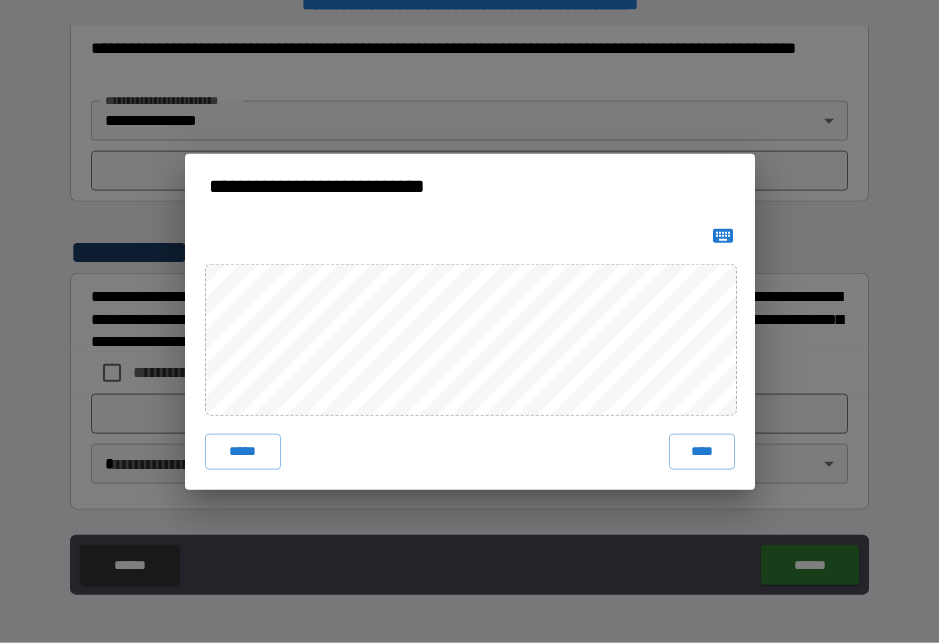 click on "****" at bounding box center (702, 452) 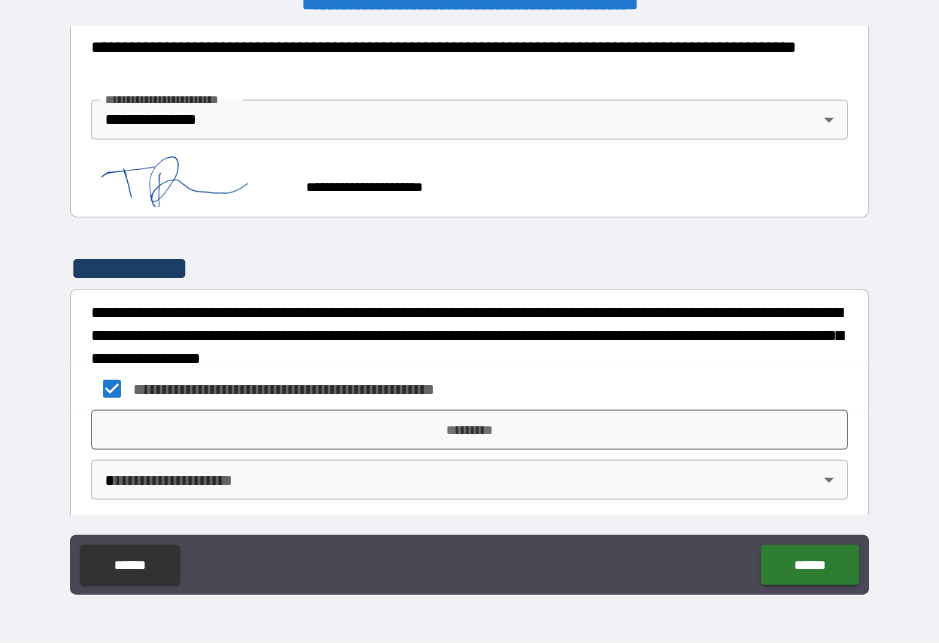 click on "*********" at bounding box center [469, 430] 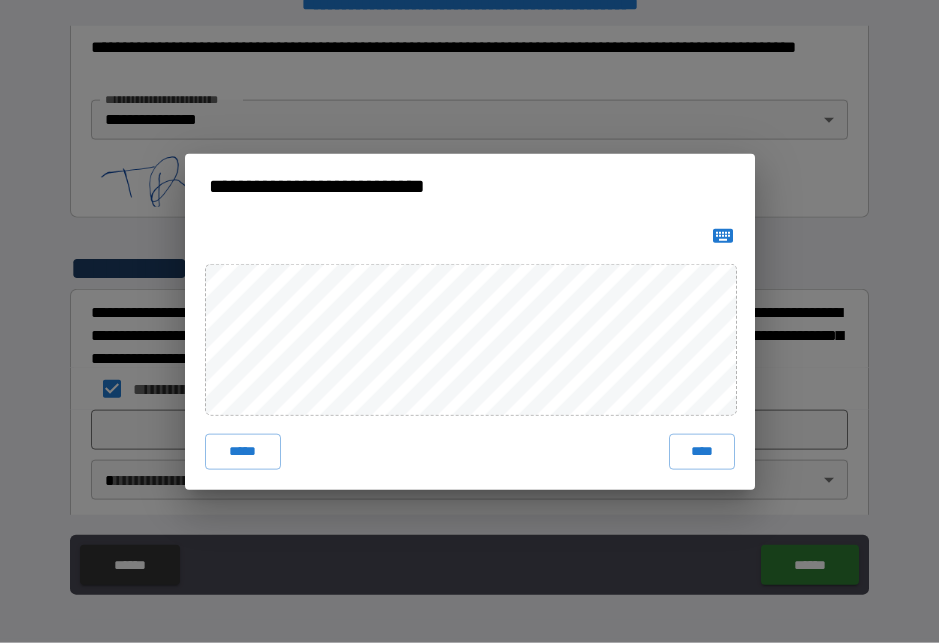 click on "****" at bounding box center (702, 452) 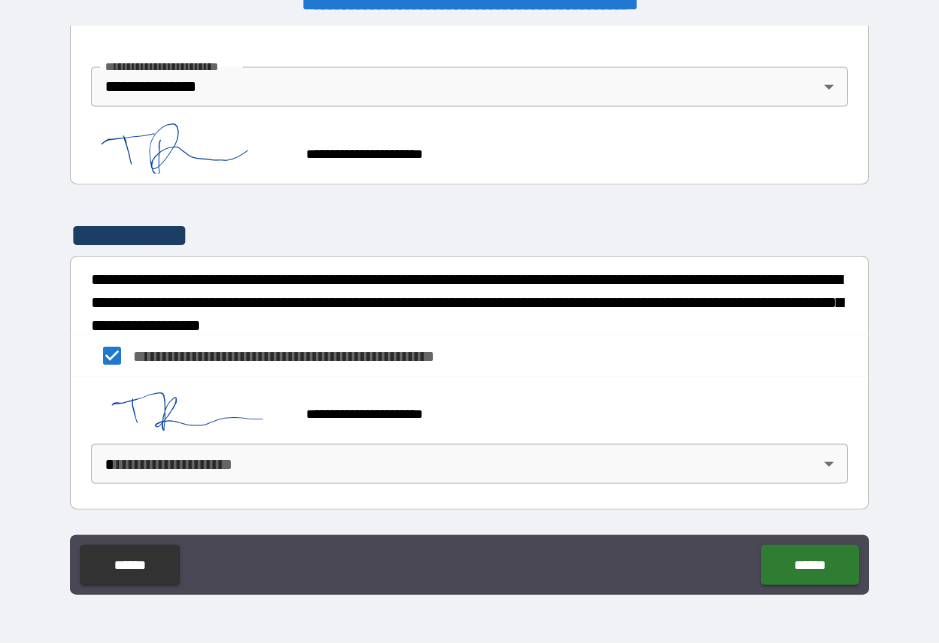 scroll, scrollTop: 881, scrollLeft: 0, axis: vertical 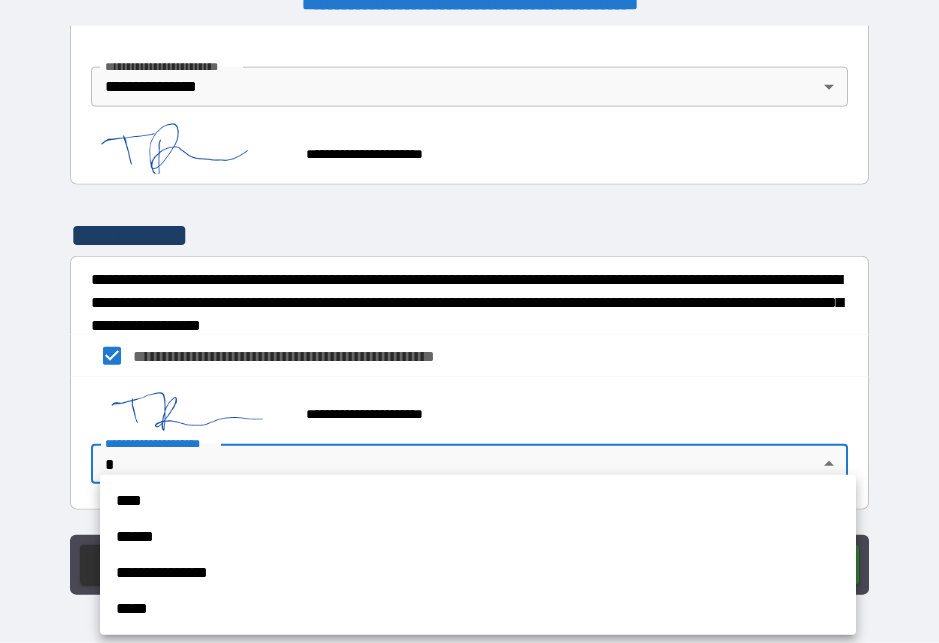 click on "**********" at bounding box center [478, 573] 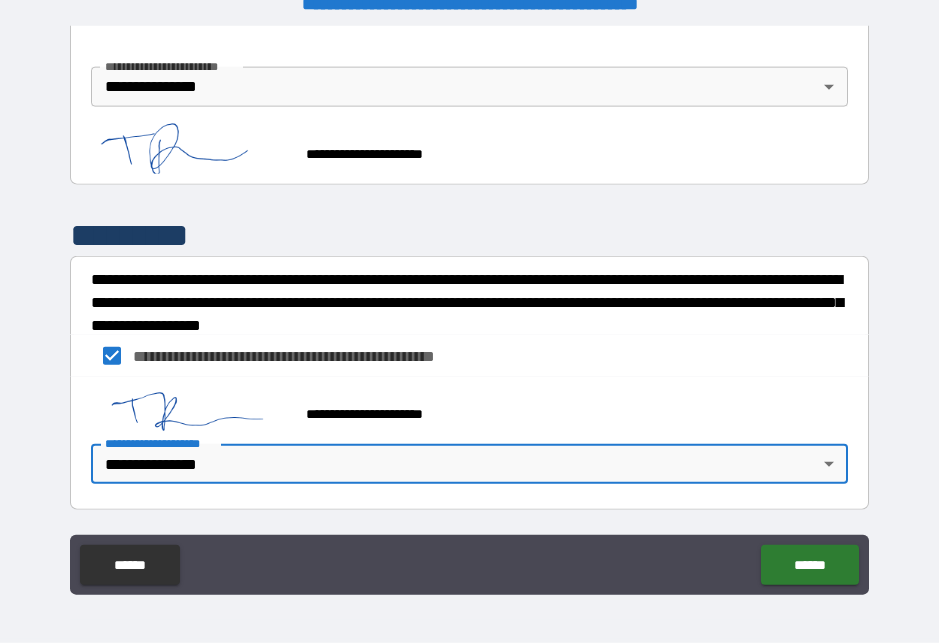 click on "******" at bounding box center [809, 565] 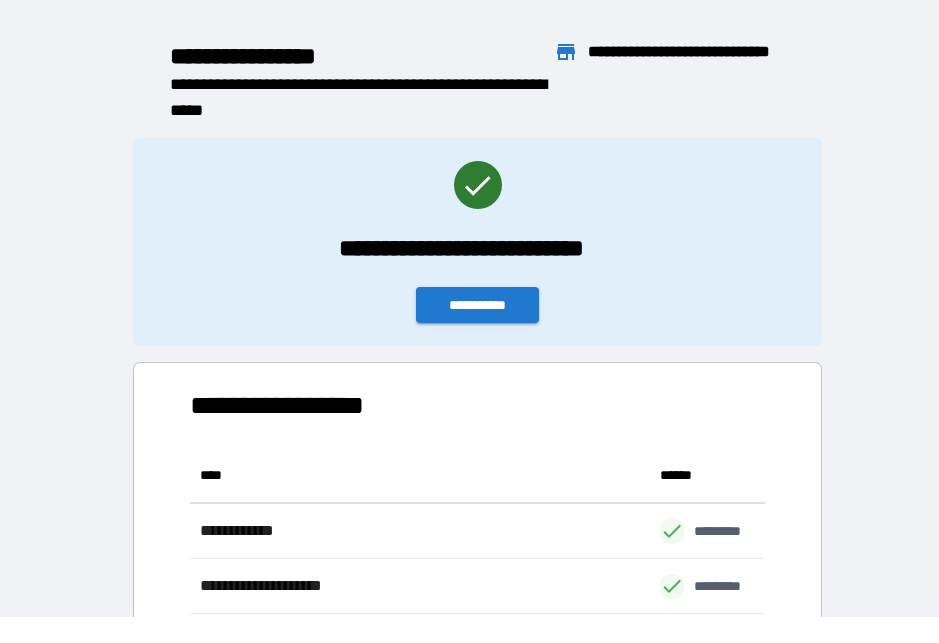 scroll, scrollTop: 1, scrollLeft: 1, axis: both 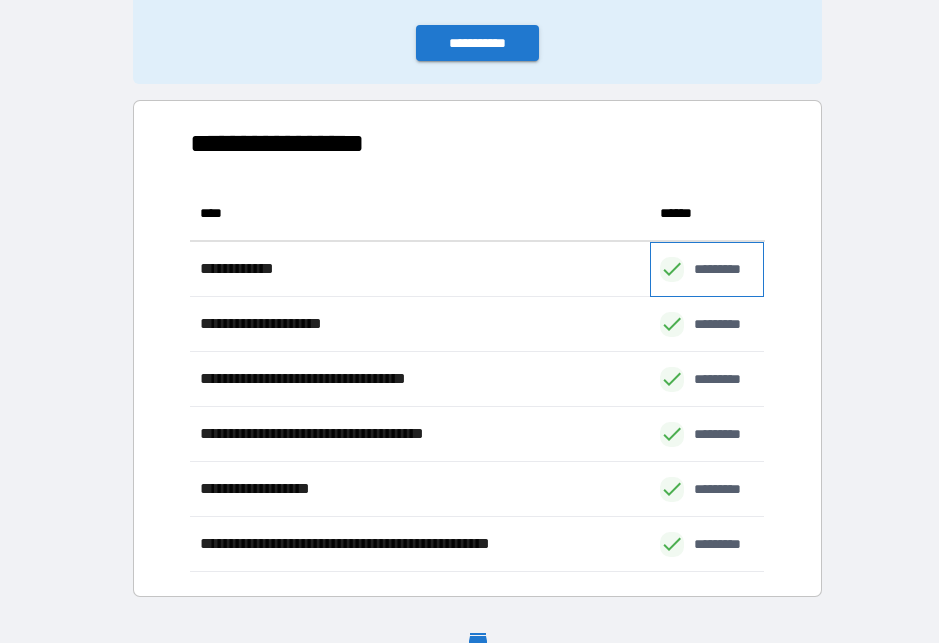 click on "*********" at bounding box center (728, 269) 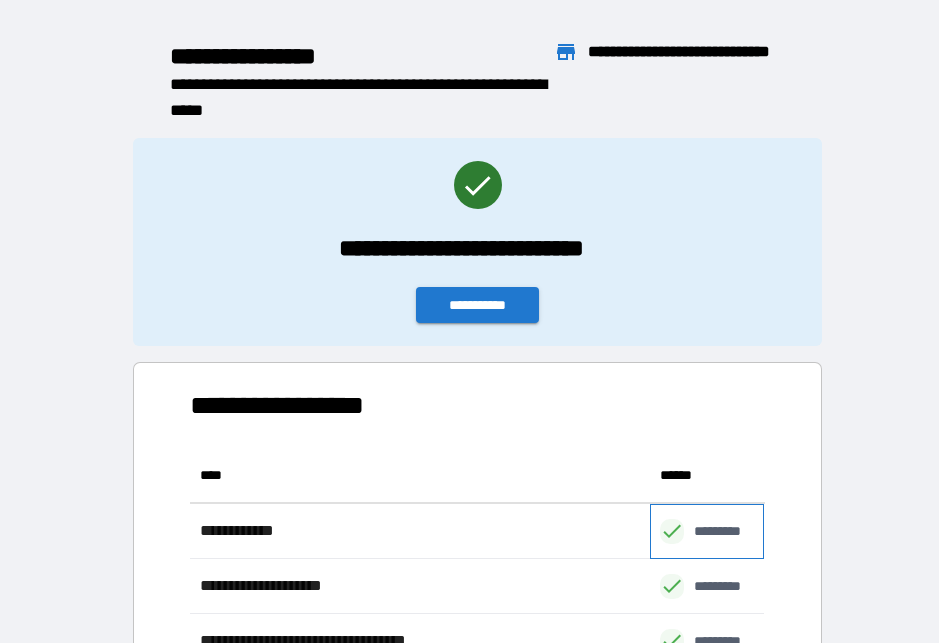 scroll, scrollTop: 0, scrollLeft: 0, axis: both 